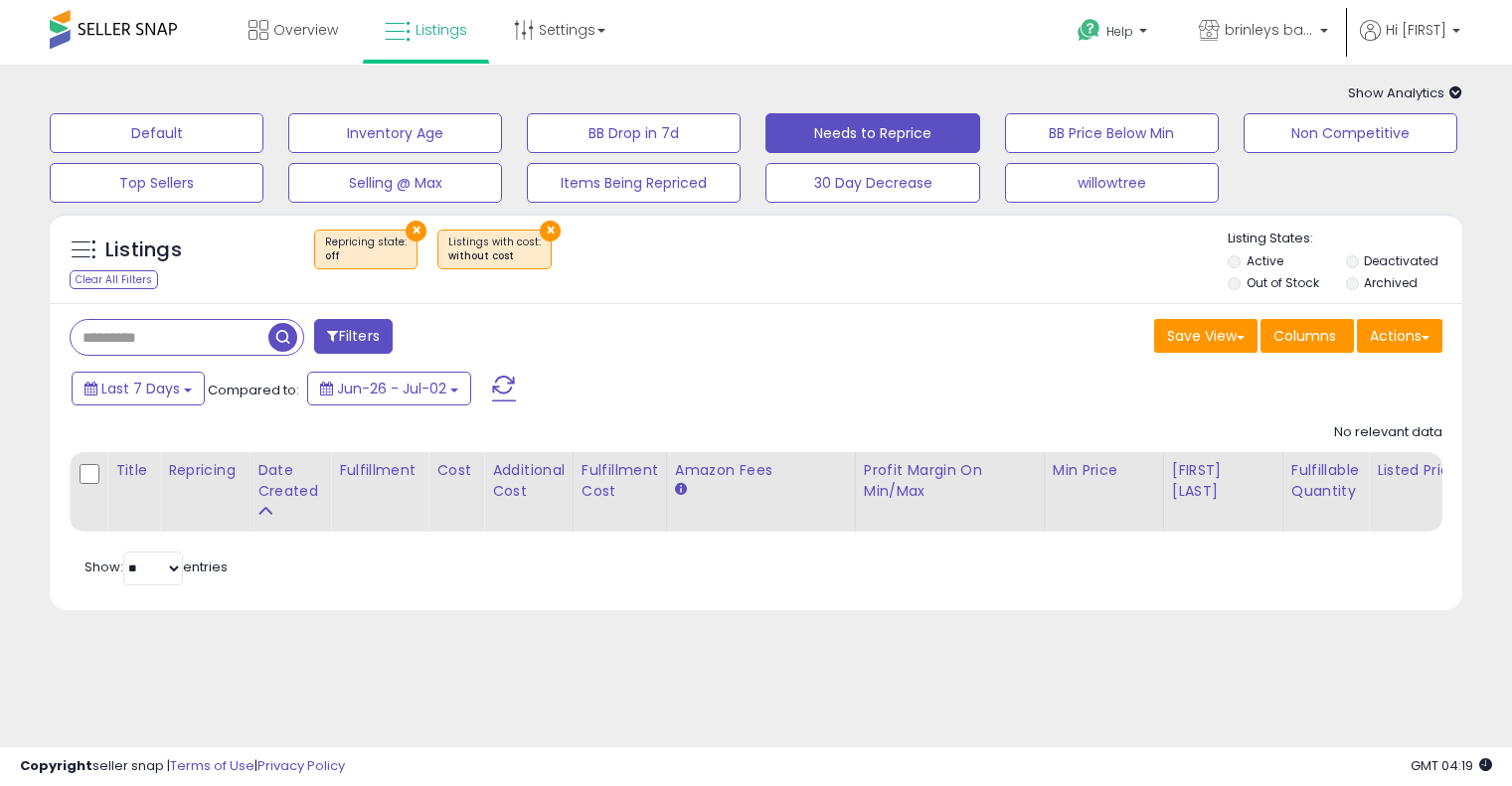 select on "**" 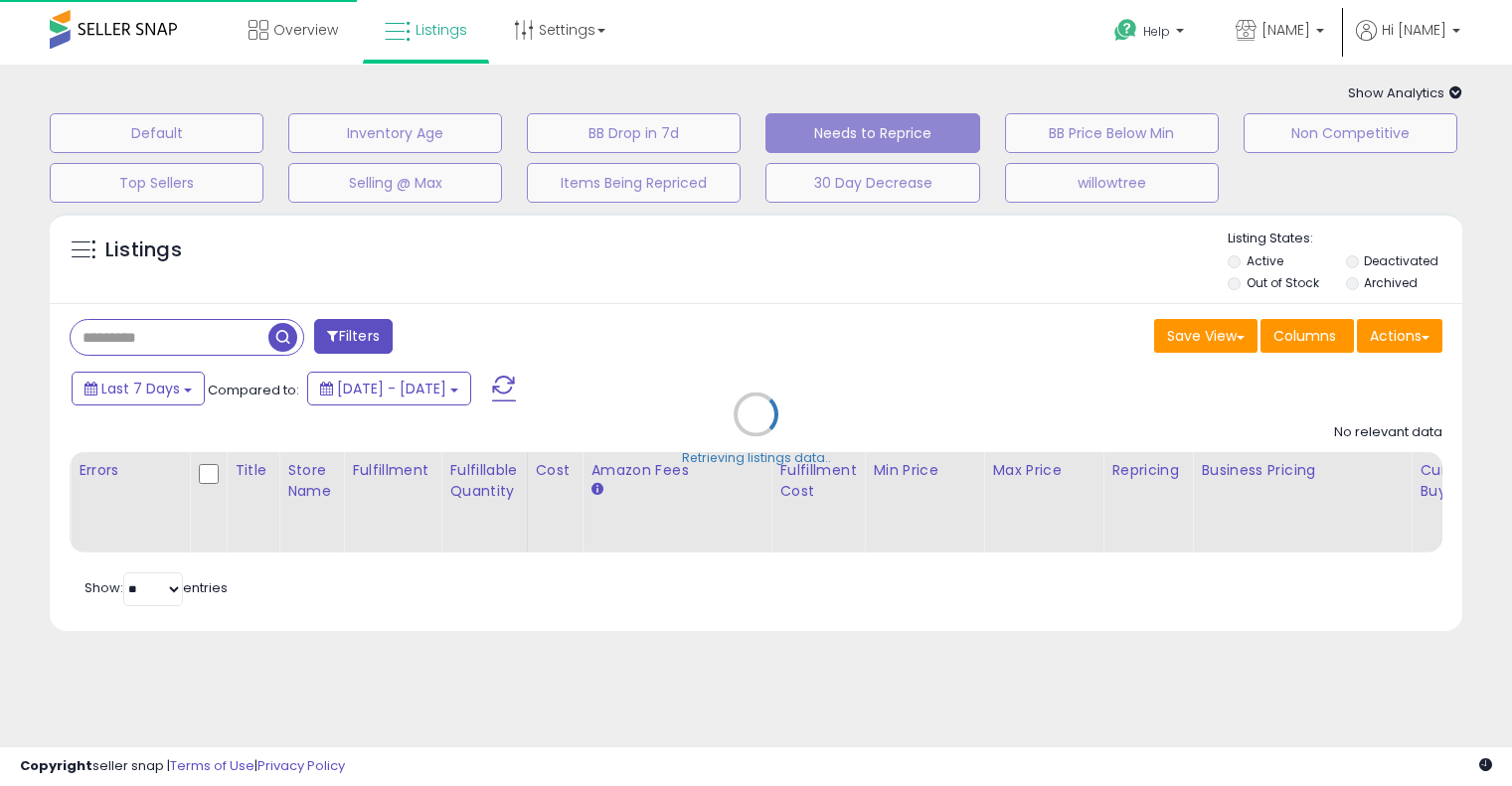 scroll, scrollTop: 0, scrollLeft: 0, axis: both 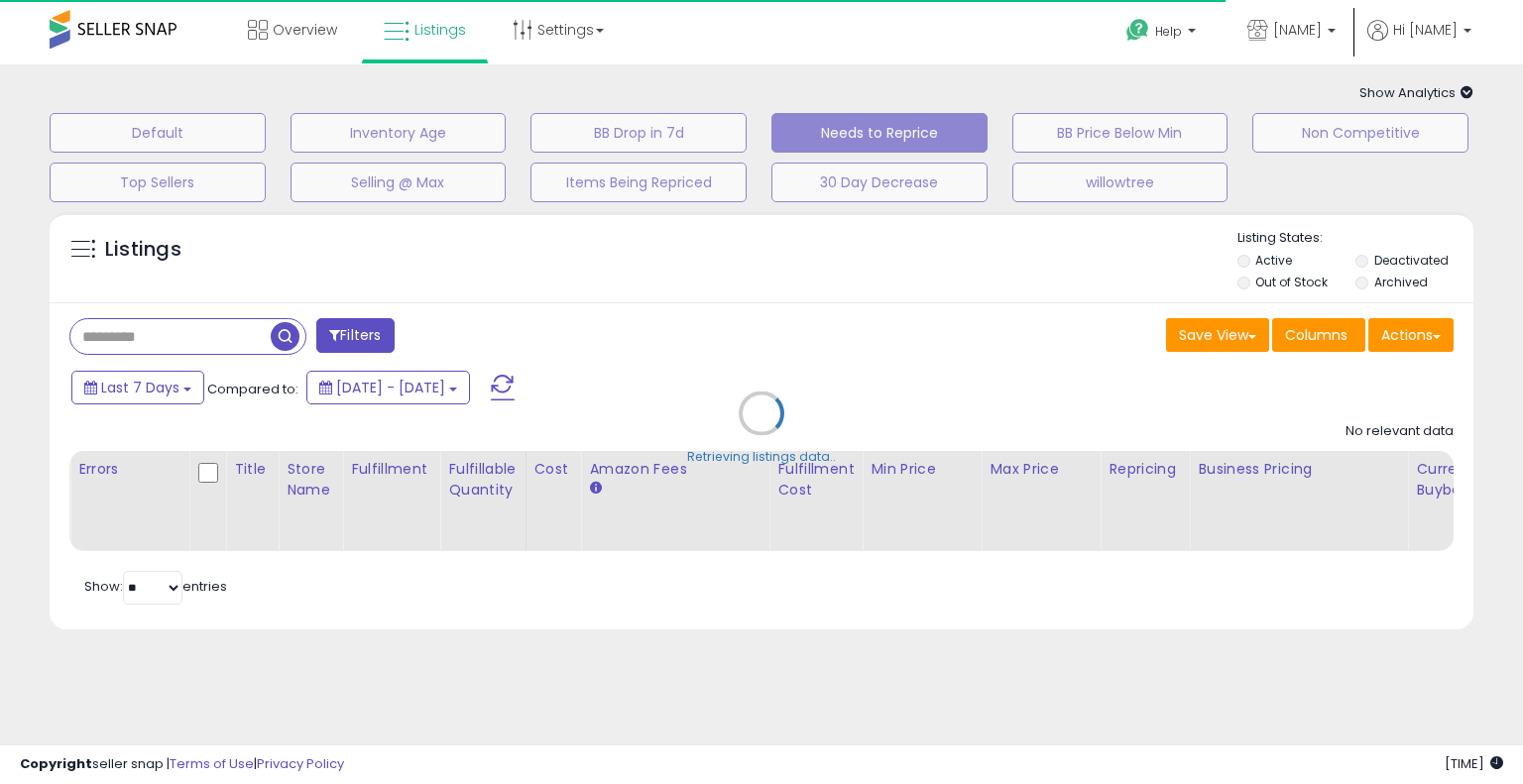 select on "**" 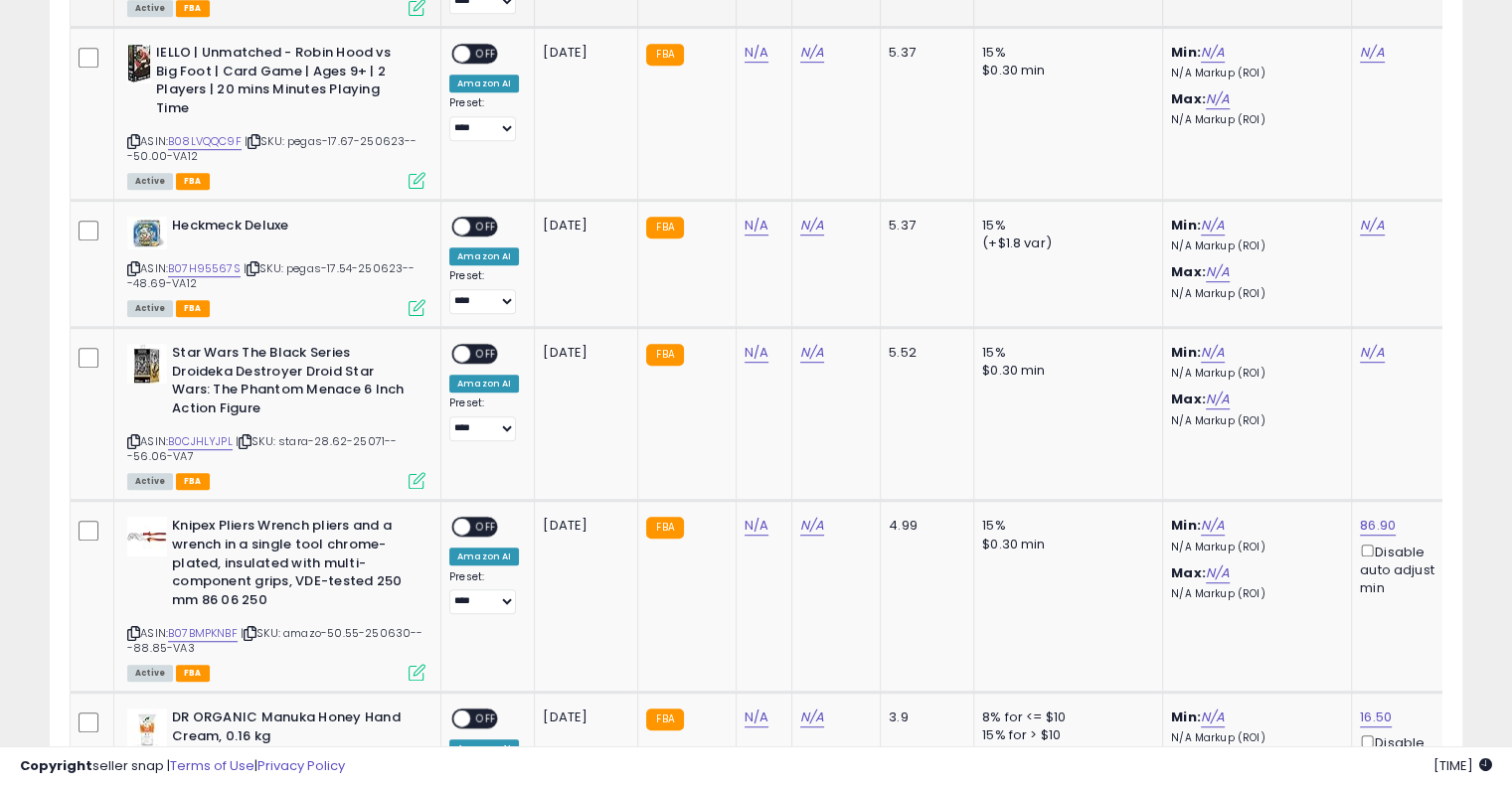 scroll, scrollTop: 413, scrollLeft: 0, axis: vertical 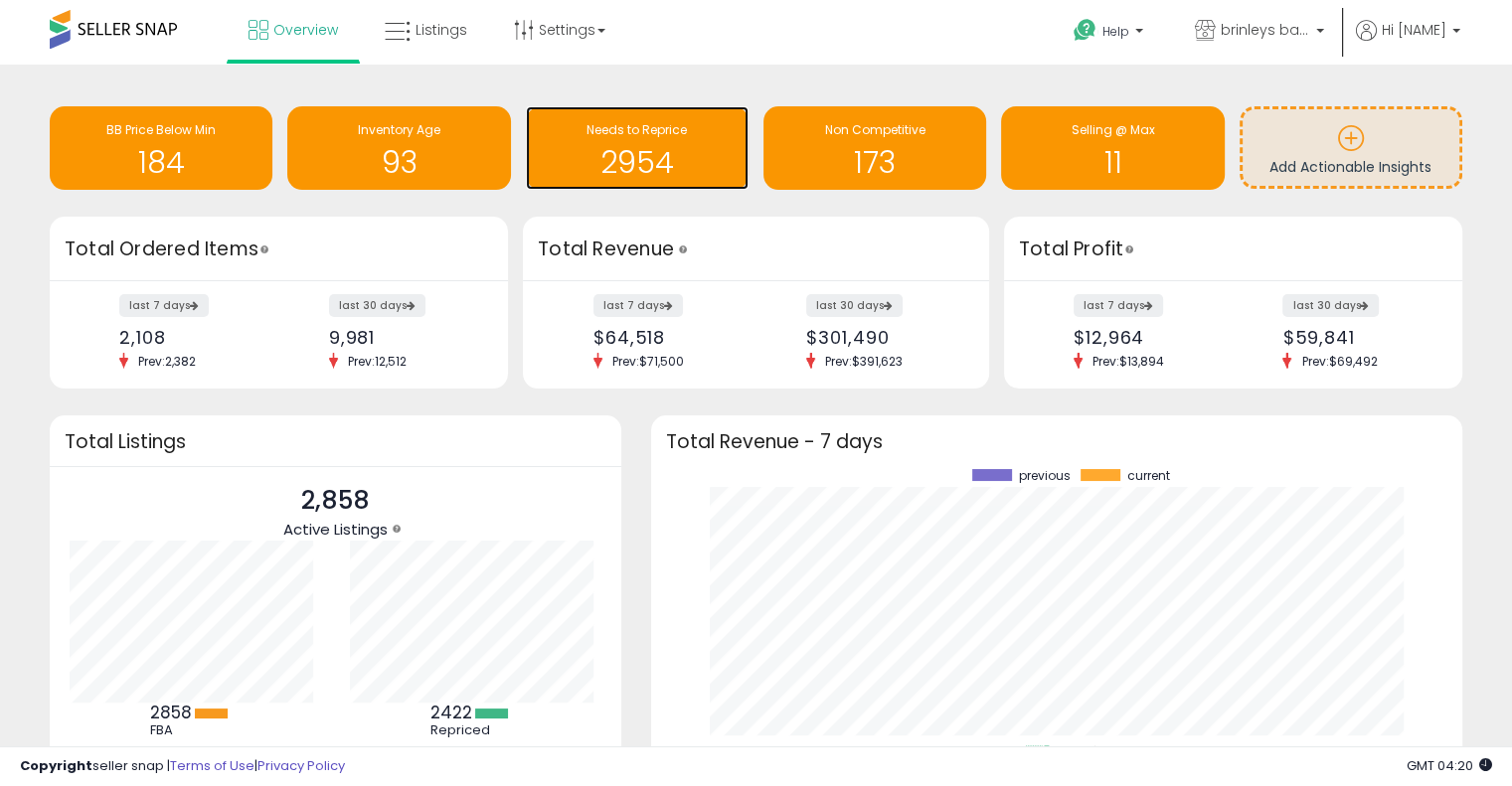 click on "2954" at bounding box center [637, 162] 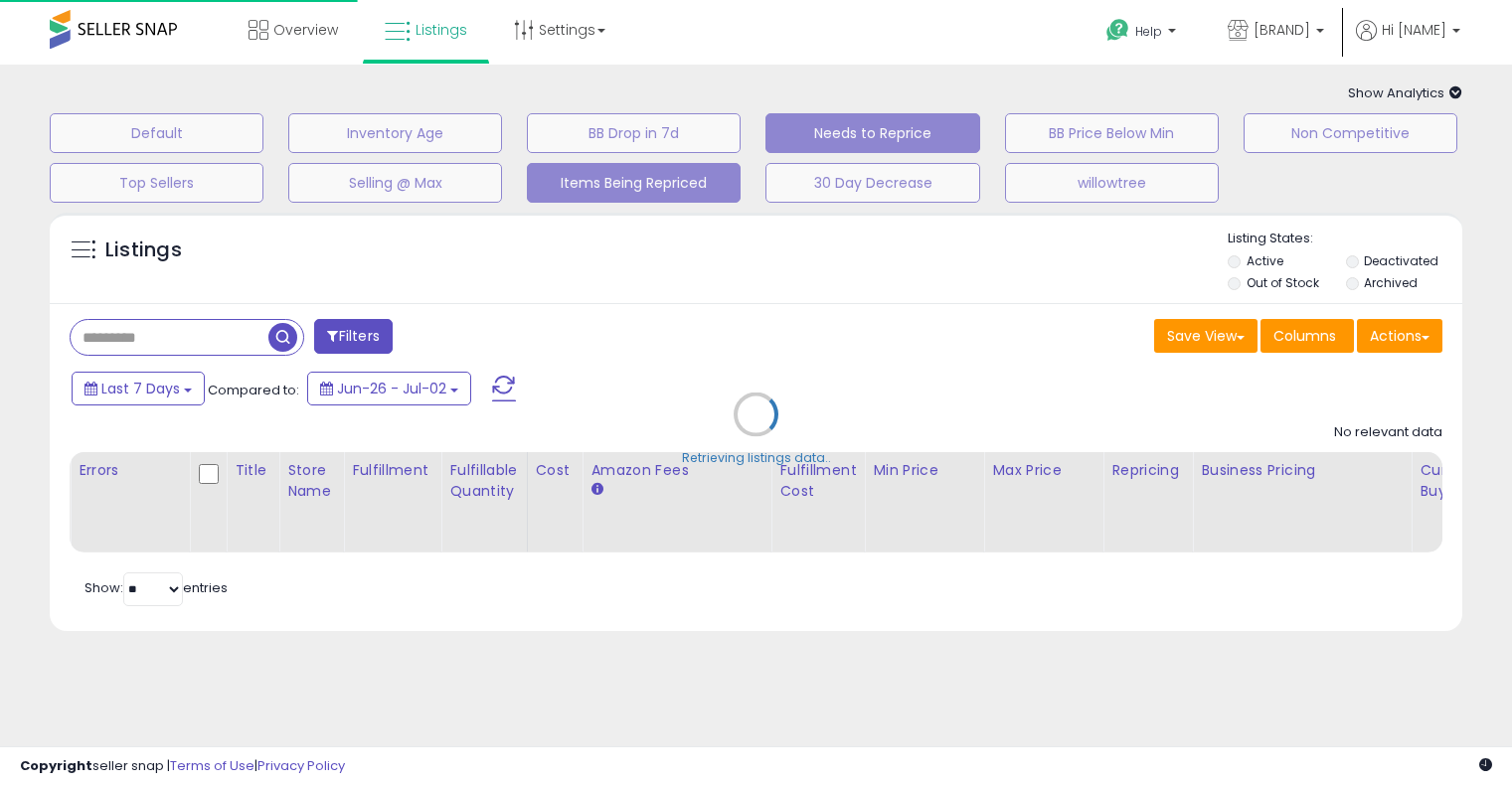 scroll, scrollTop: 0, scrollLeft: 0, axis: both 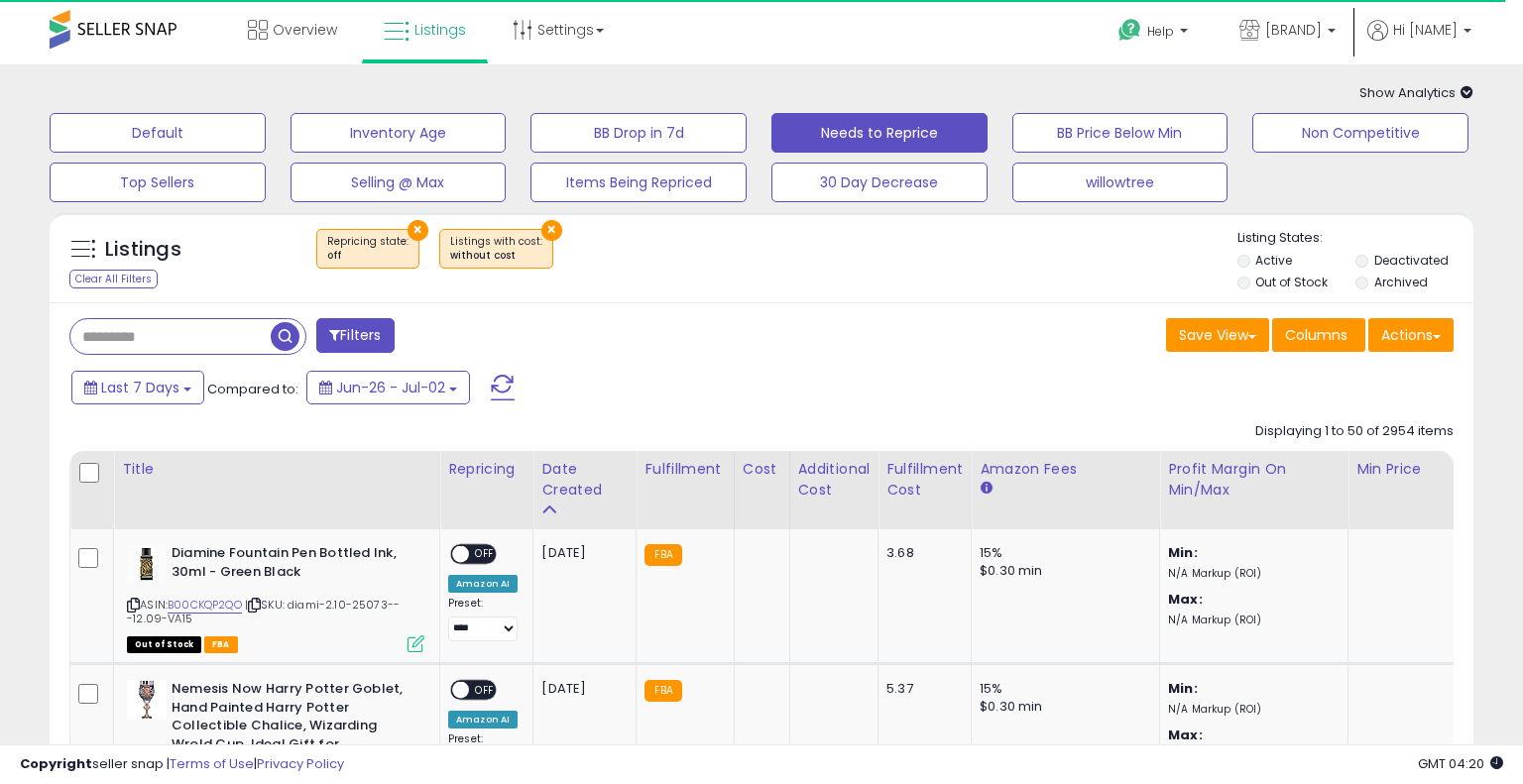 select on "**" 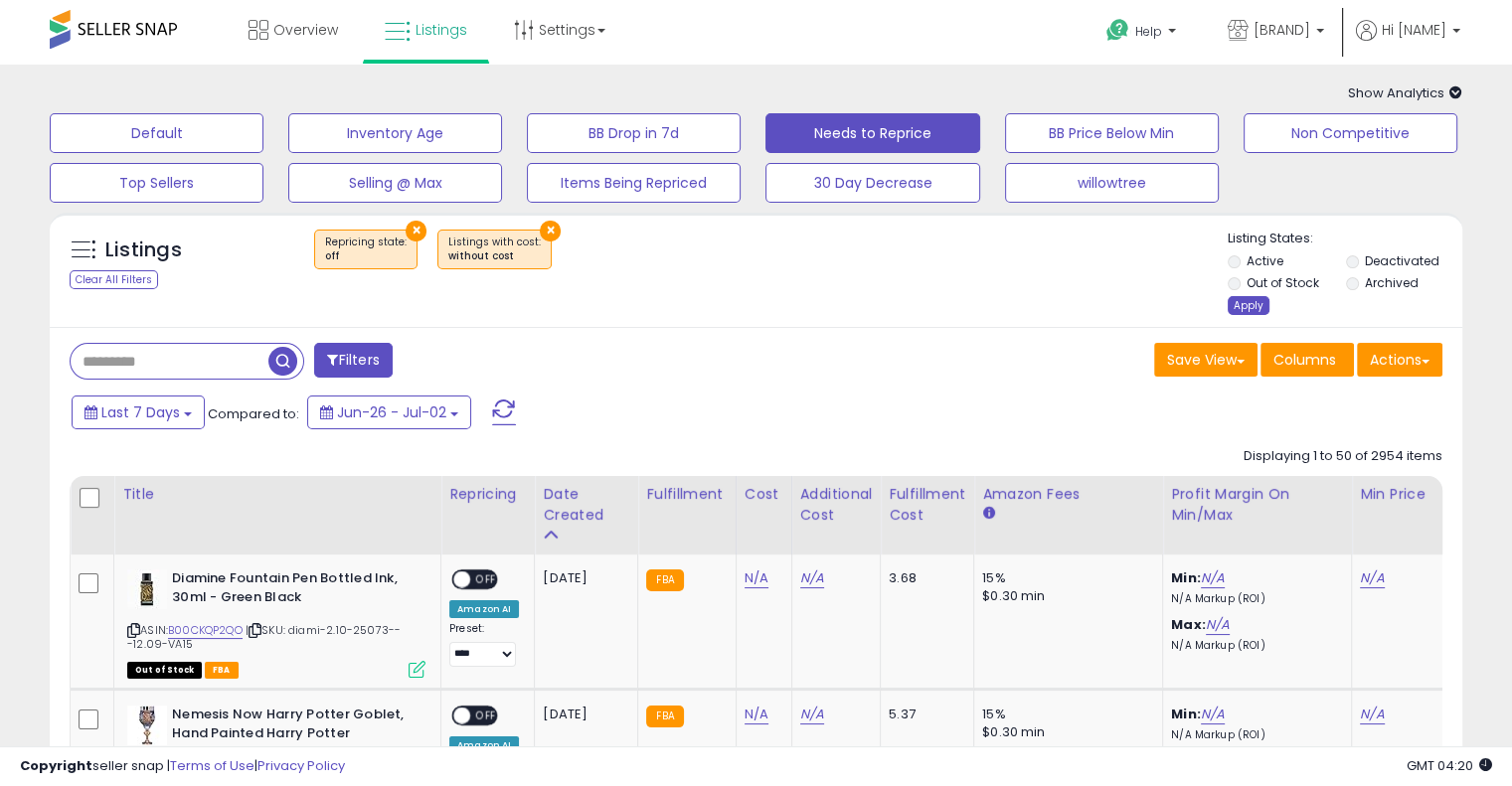 click on "Apply" at bounding box center (1249, 305) 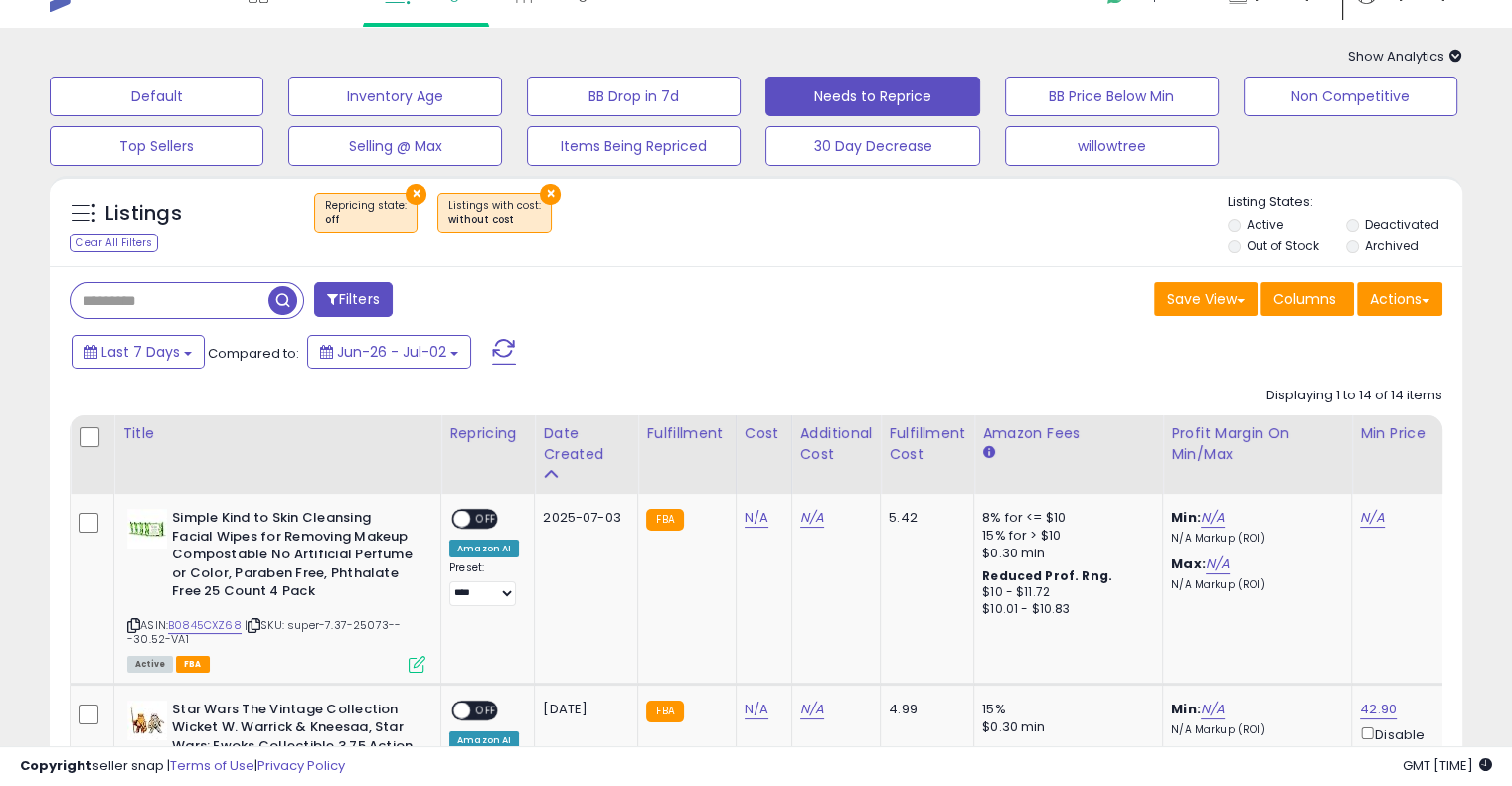 scroll, scrollTop: 0, scrollLeft: 0, axis: both 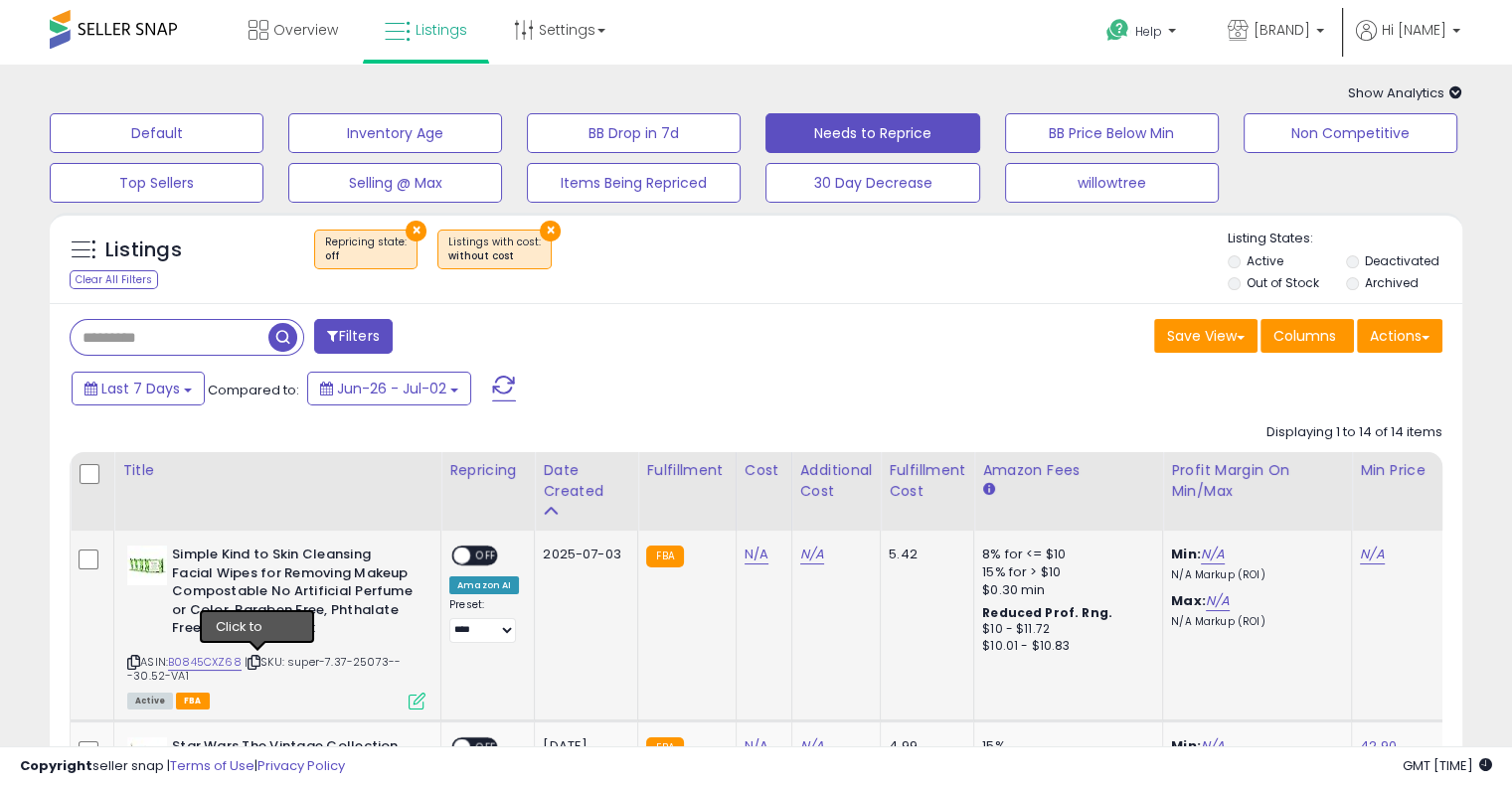 click at bounding box center (253, 662) 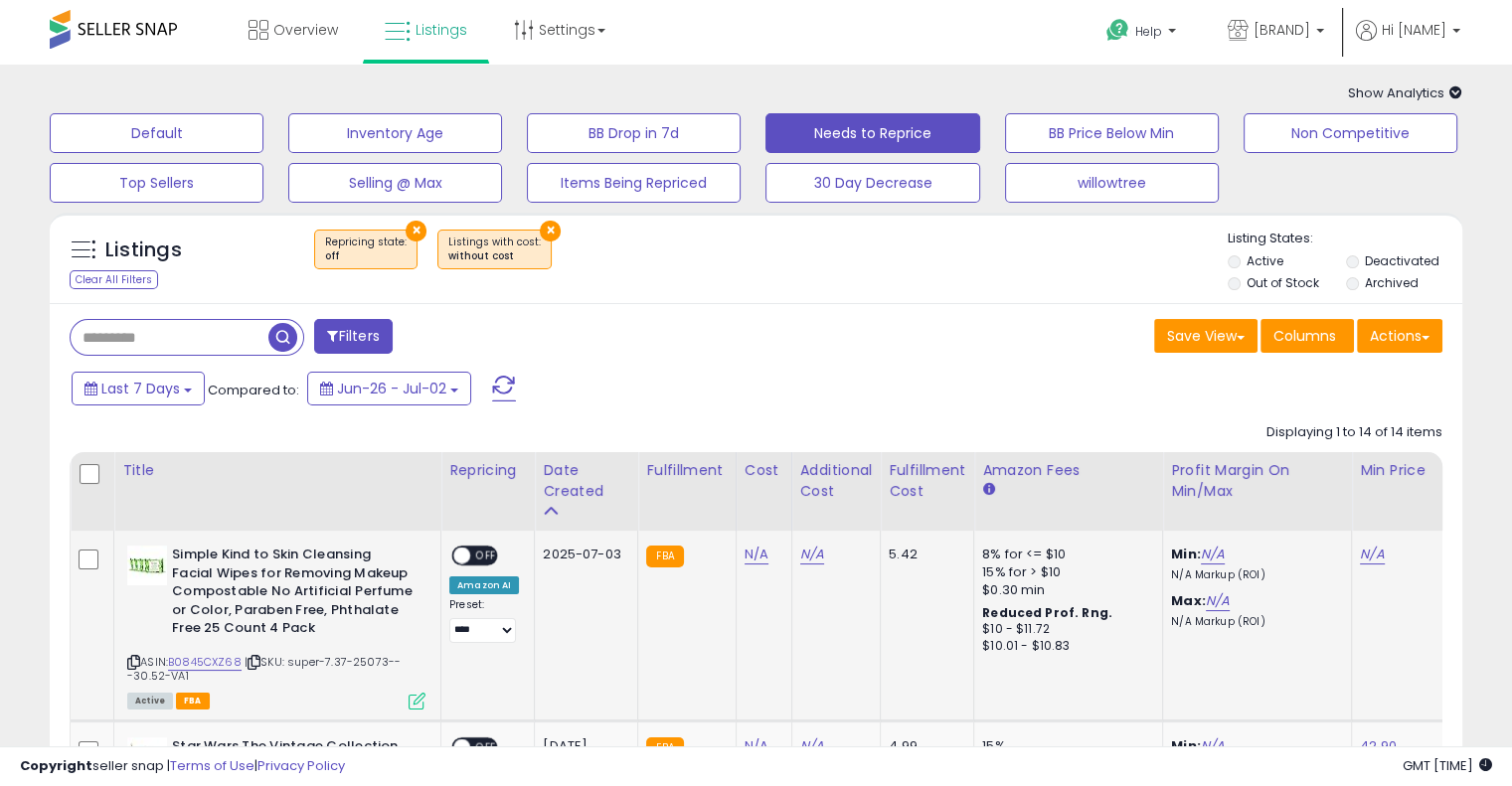 click at bounding box center (253, 662) 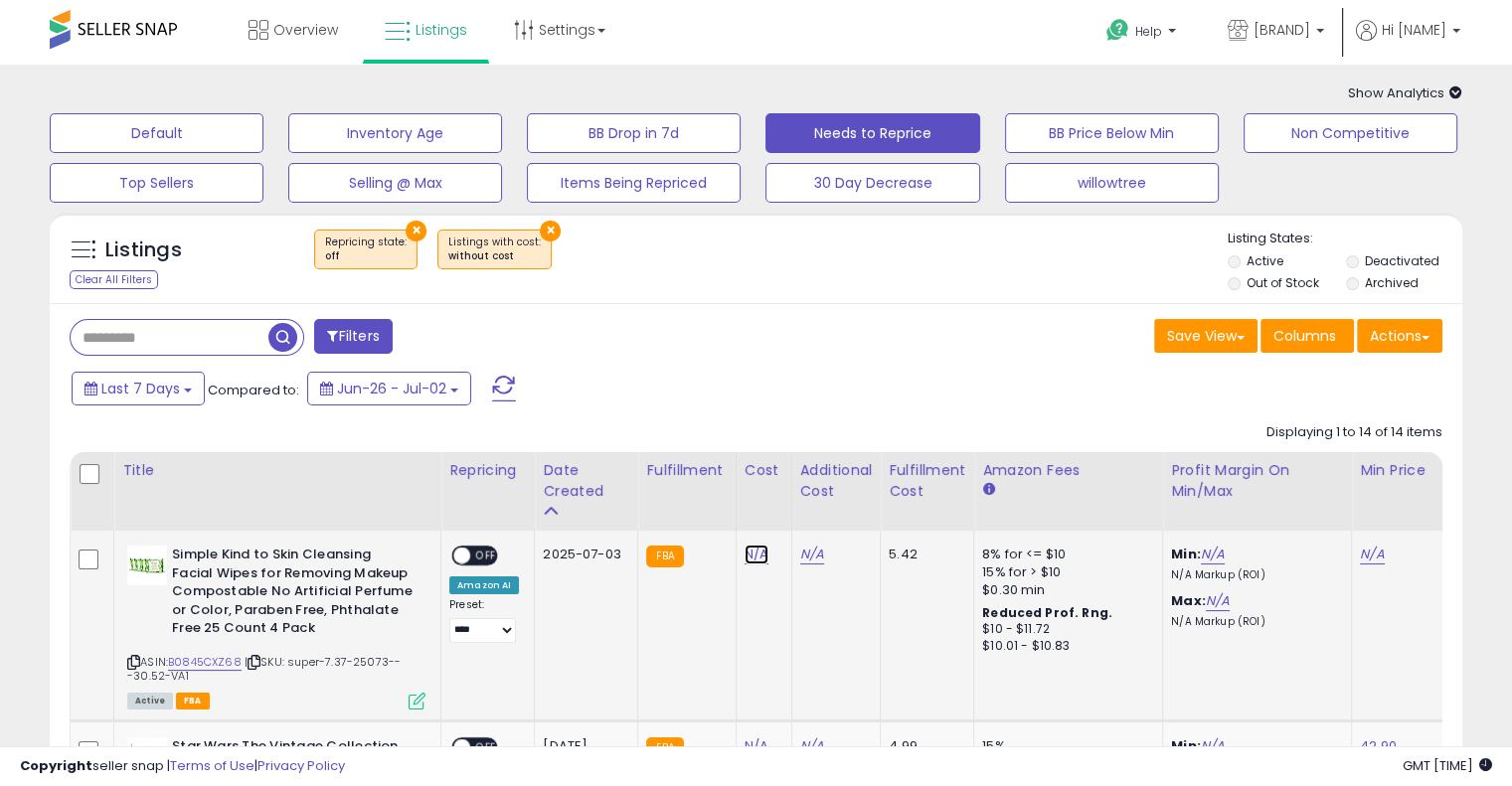 click on "N/A" at bounding box center (756, 554) 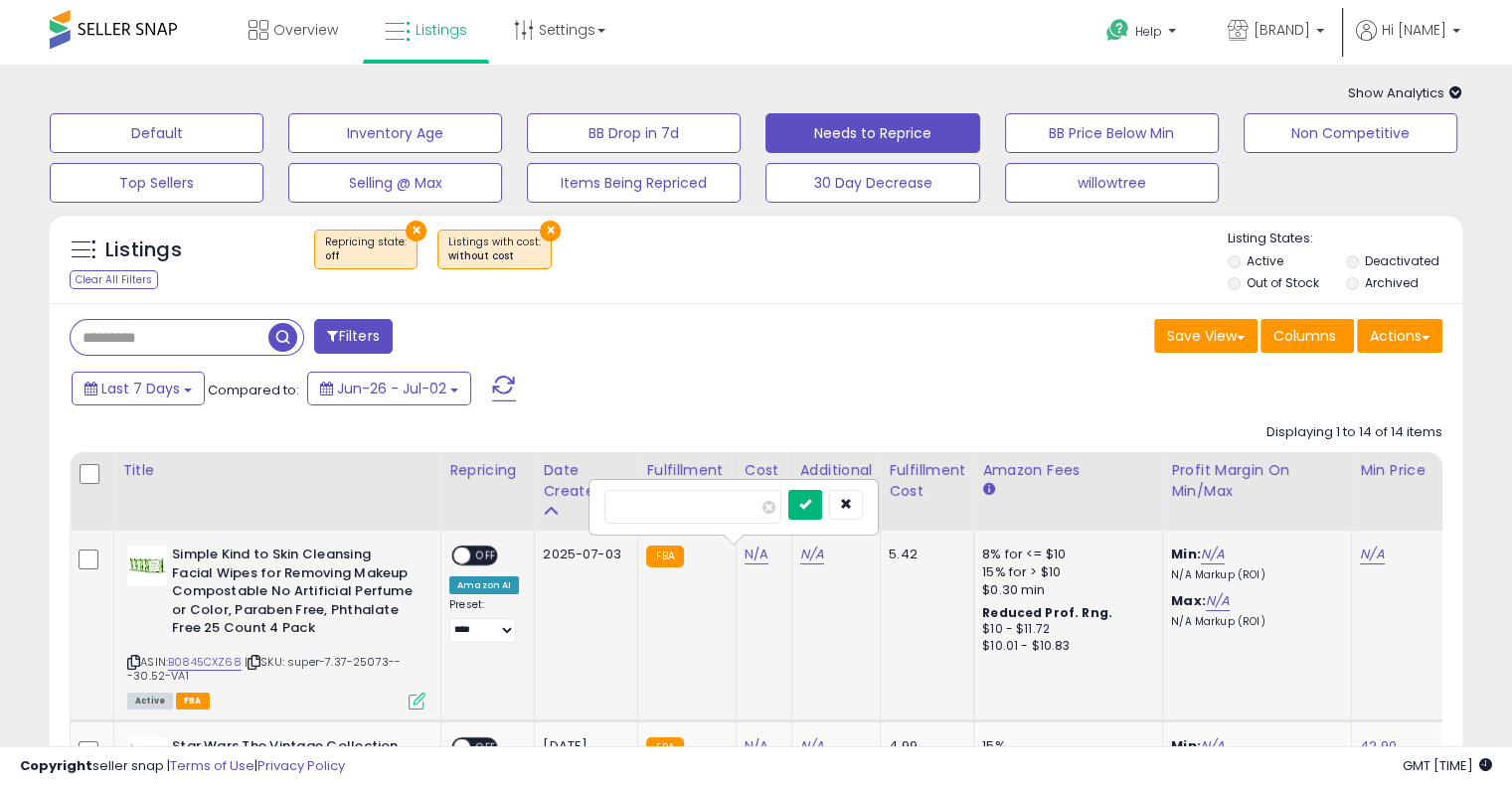 type on "****" 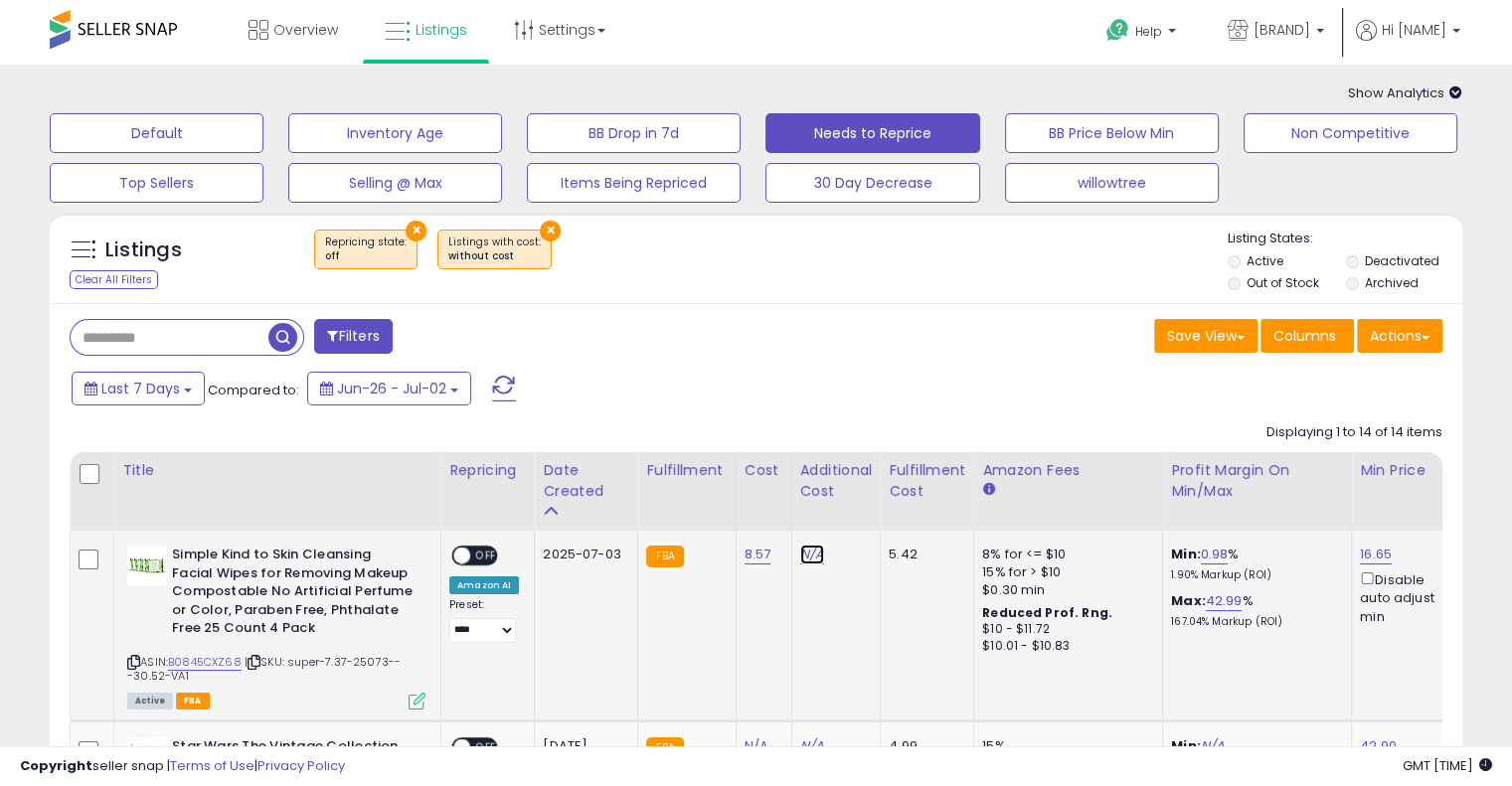click on "N/A" at bounding box center [812, 554] 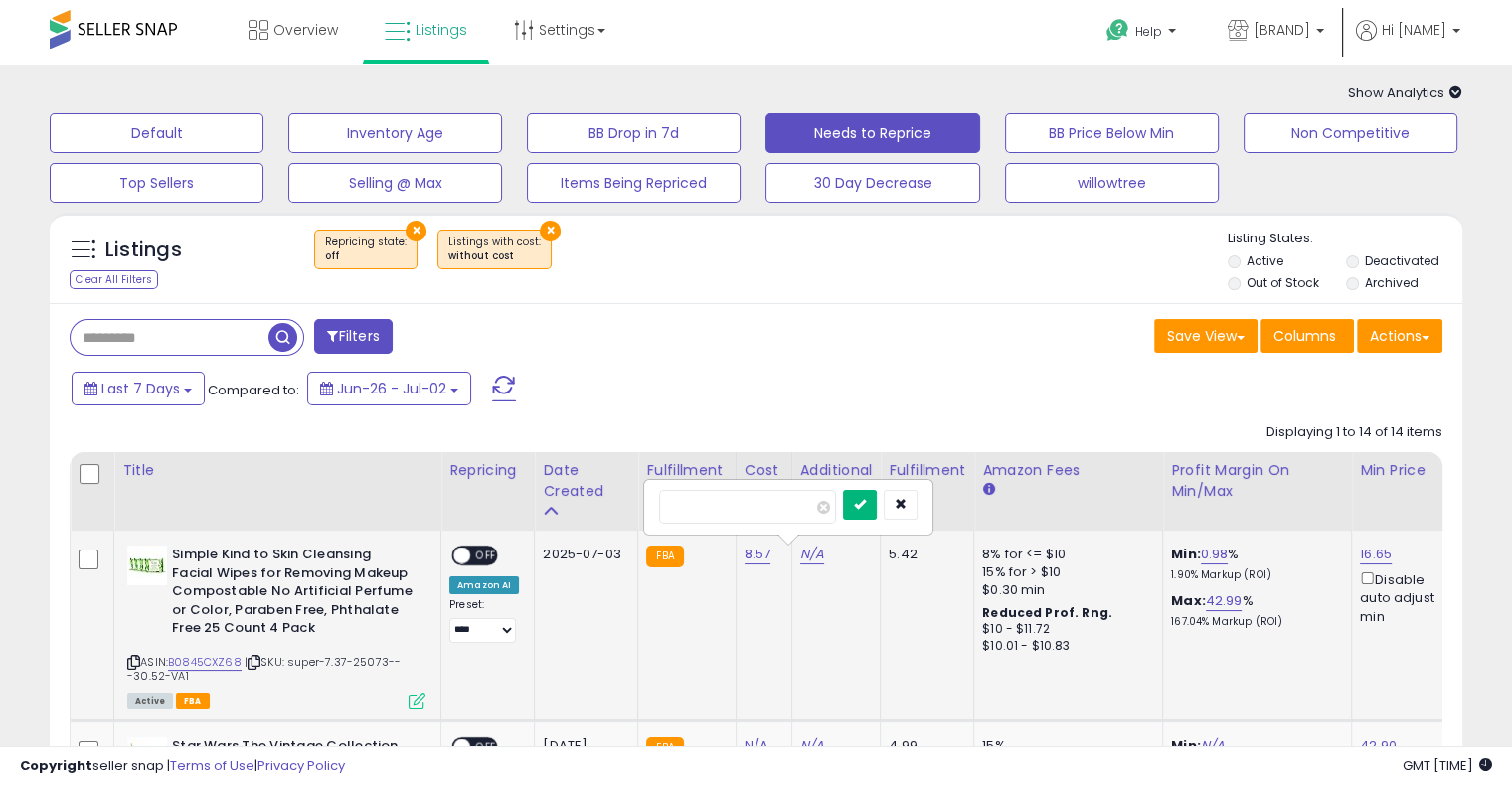 type on "****" 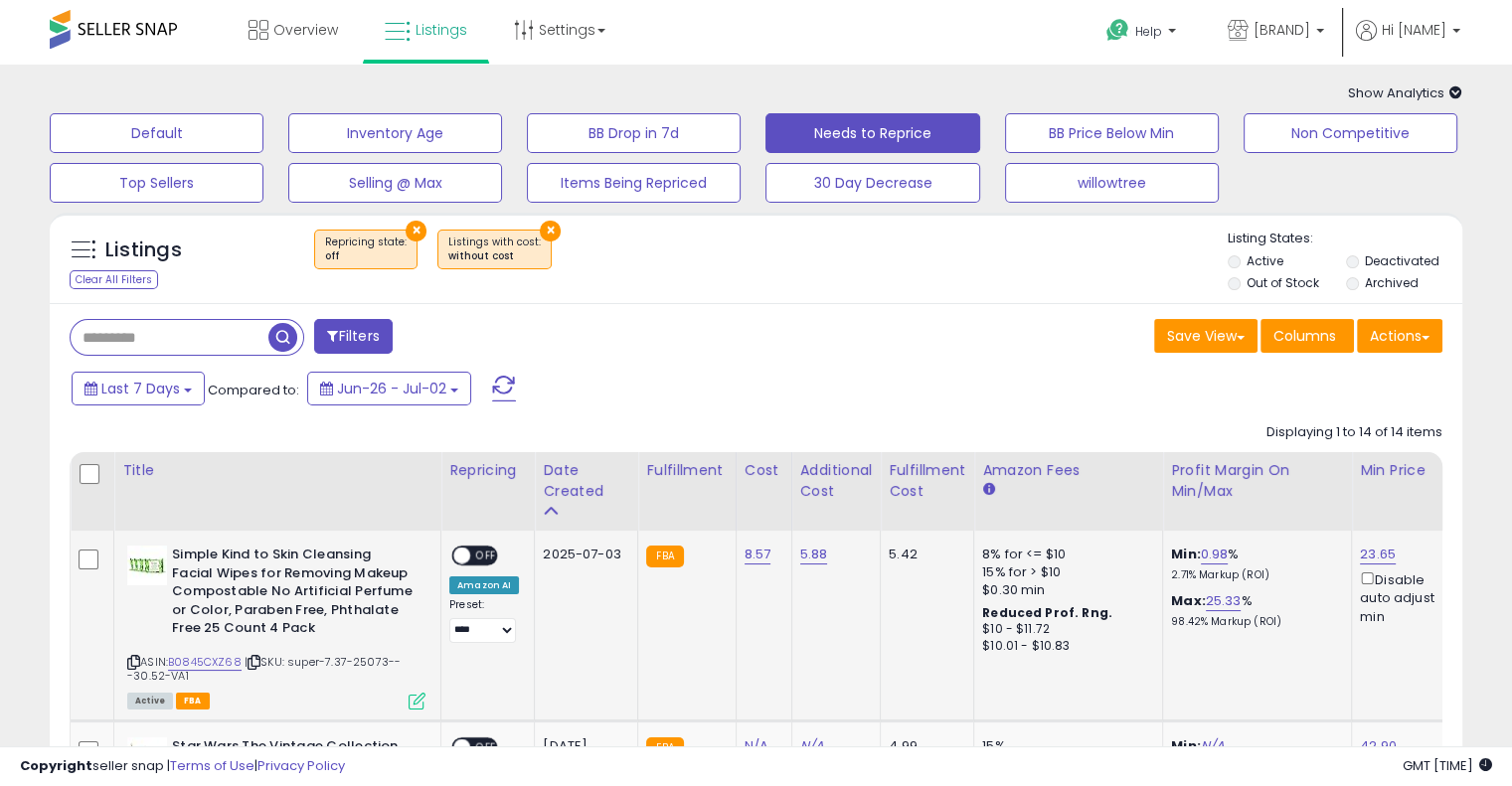 click on "OFF" at bounding box center [486, 555] 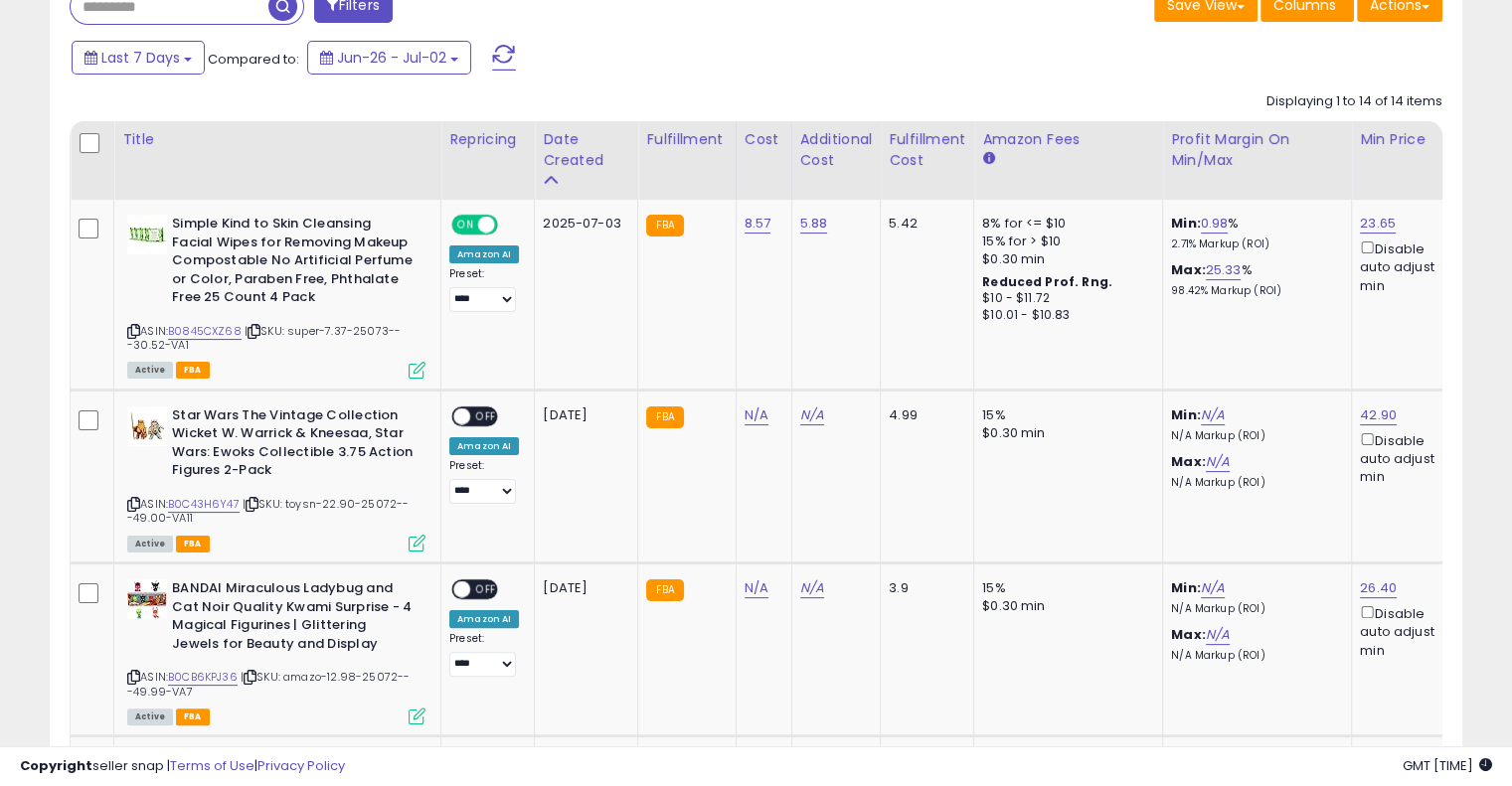 scroll, scrollTop: 334, scrollLeft: 0, axis: vertical 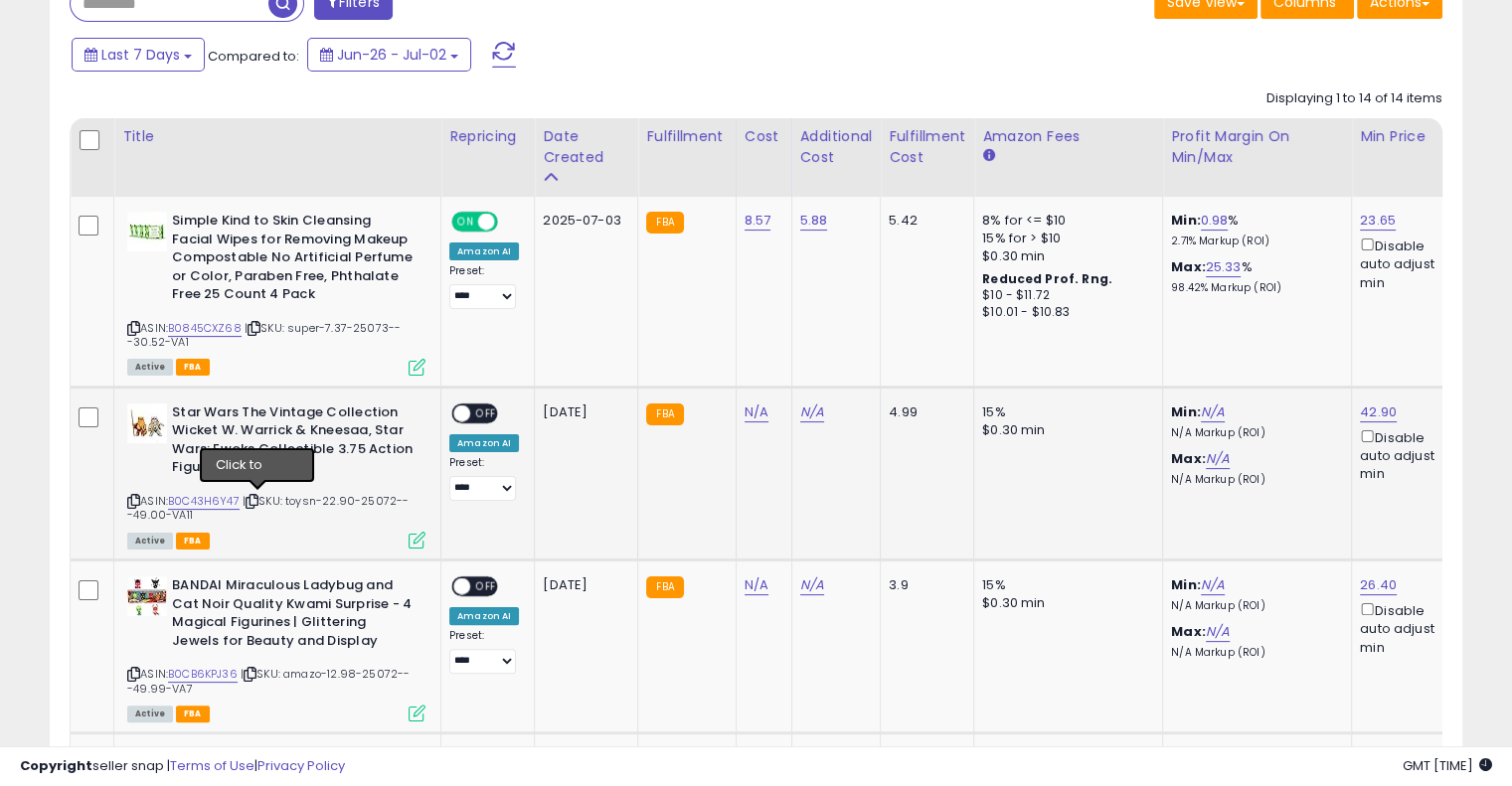 click at bounding box center (252, 501) 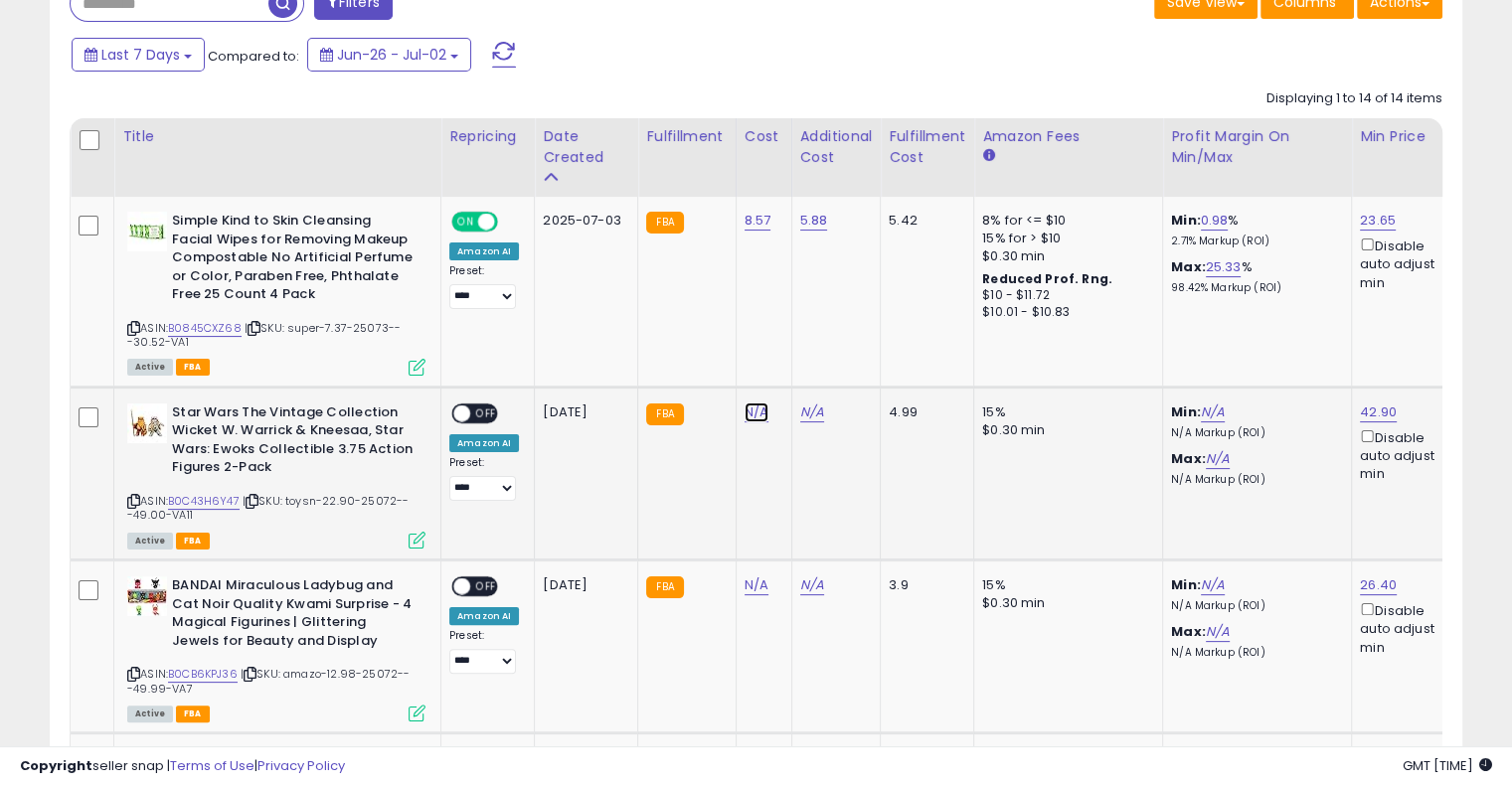 click on "N/A" at bounding box center (756, 412) 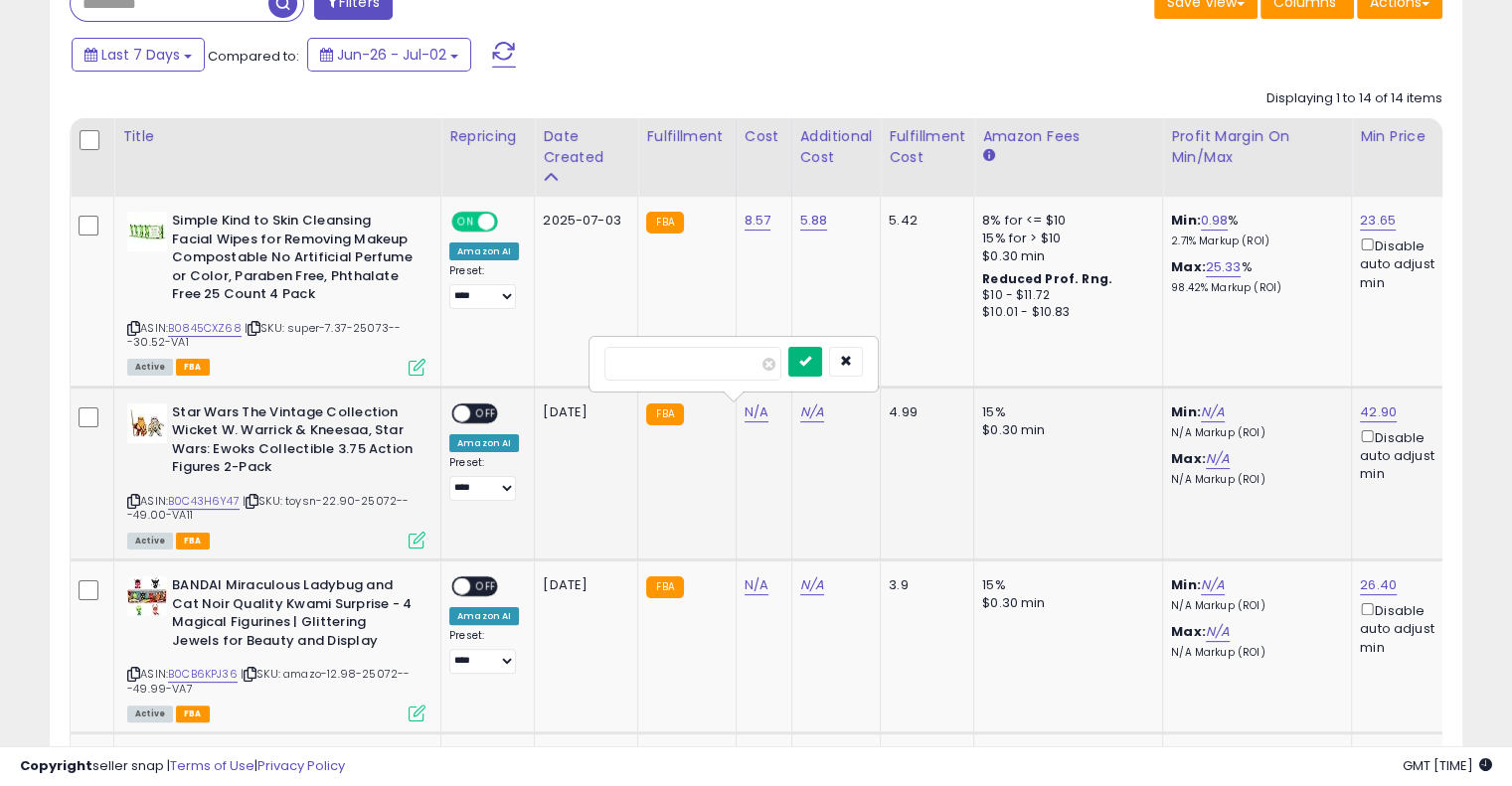 type on "*****" 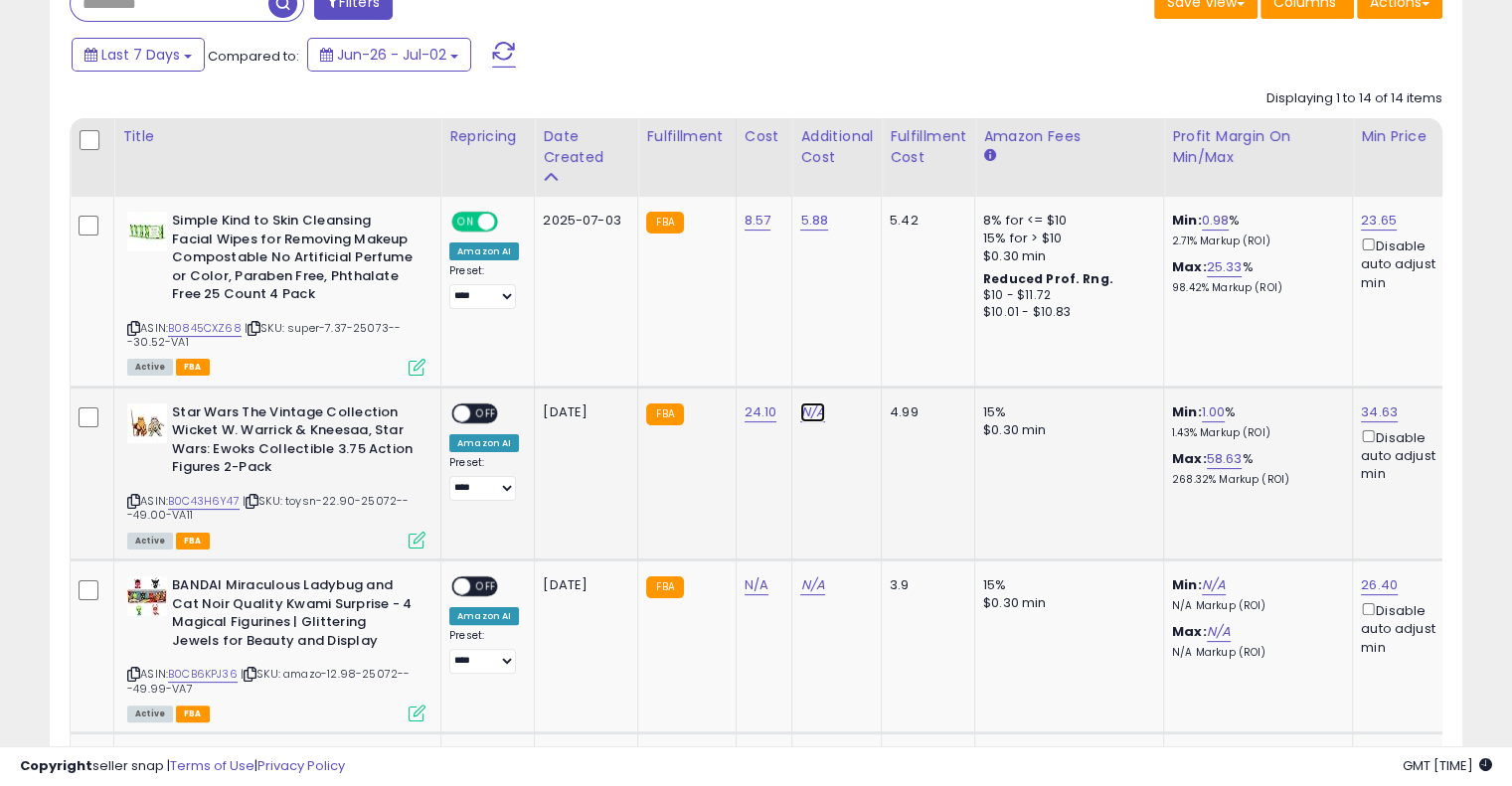 click on "N/A" at bounding box center [812, 412] 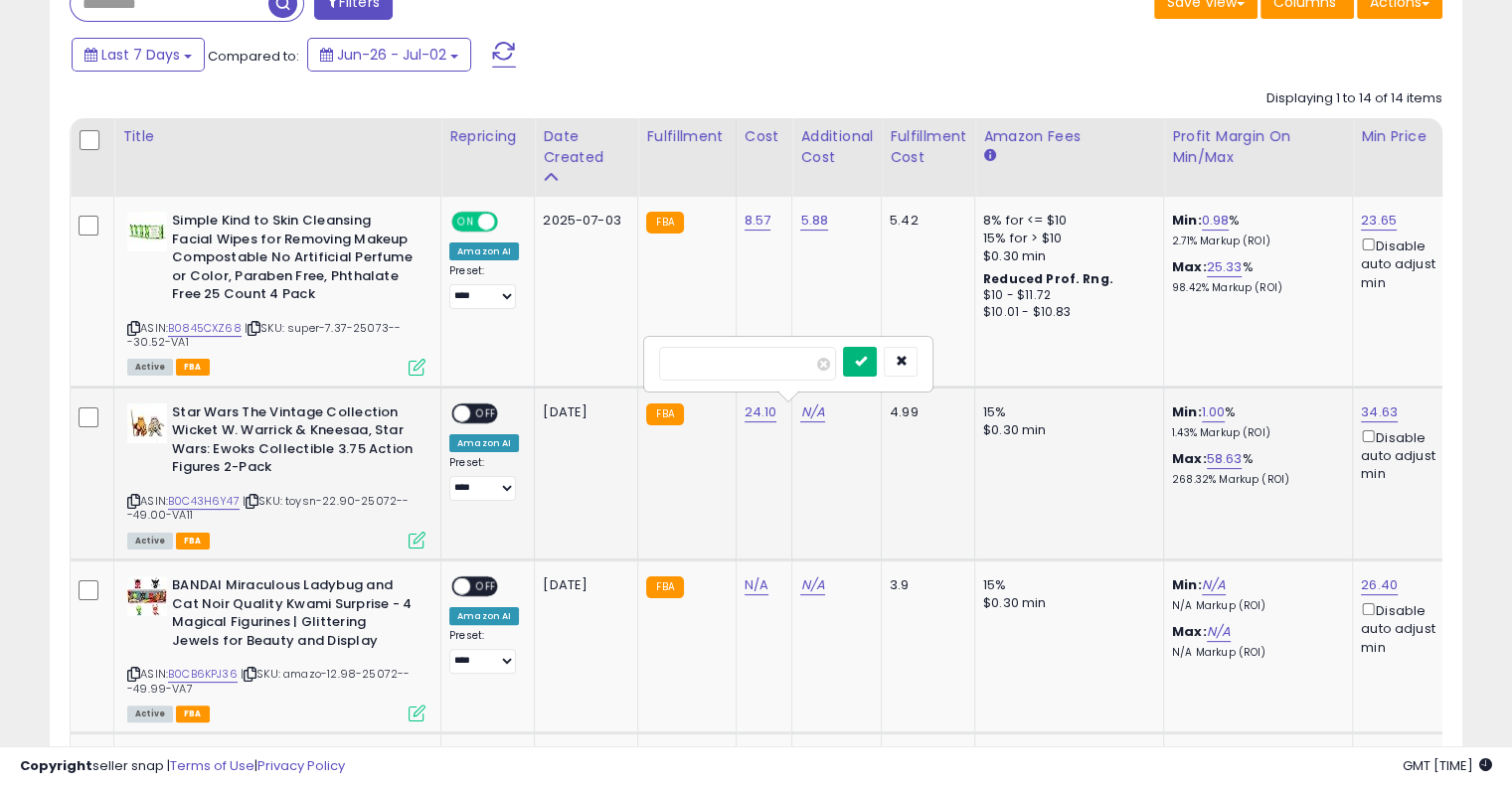 type on "****" 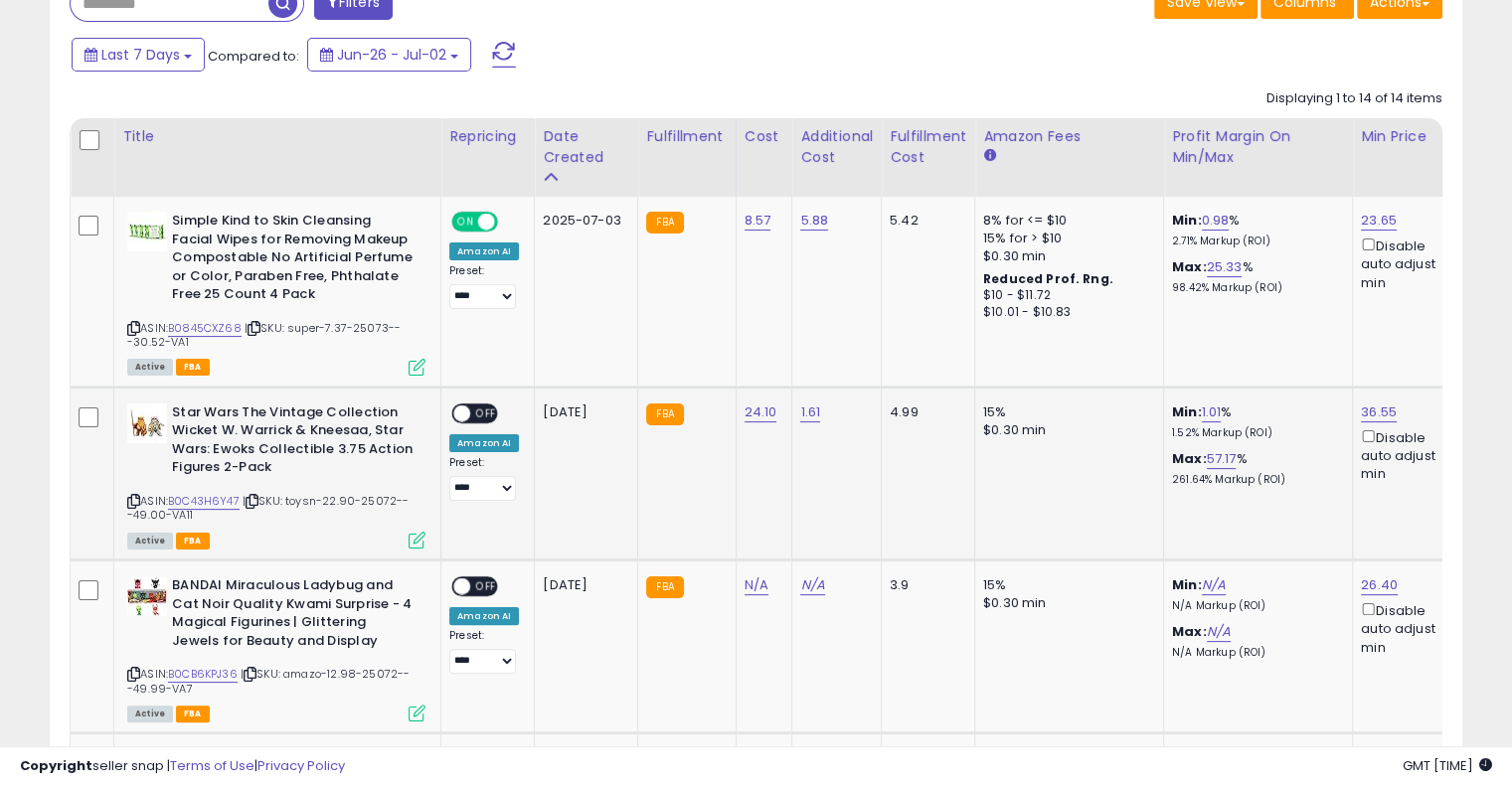 click on "OFF" at bounding box center (486, 412) 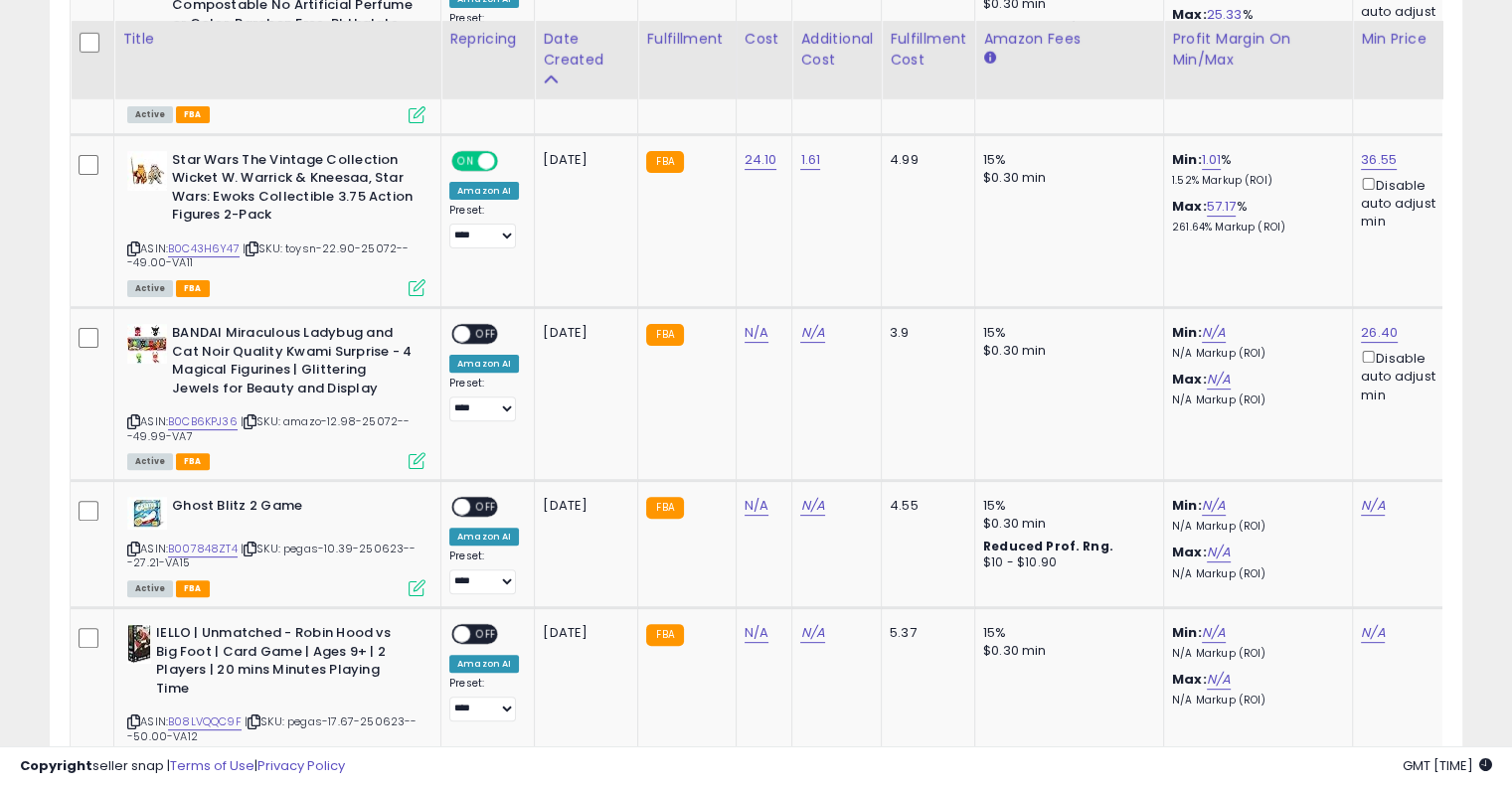 scroll, scrollTop: 622, scrollLeft: 0, axis: vertical 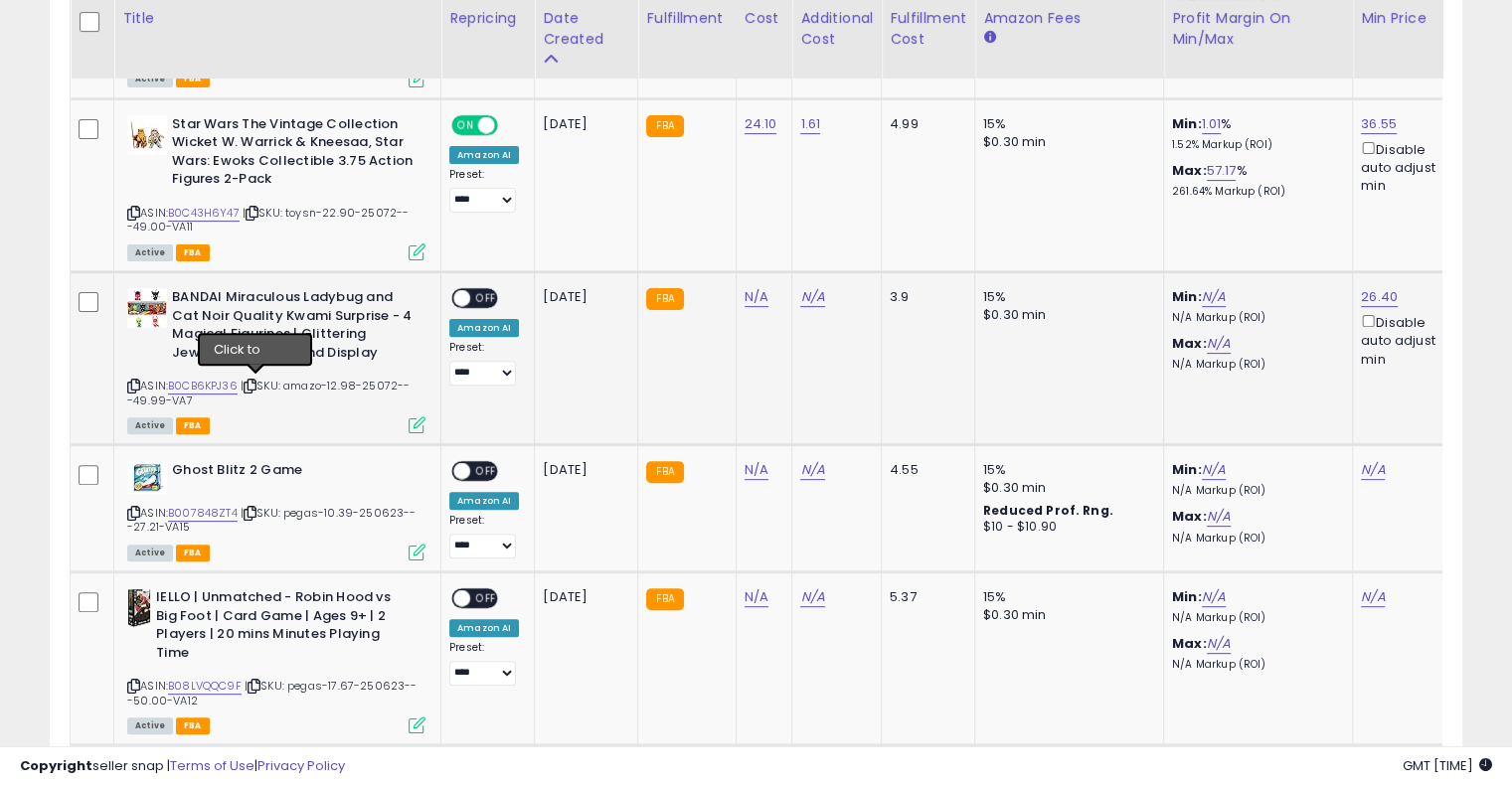 click at bounding box center (250, 386) 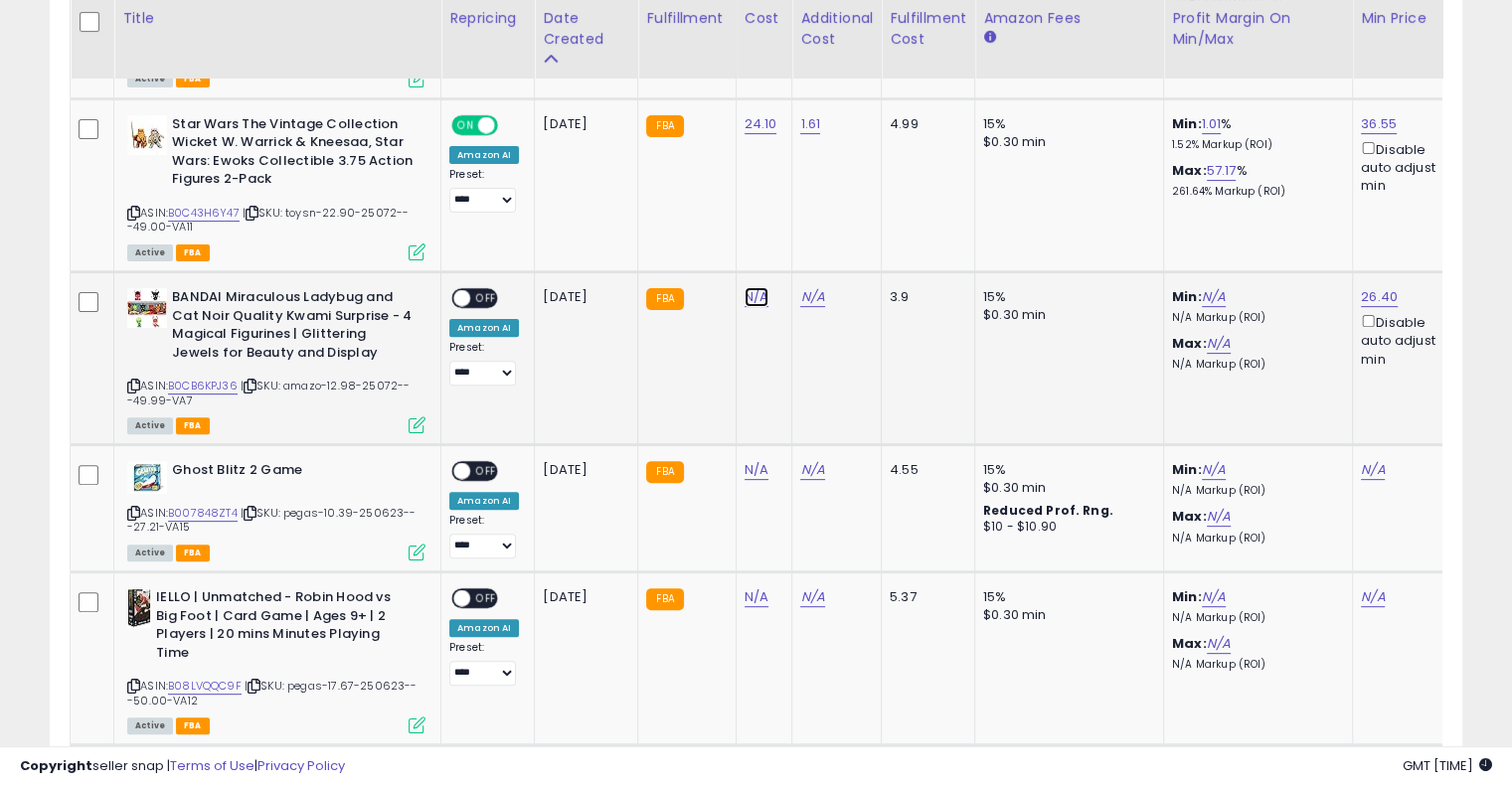 click on "N/A" at bounding box center [756, 297] 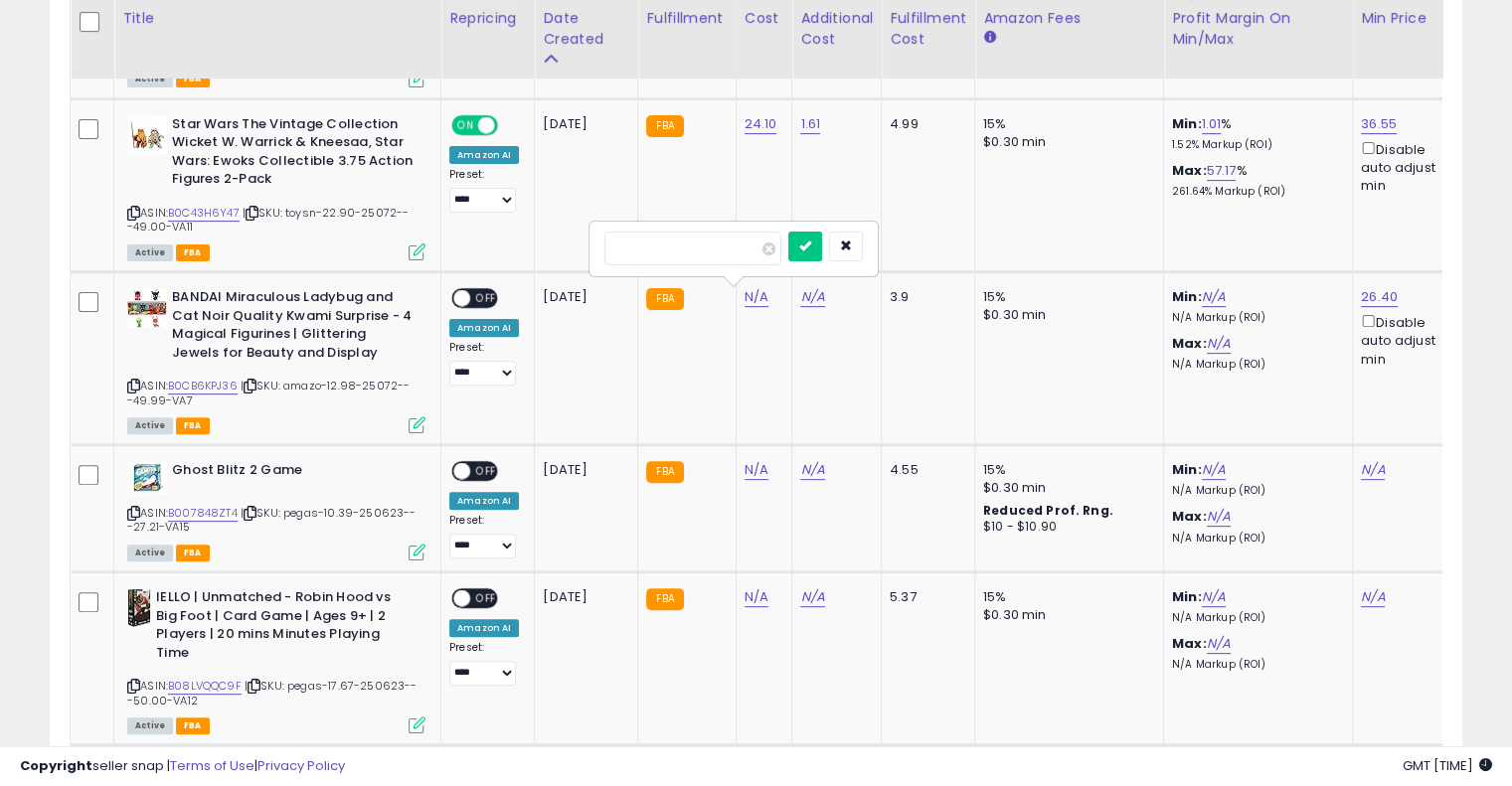 type on "*****" 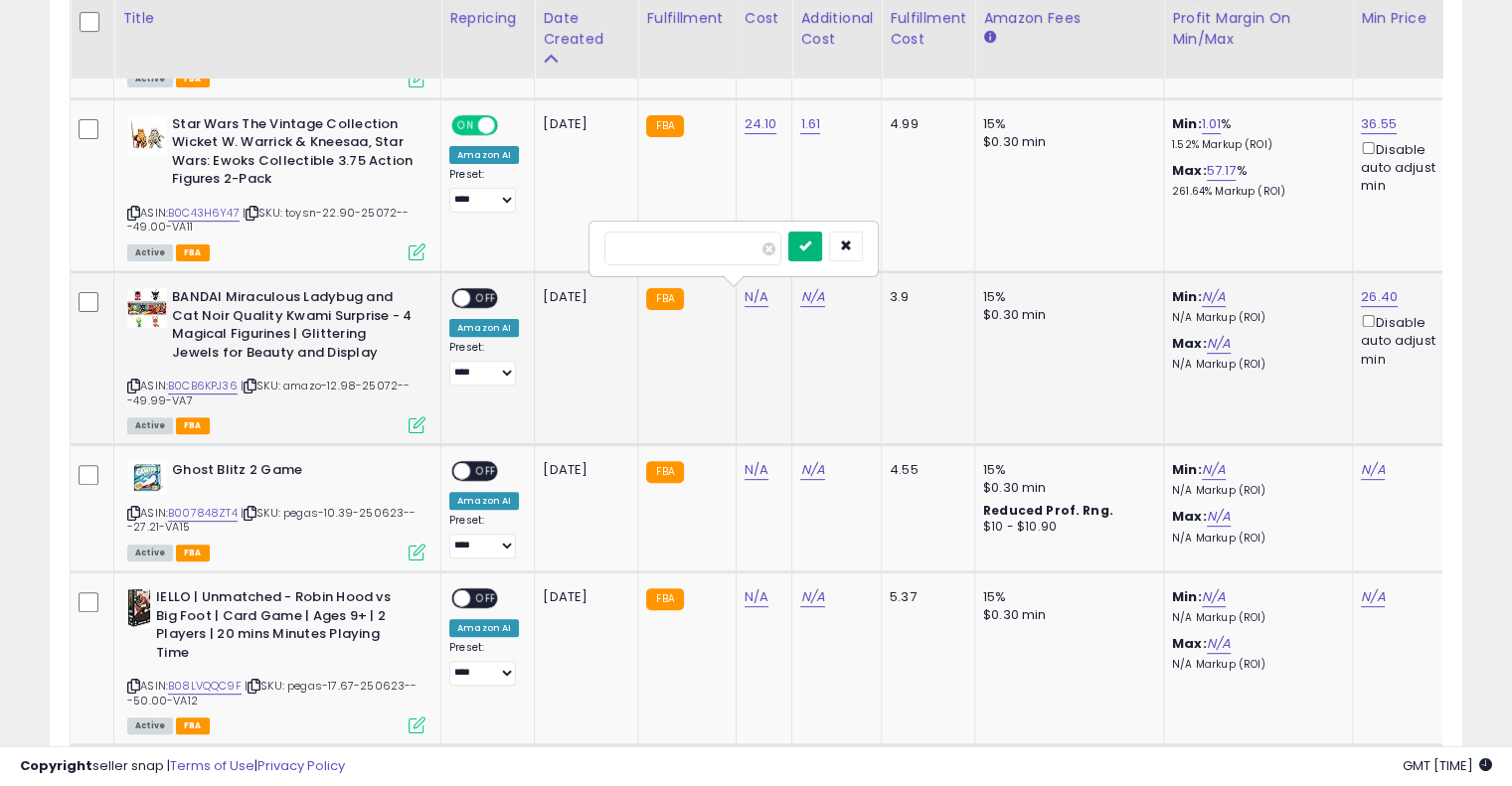 click at bounding box center (805, 246) 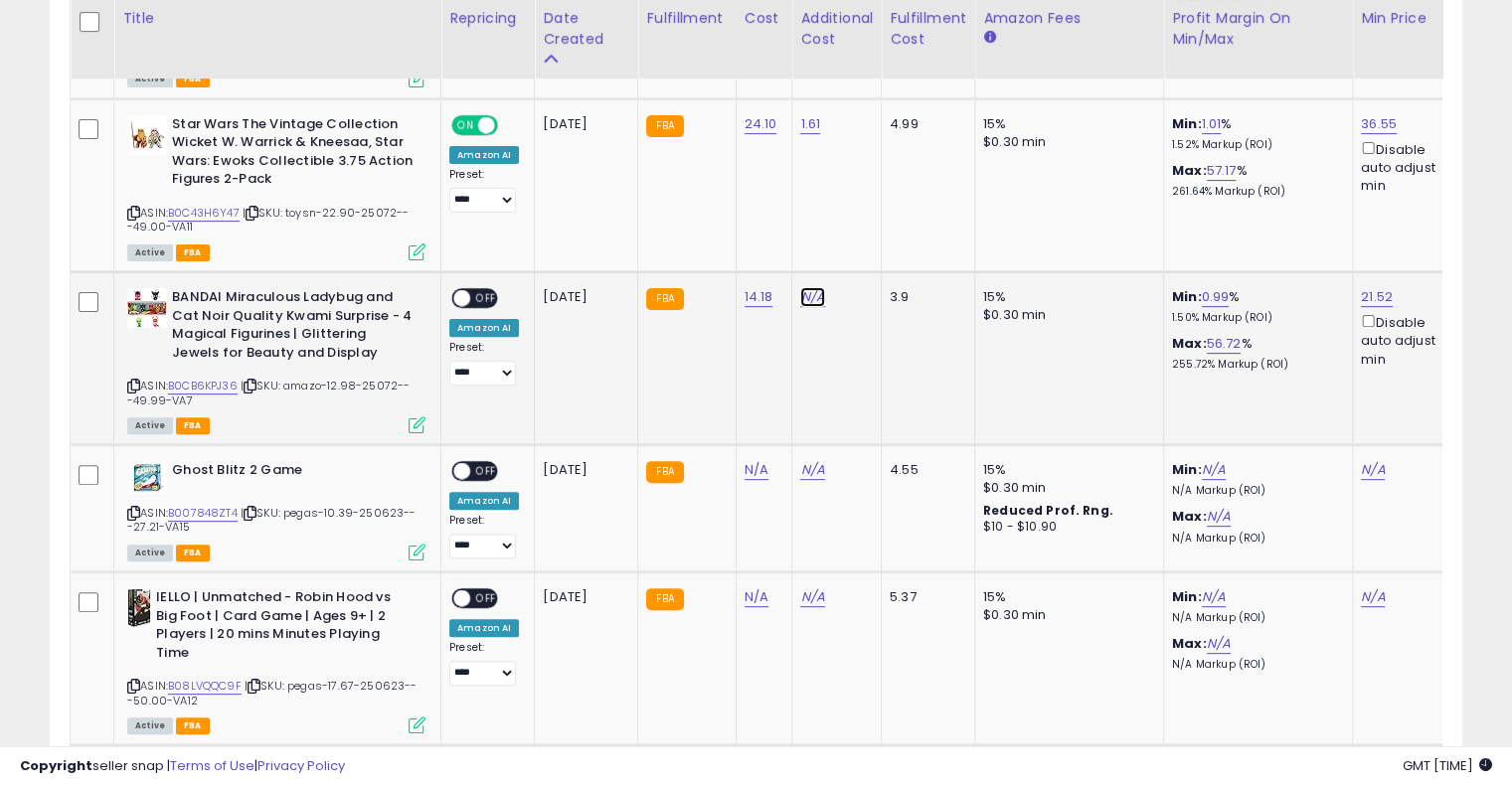 click on "N/A" at bounding box center (812, 297) 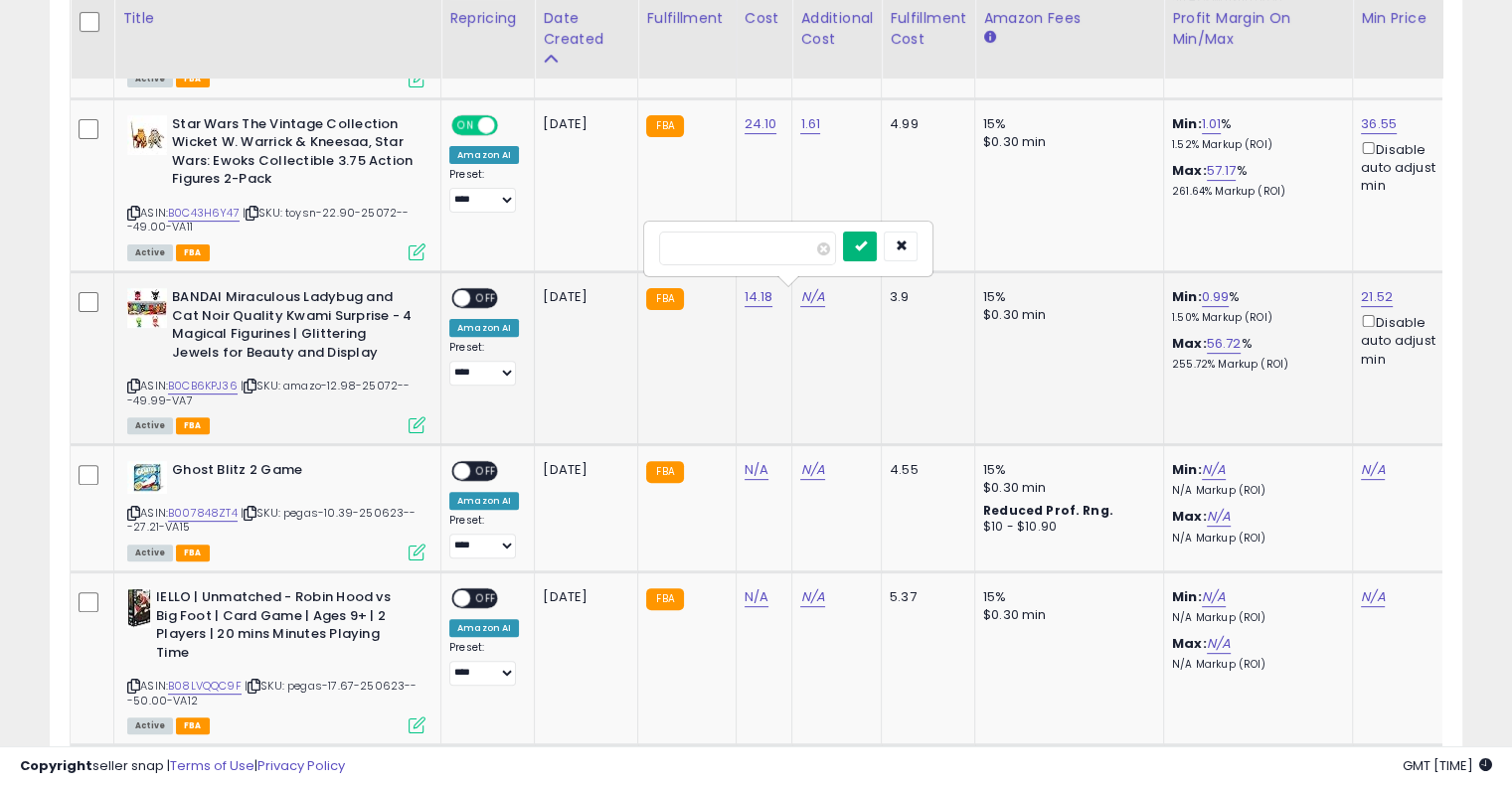 type on "****" 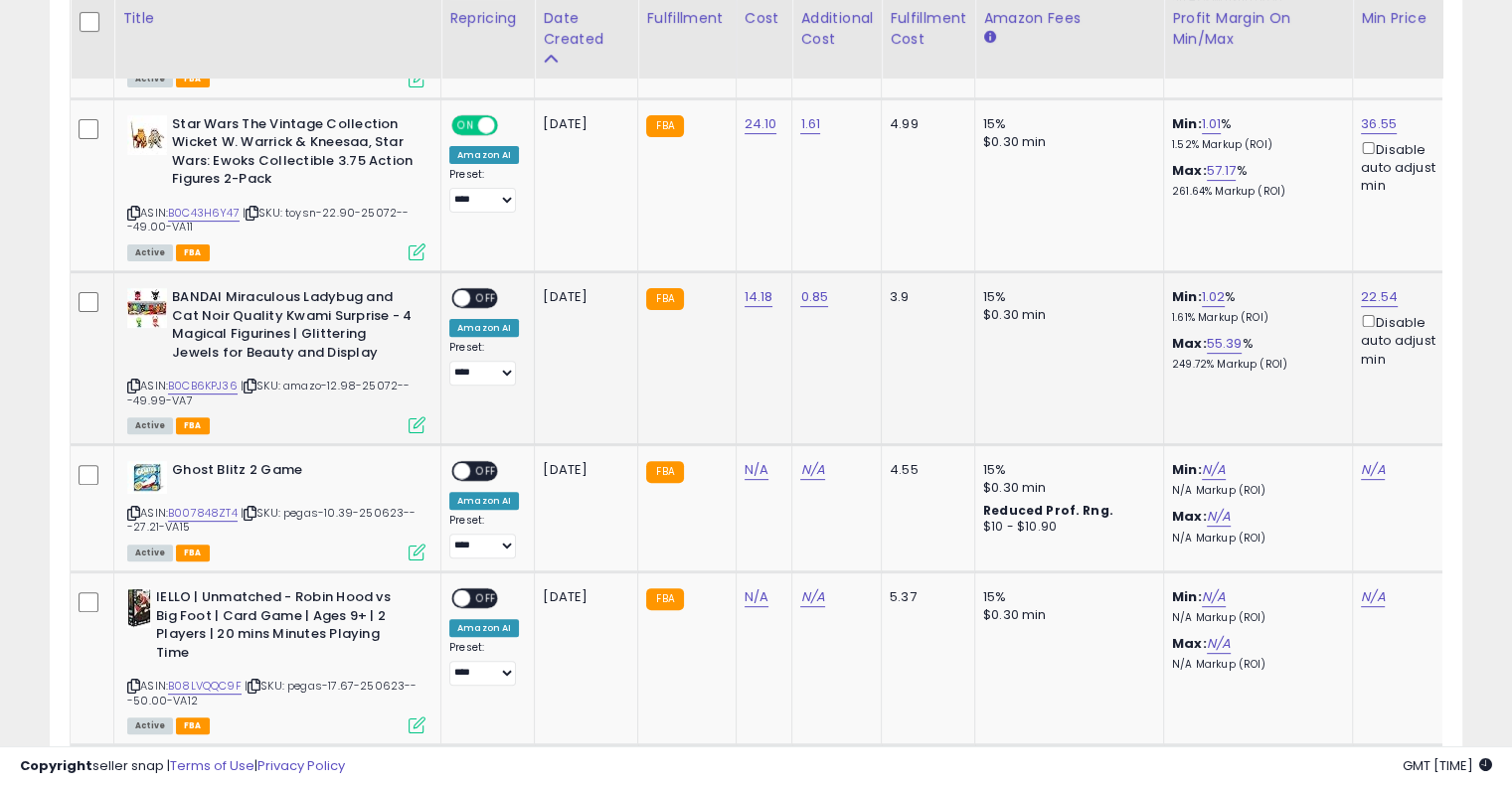 click on "OFF" at bounding box center [486, 298] 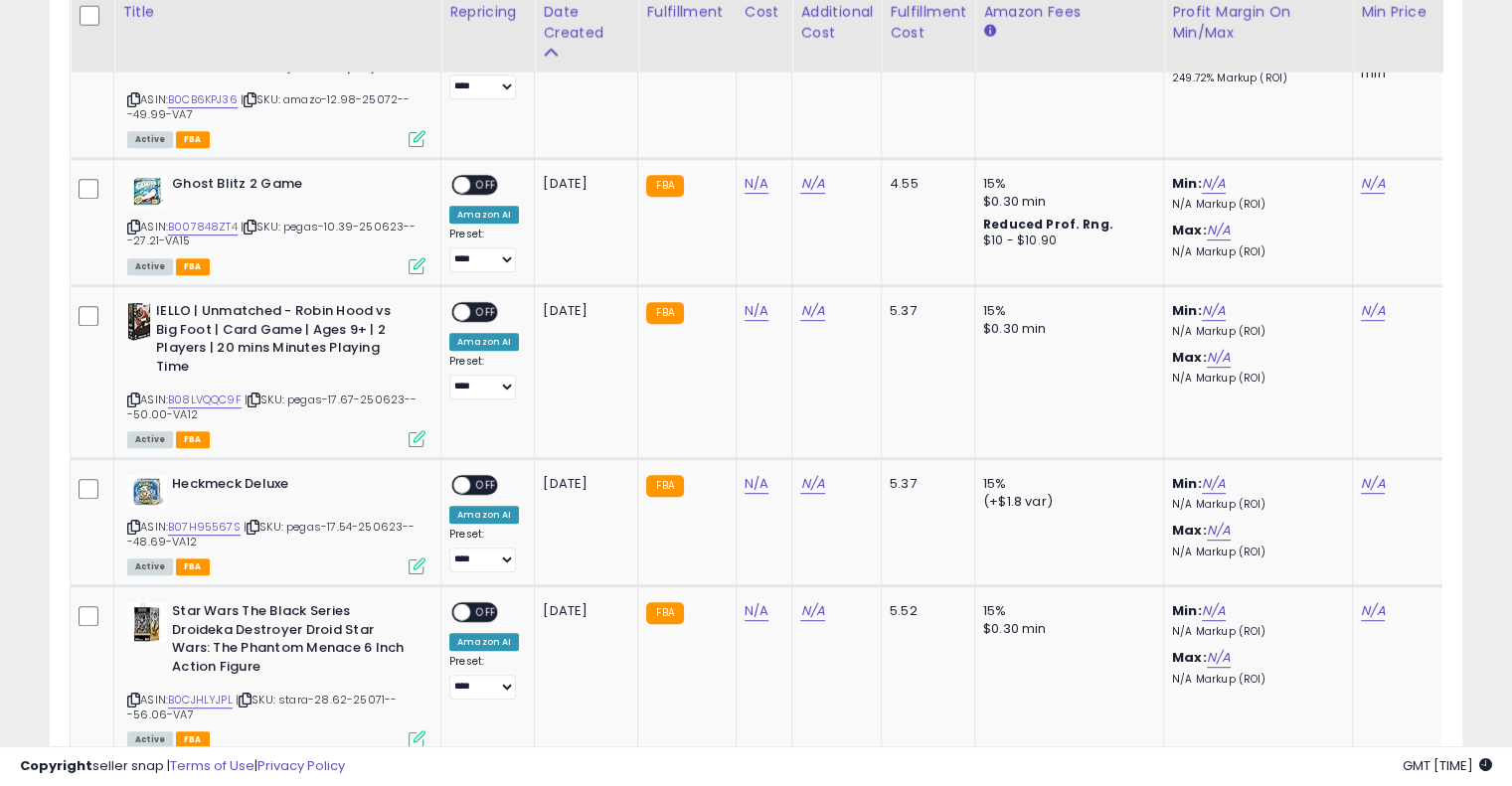 scroll, scrollTop: 932, scrollLeft: 0, axis: vertical 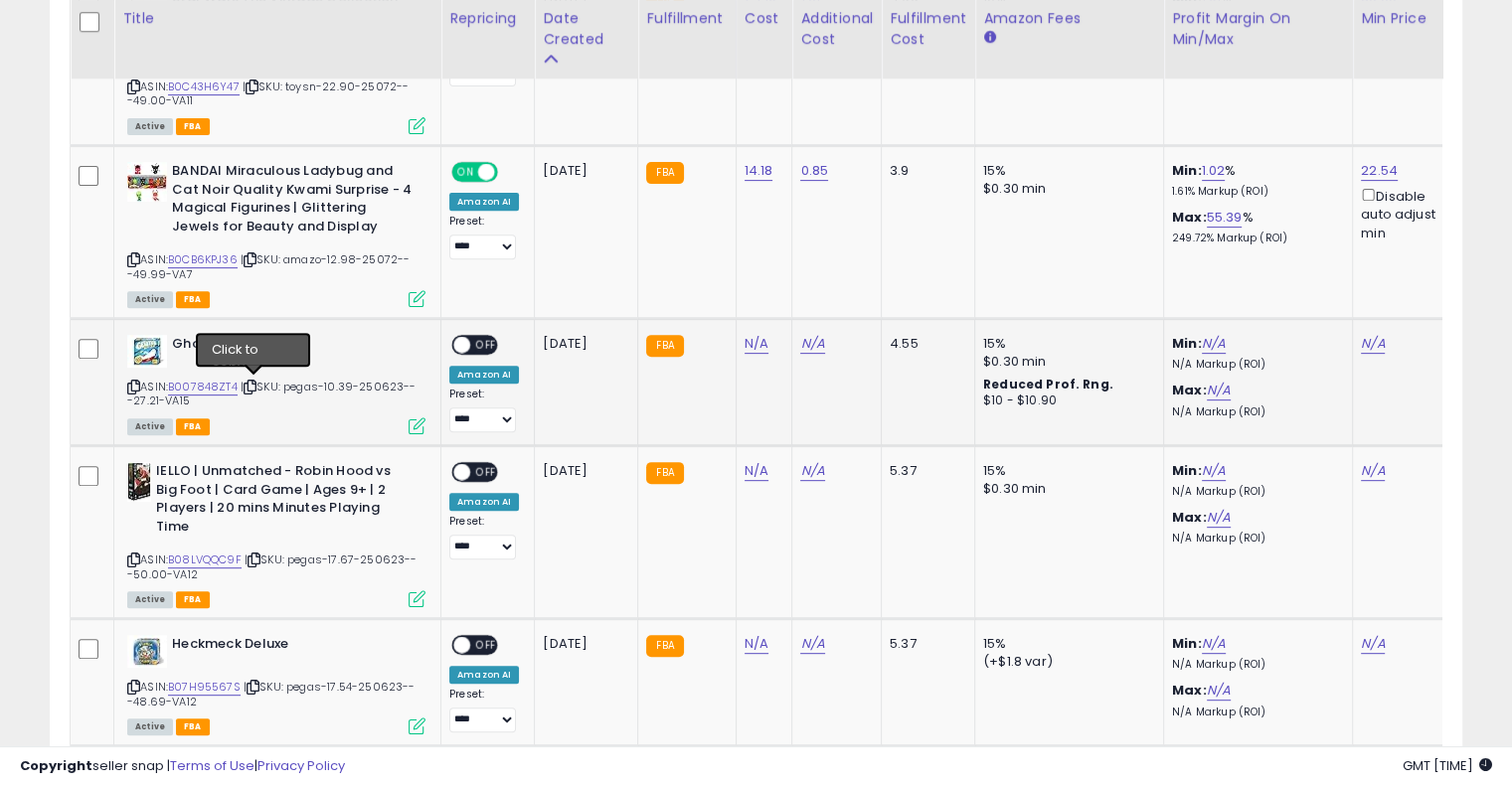 click at bounding box center [250, 387] 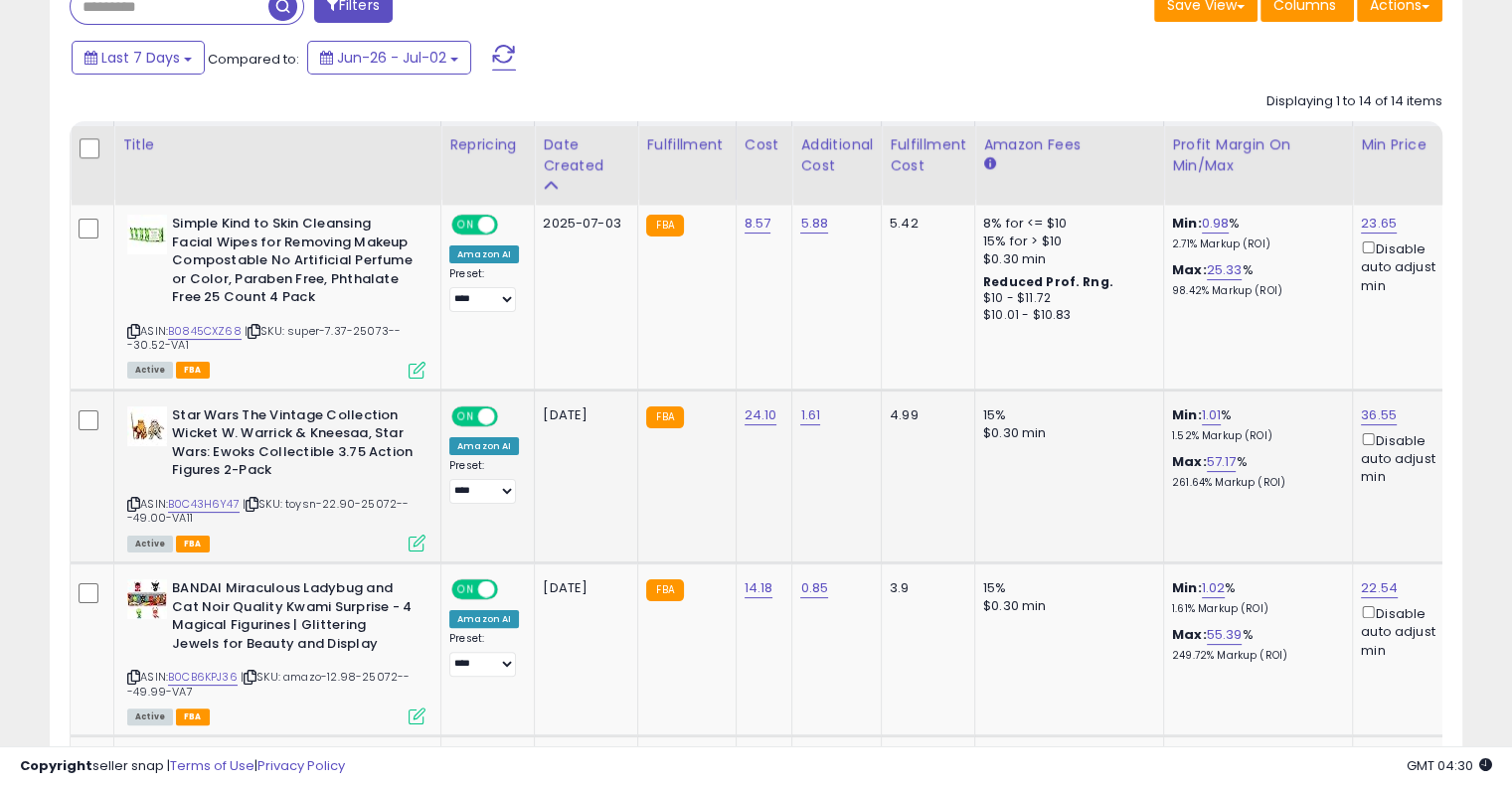 scroll, scrollTop: 662, scrollLeft: 0, axis: vertical 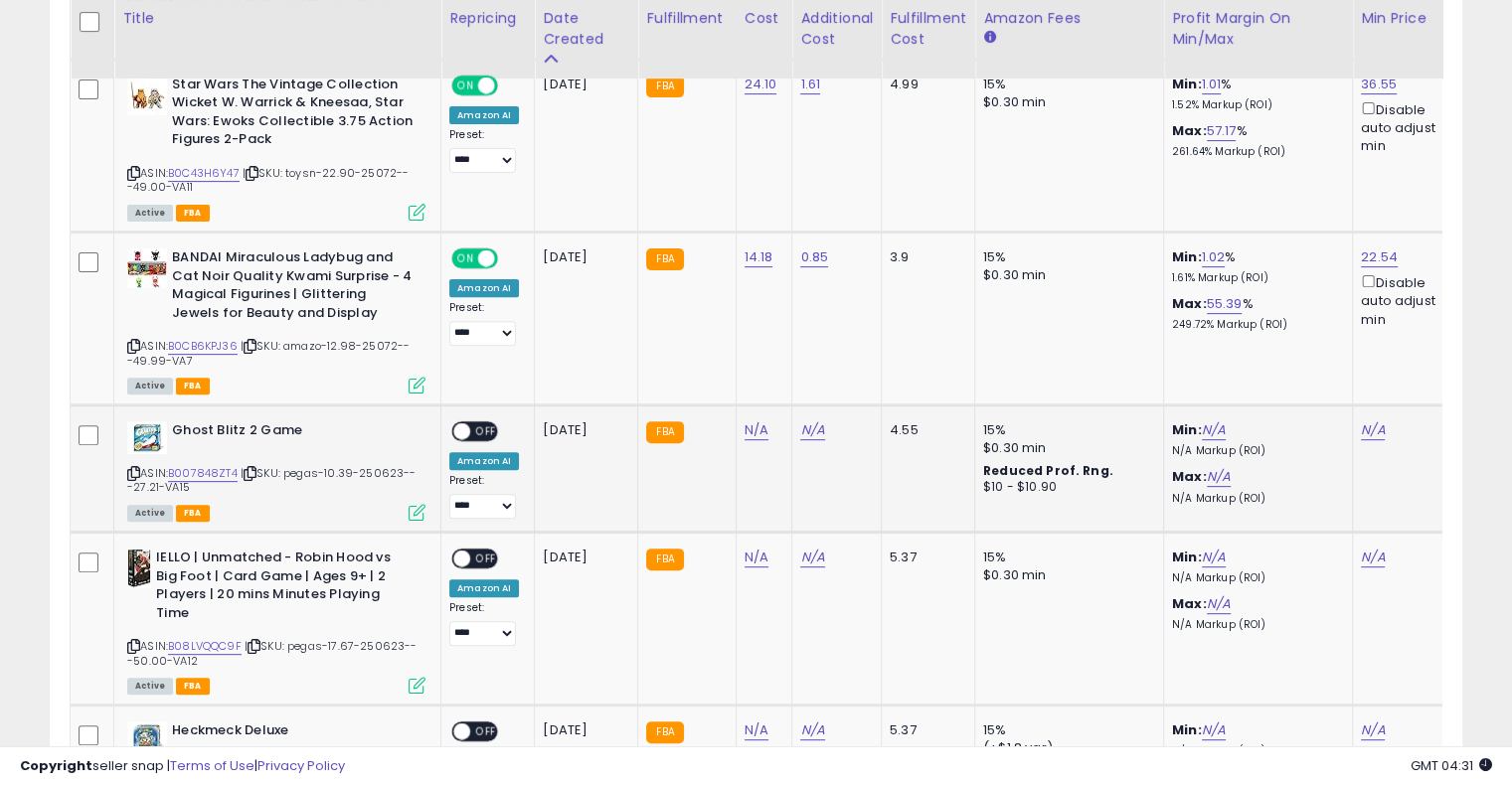 click at bounding box center [250, 473] 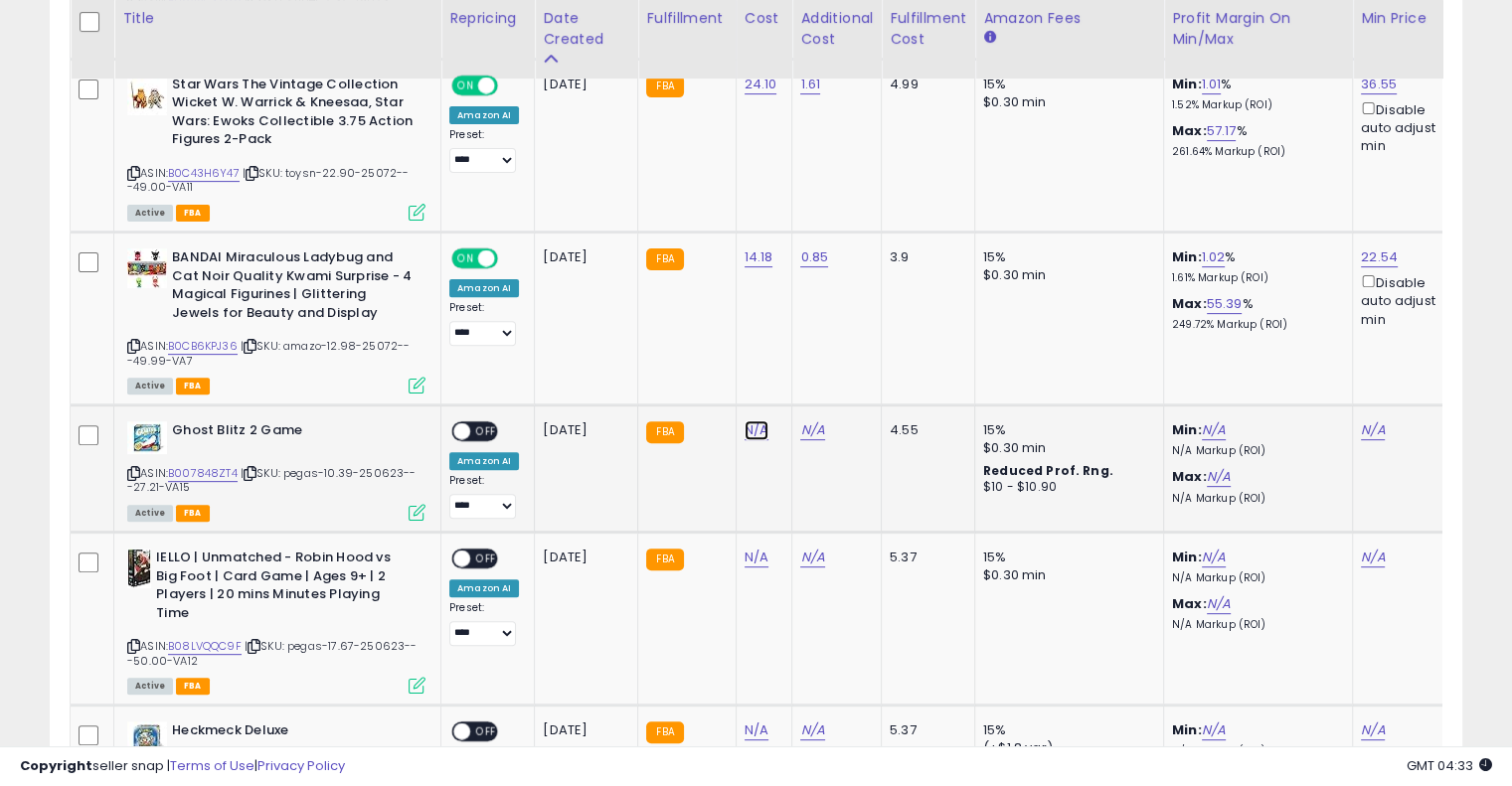 click on "N/A" at bounding box center [756, 430] 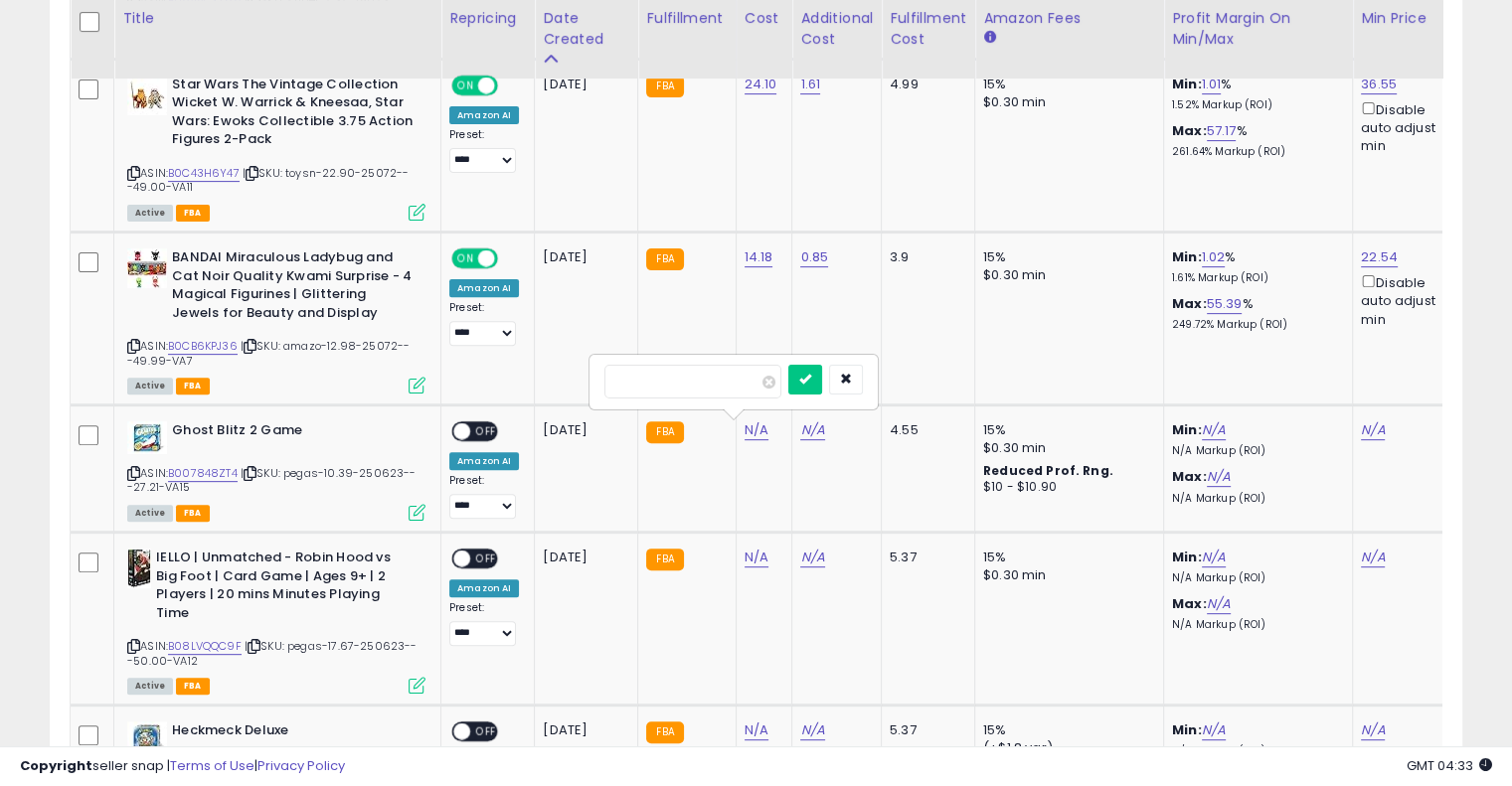 type on "*****" 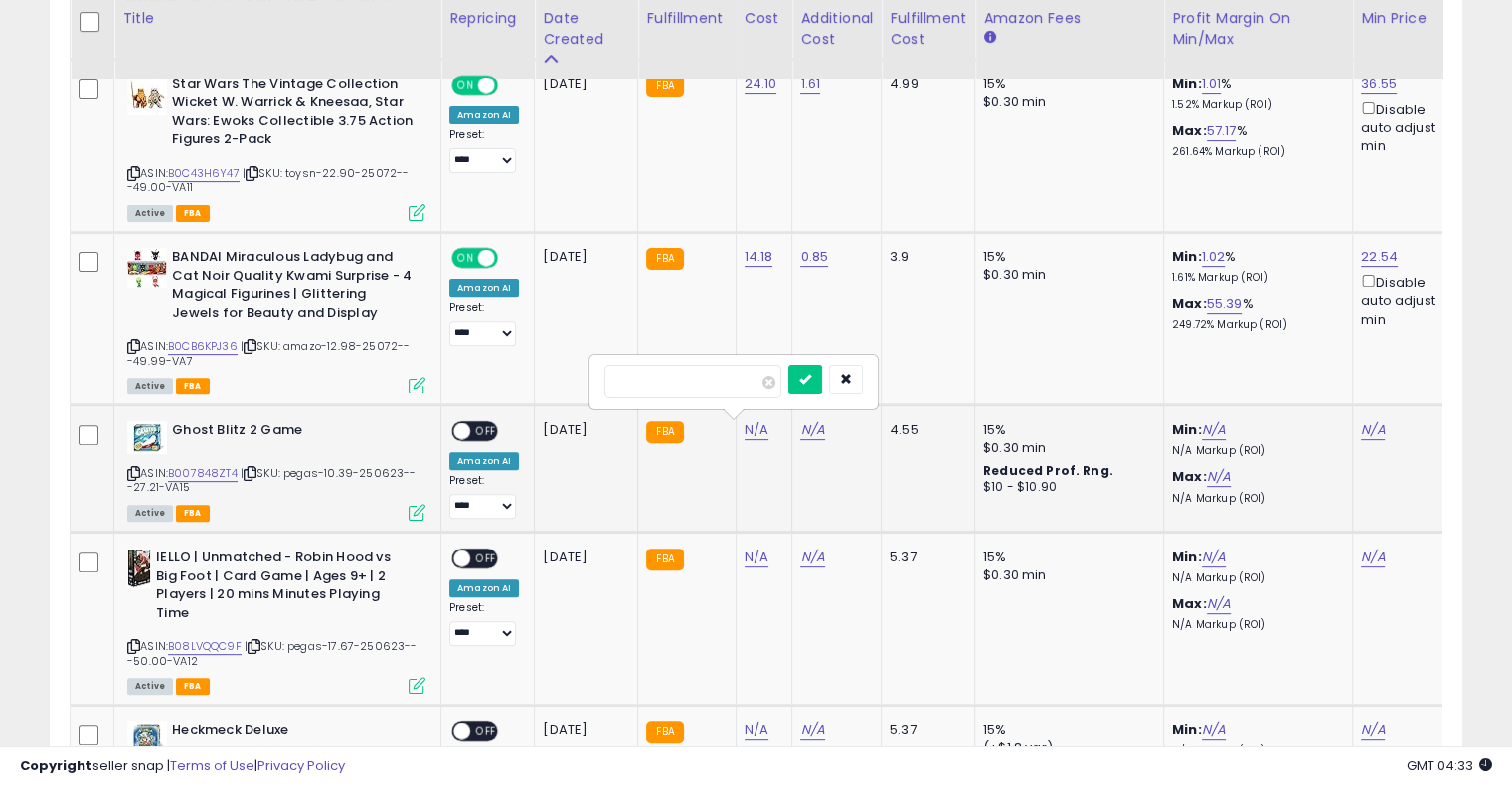 click on "*****" at bounding box center [734, 382] 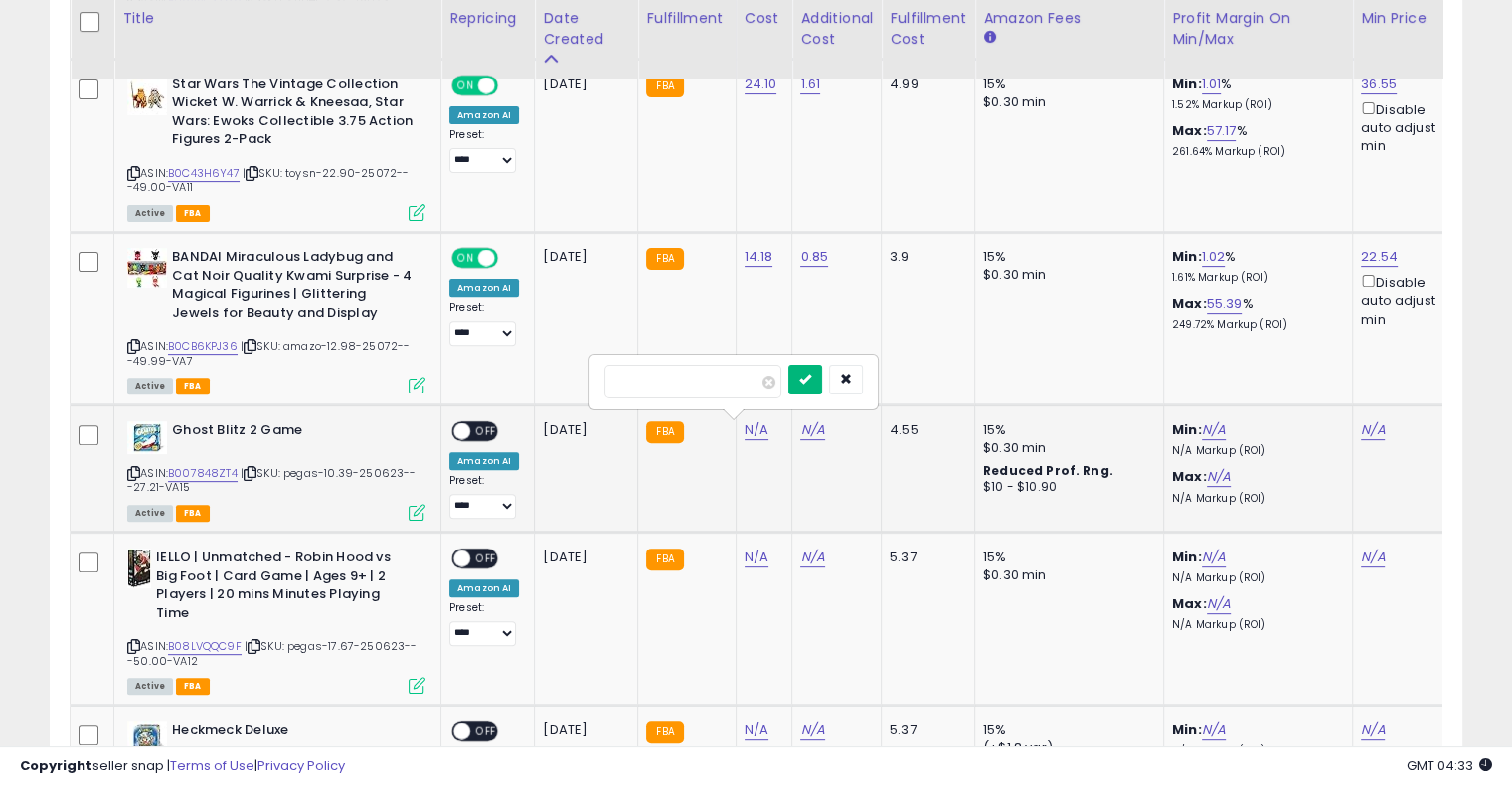 click at bounding box center [805, 380] 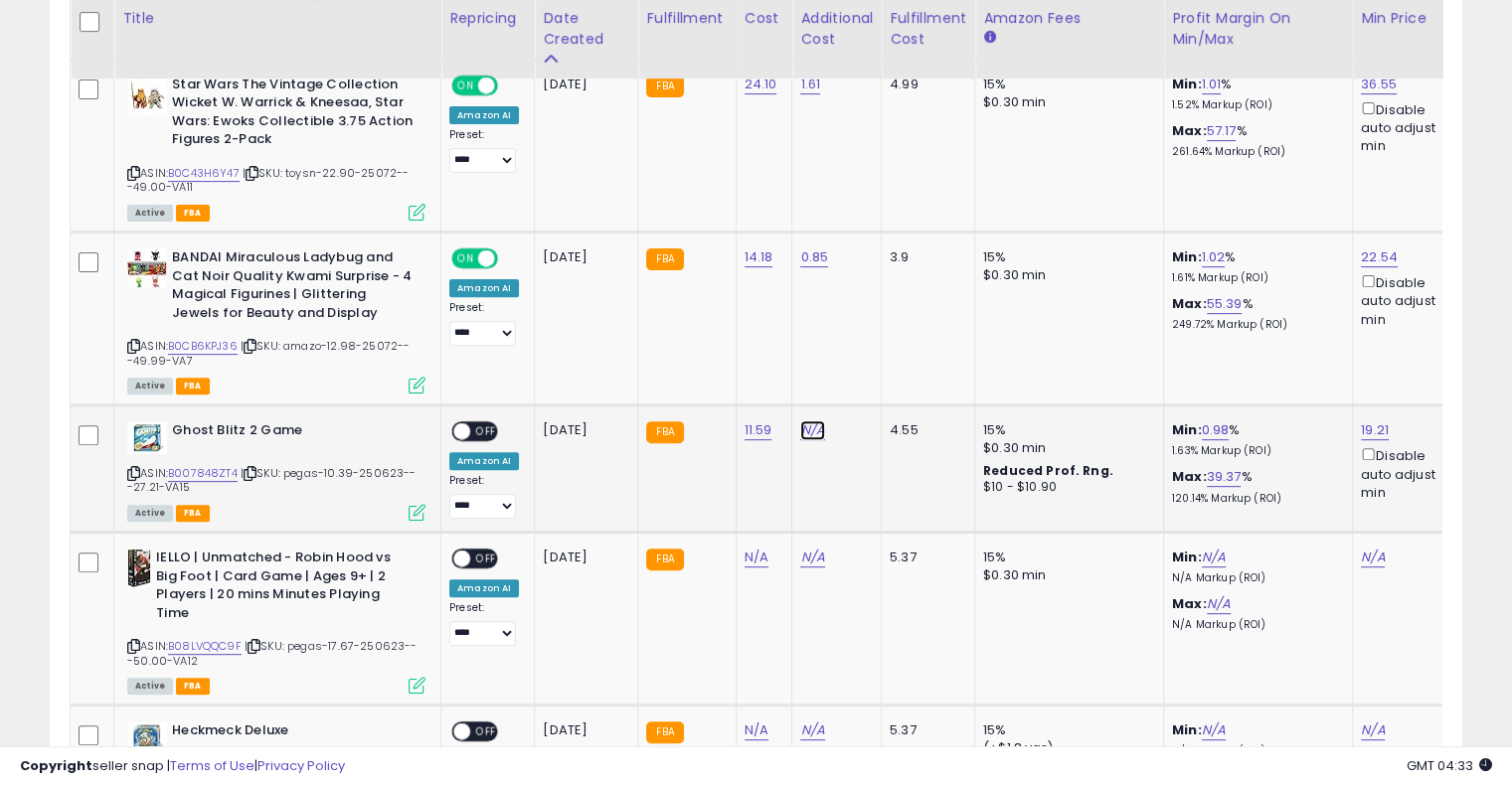drag, startPoint x: 795, startPoint y: 429, endPoint x: 1526, endPoint y: 562, distance: 743.0007 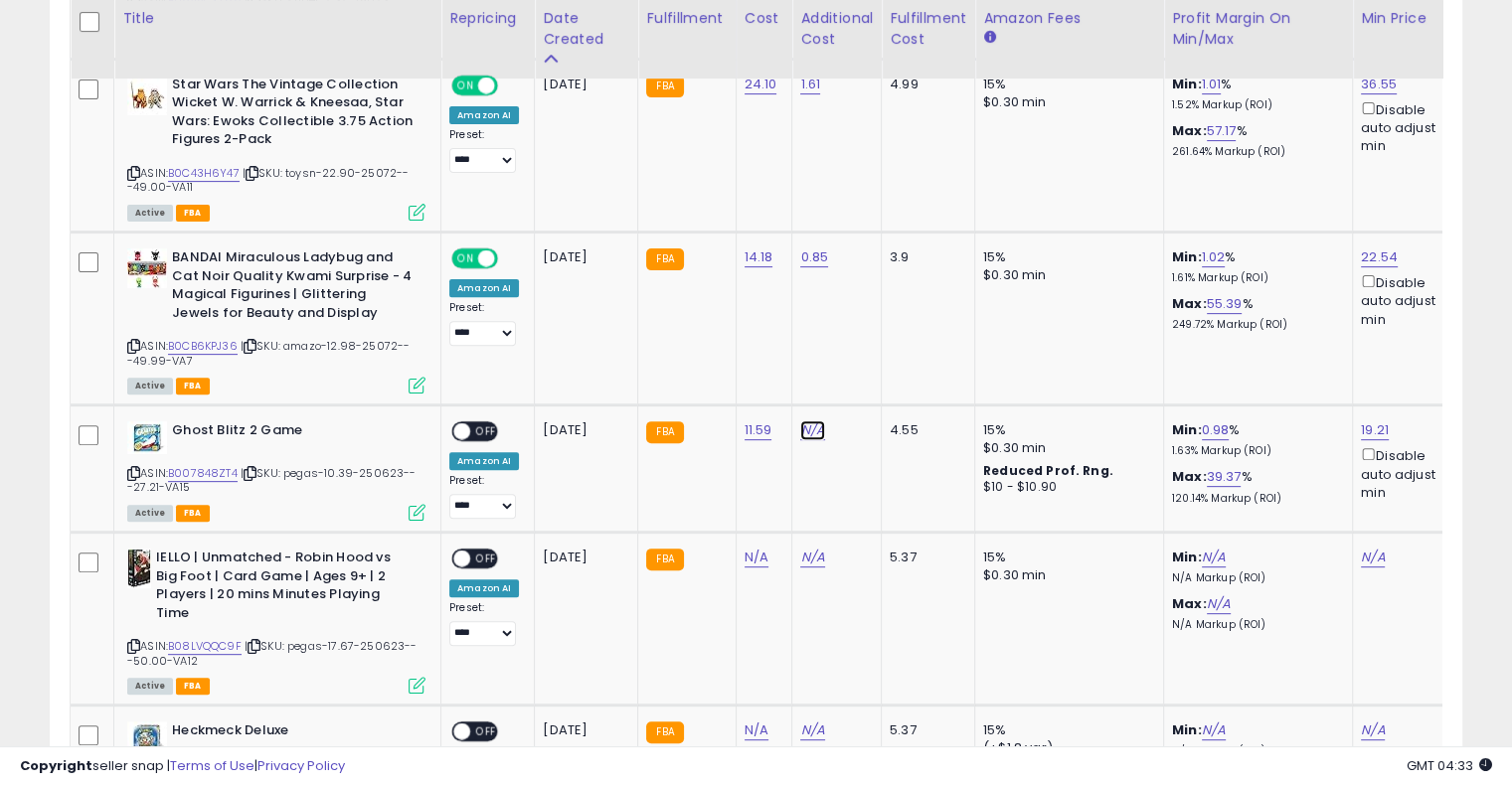 click on "N/A" at bounding box center (812, 430) 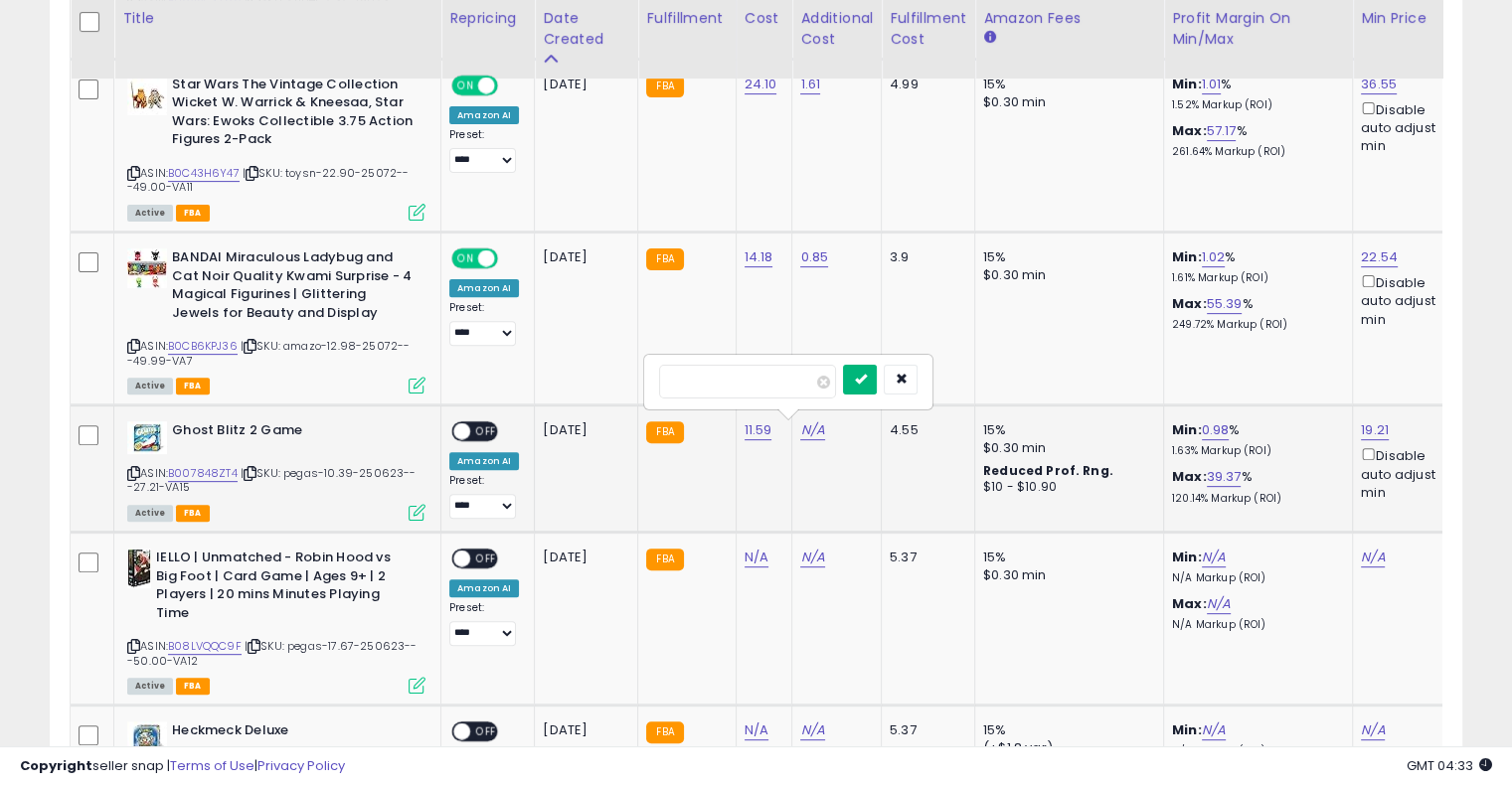 type on "****" 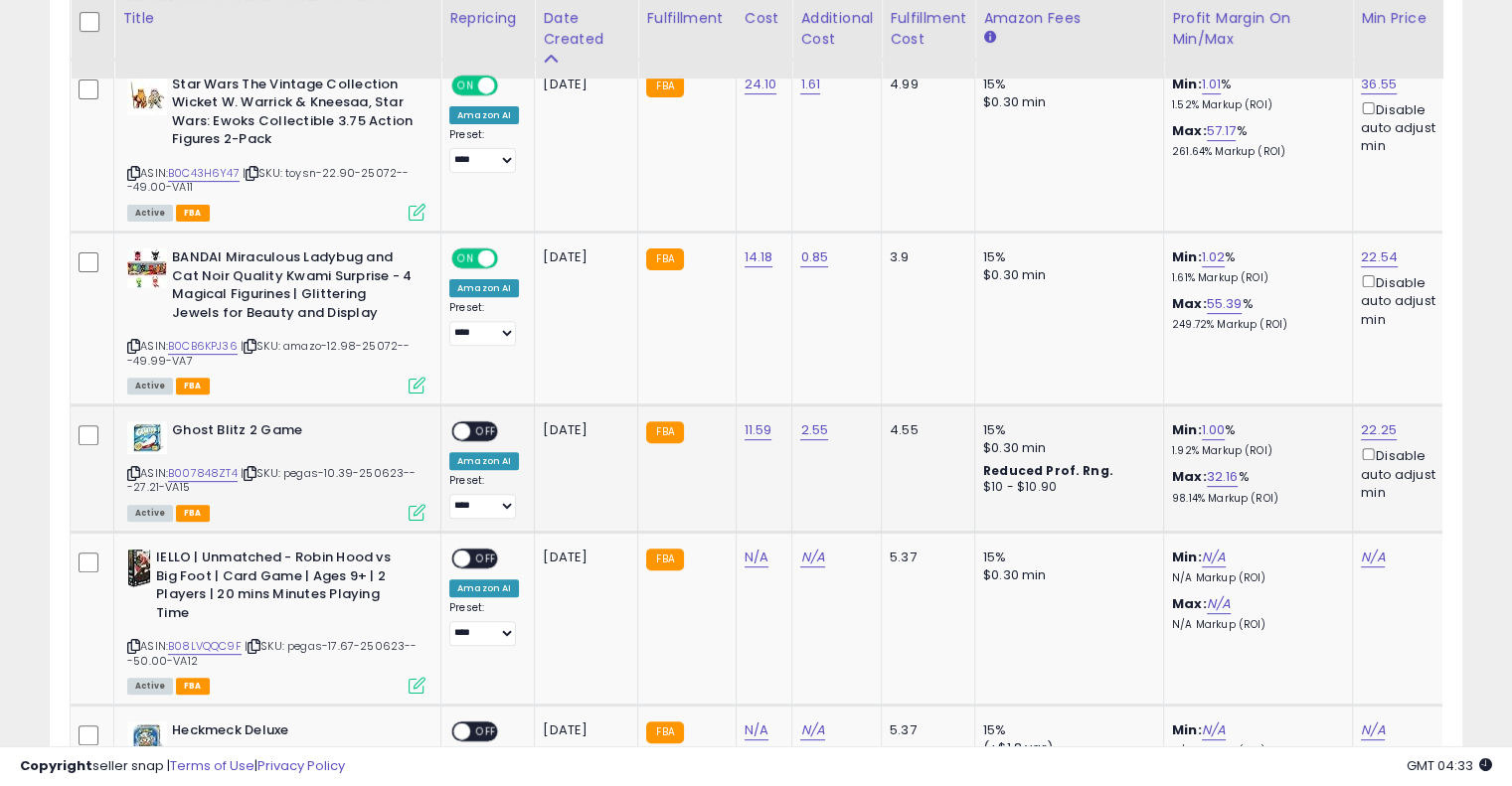click on "OFF" at bounding box center [486, 431] 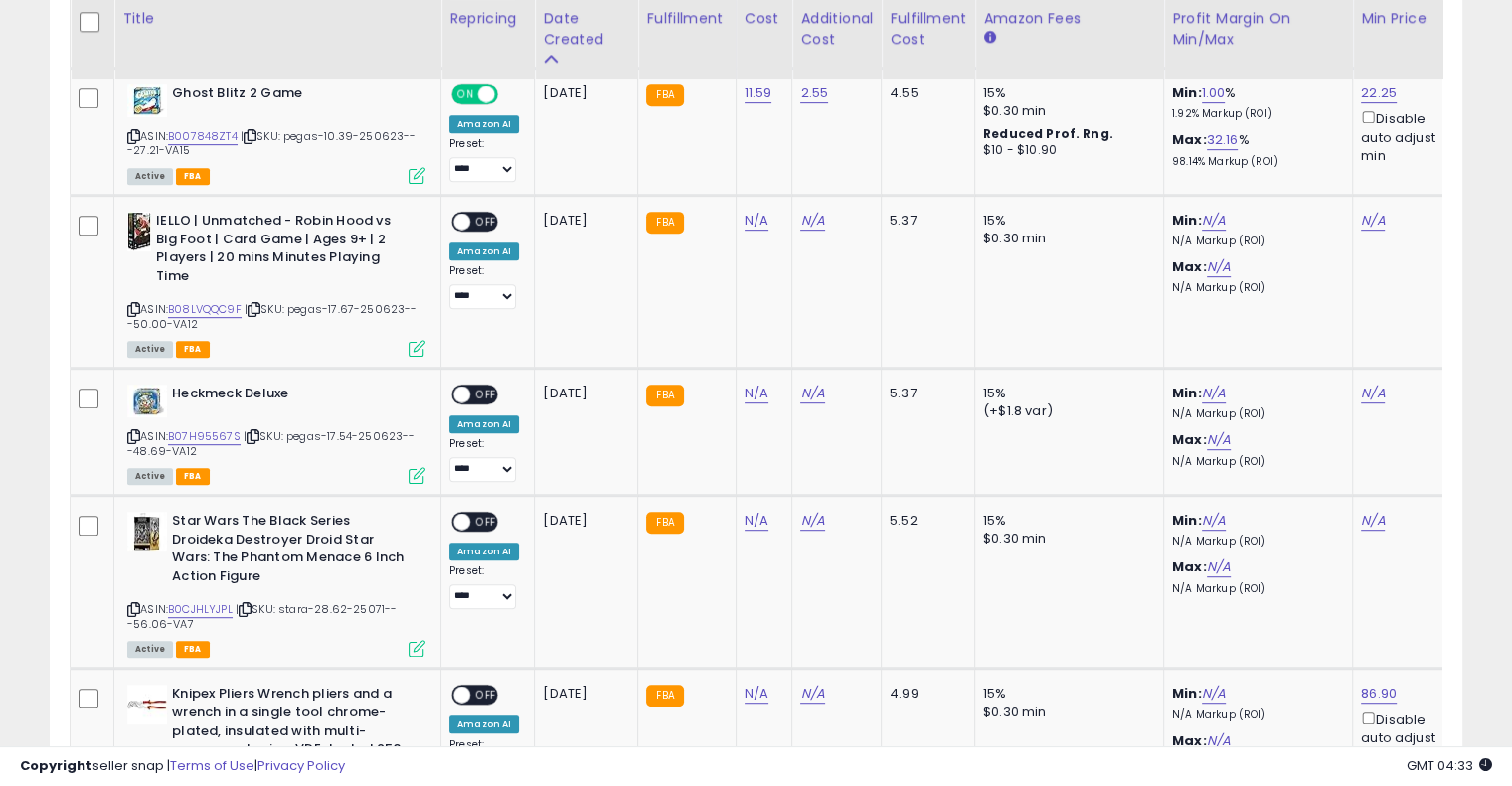 scroll, scrollTop: 1006, scrollLeft: 0, axis: vertical 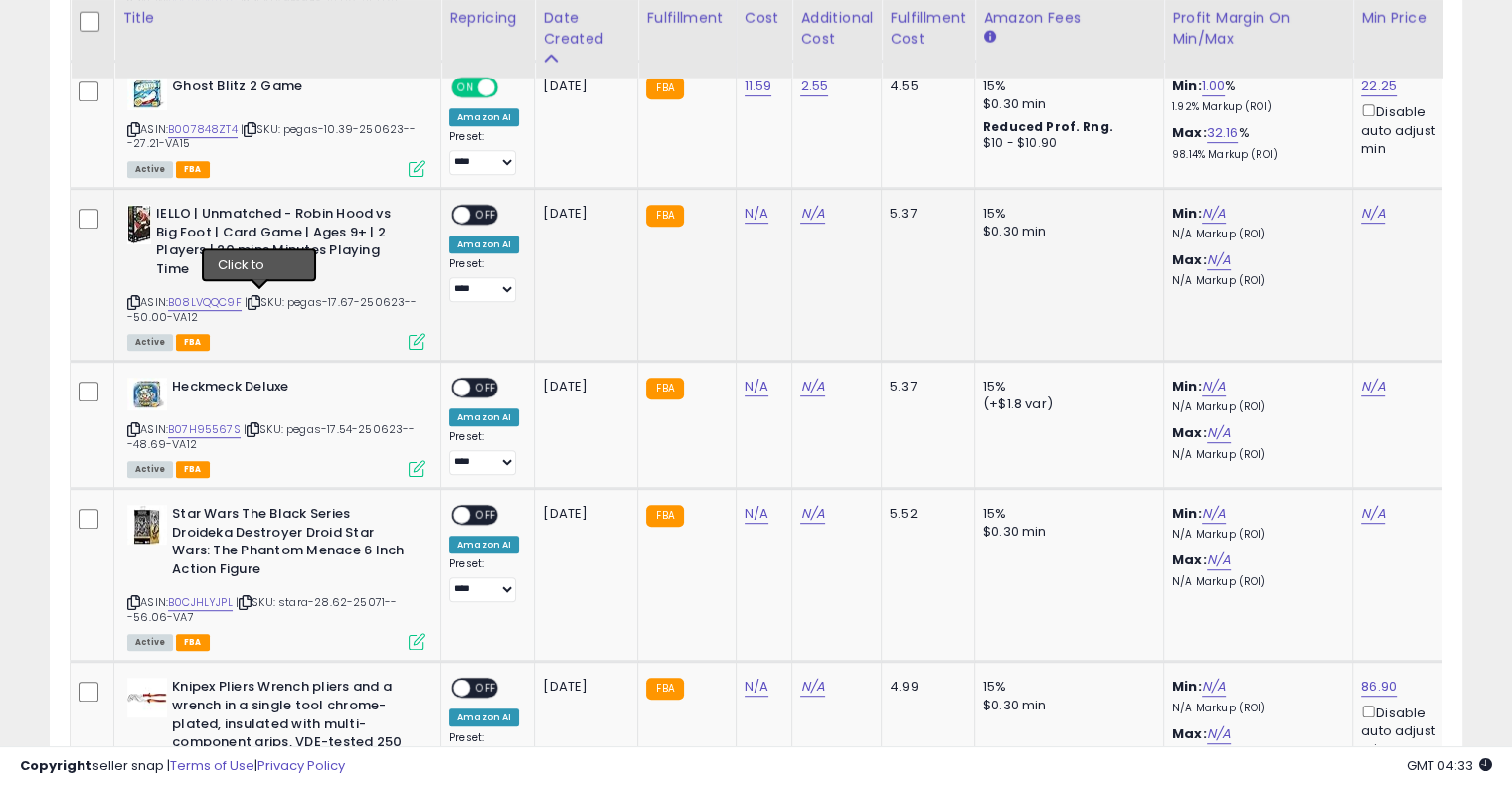 click at bounding box center [253, 302] 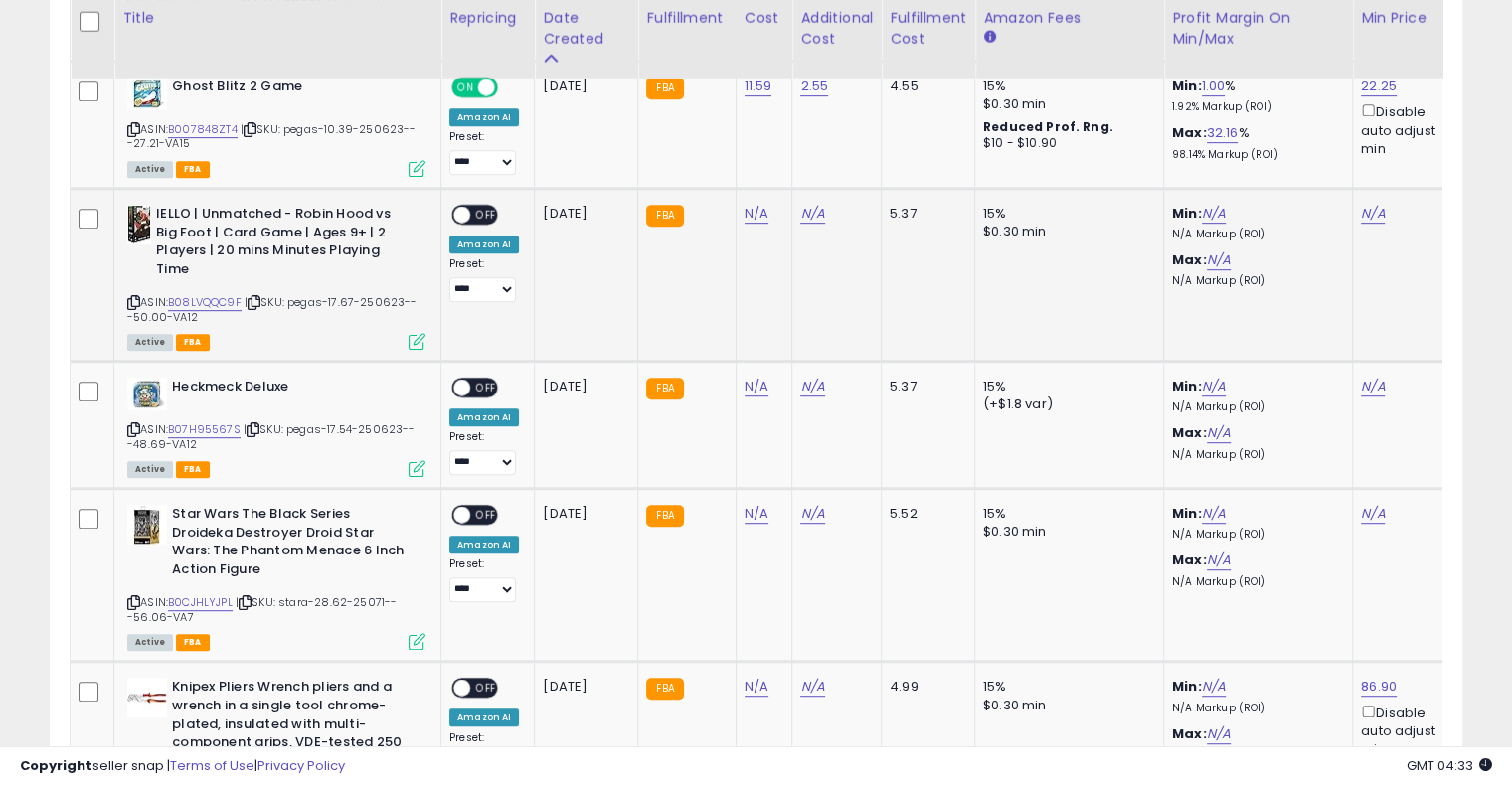 click at bounding box center [253, 302] 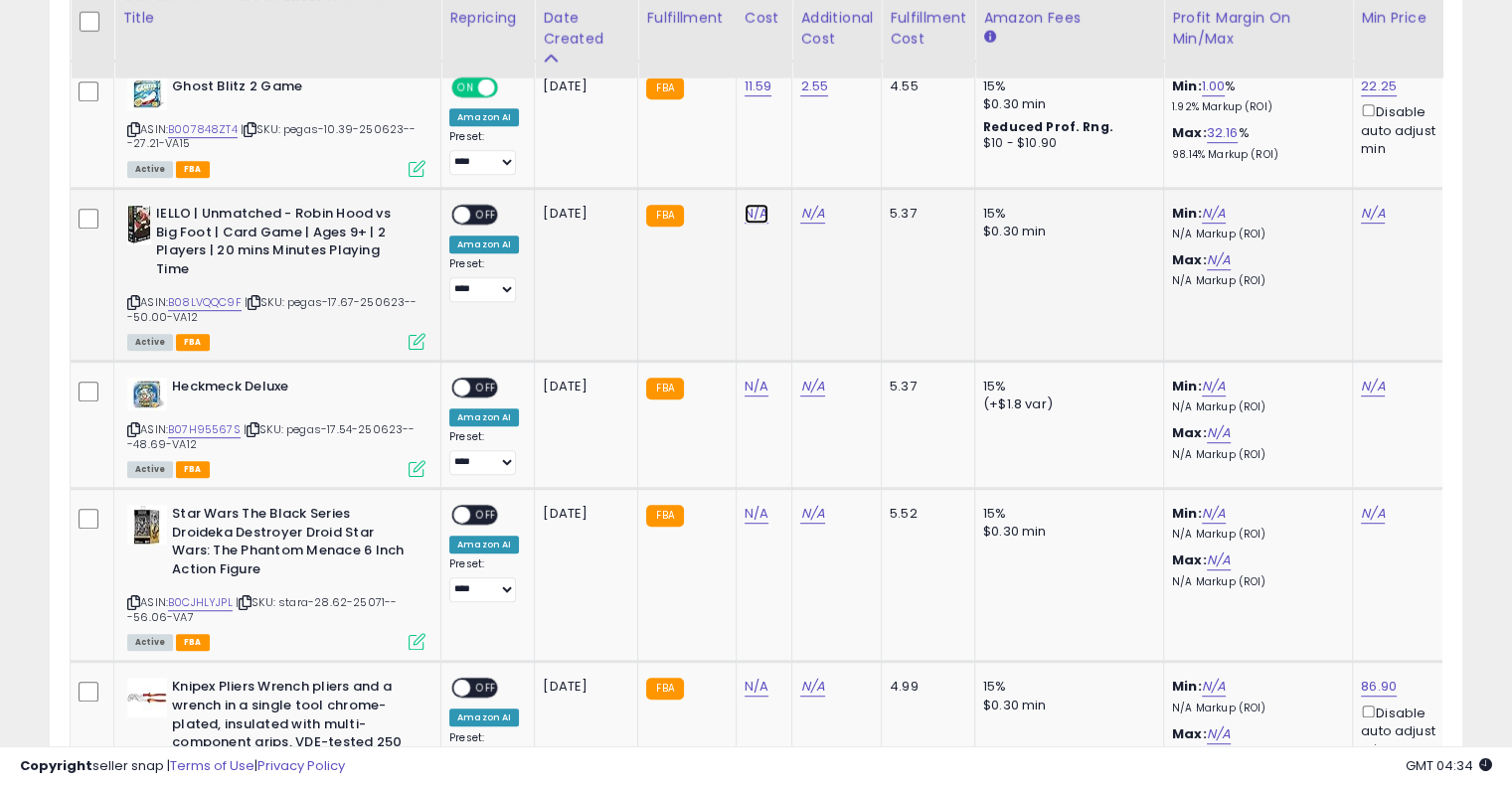 click on "N/A" at bounding box center (756, 214) 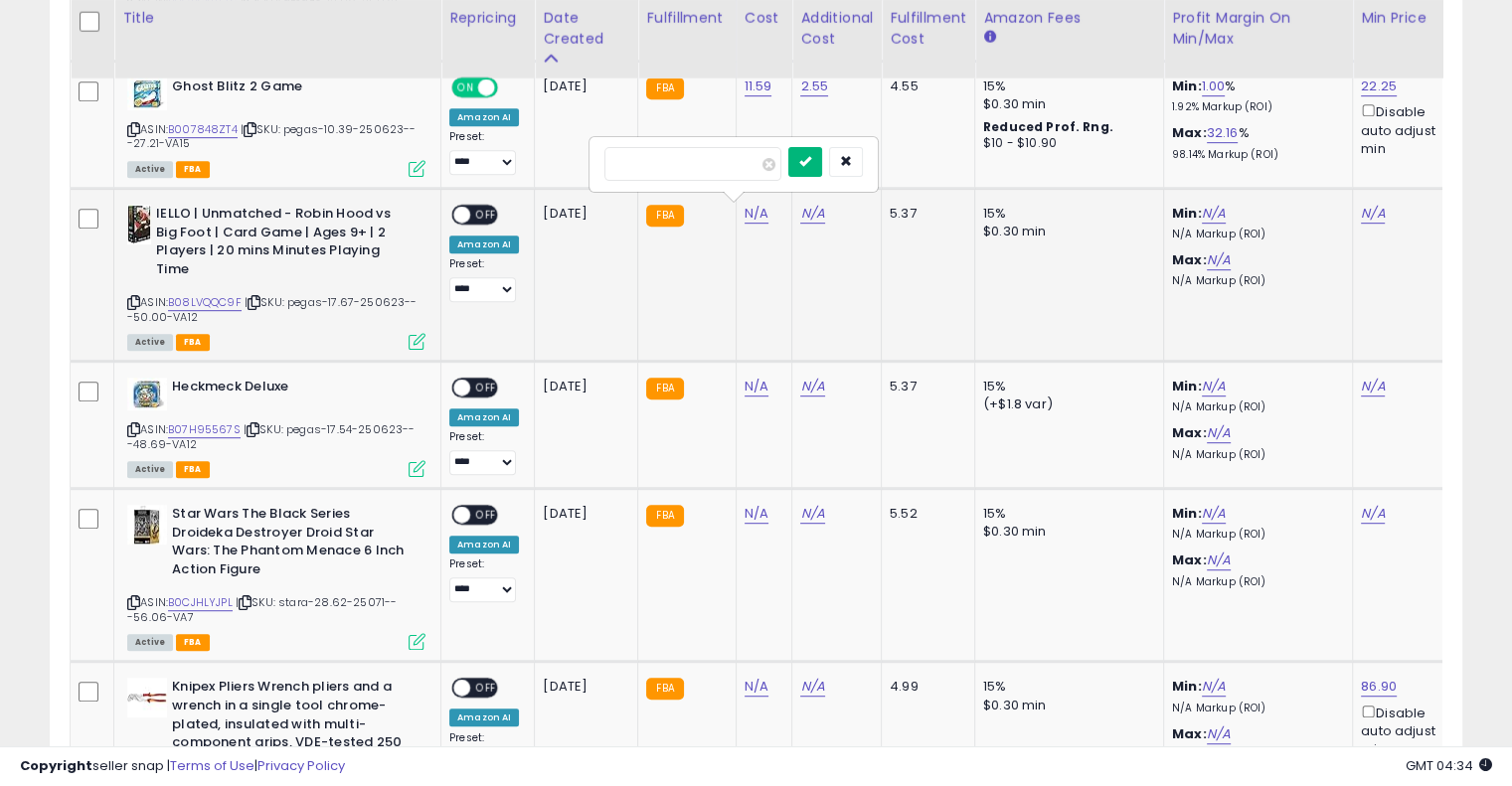 type on "*****" 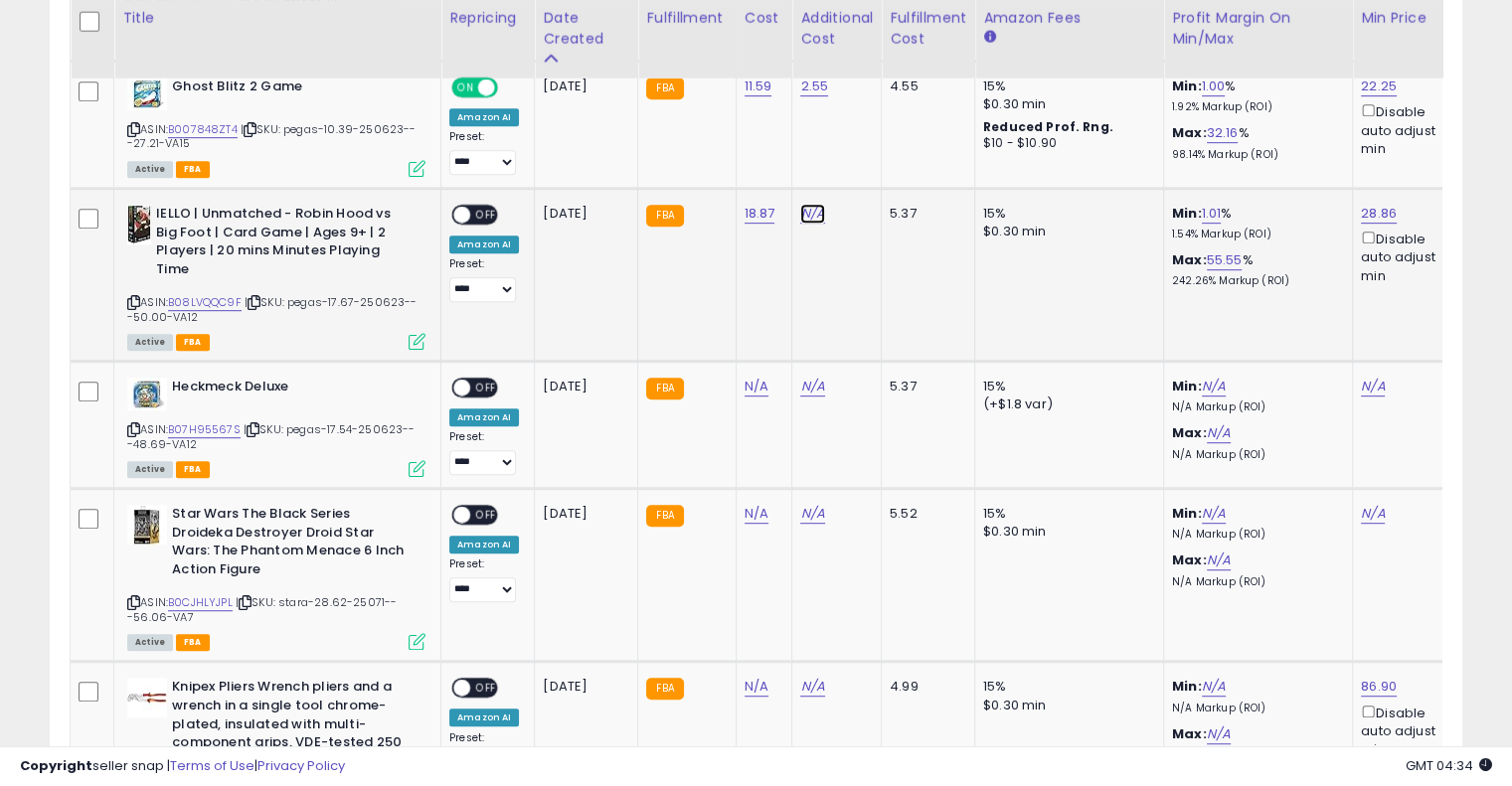 click on "N/A" at bounding box center [812, 214] 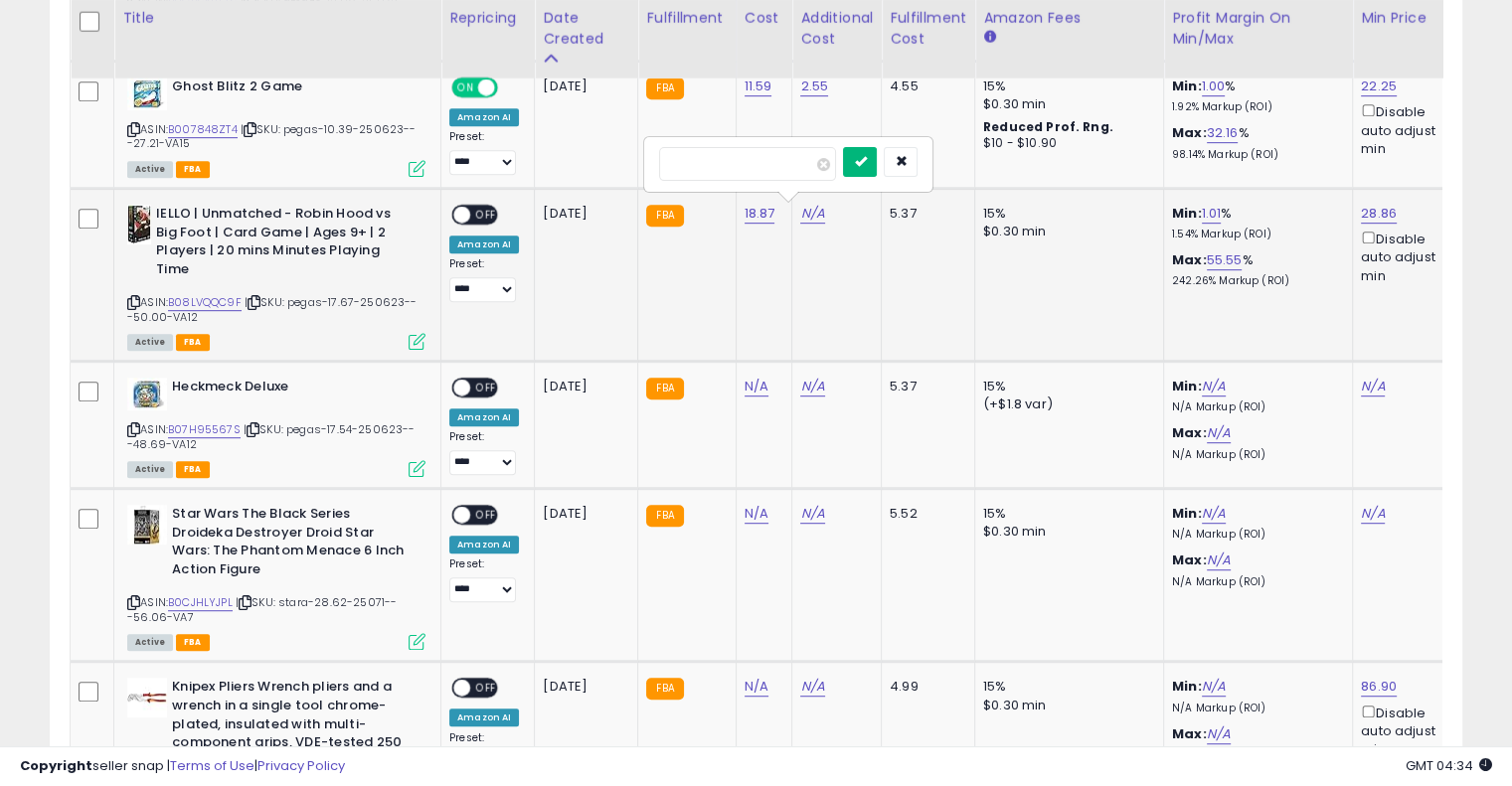 type on "****" 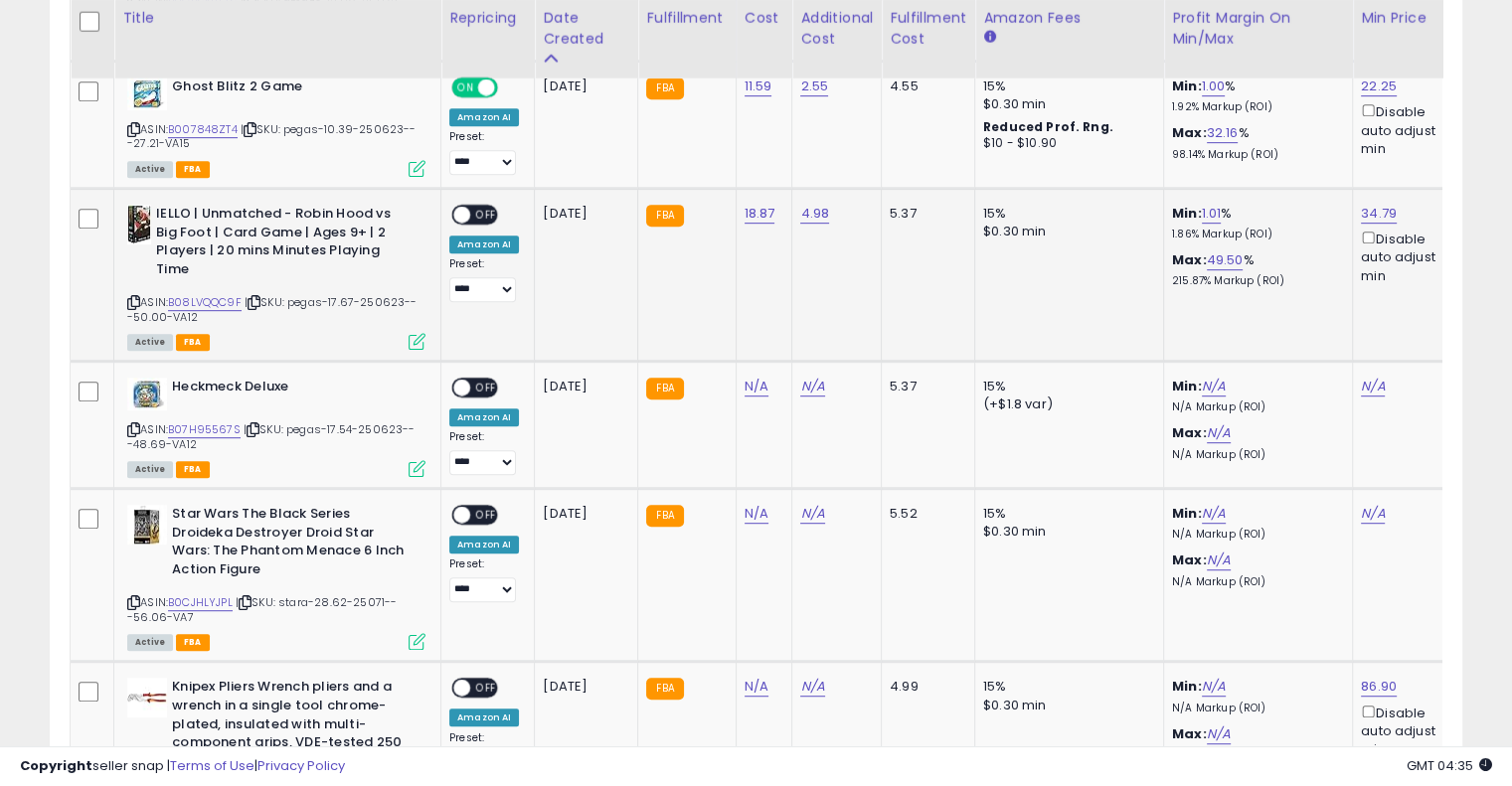click on "OFF" at bounding box center (486, 215) 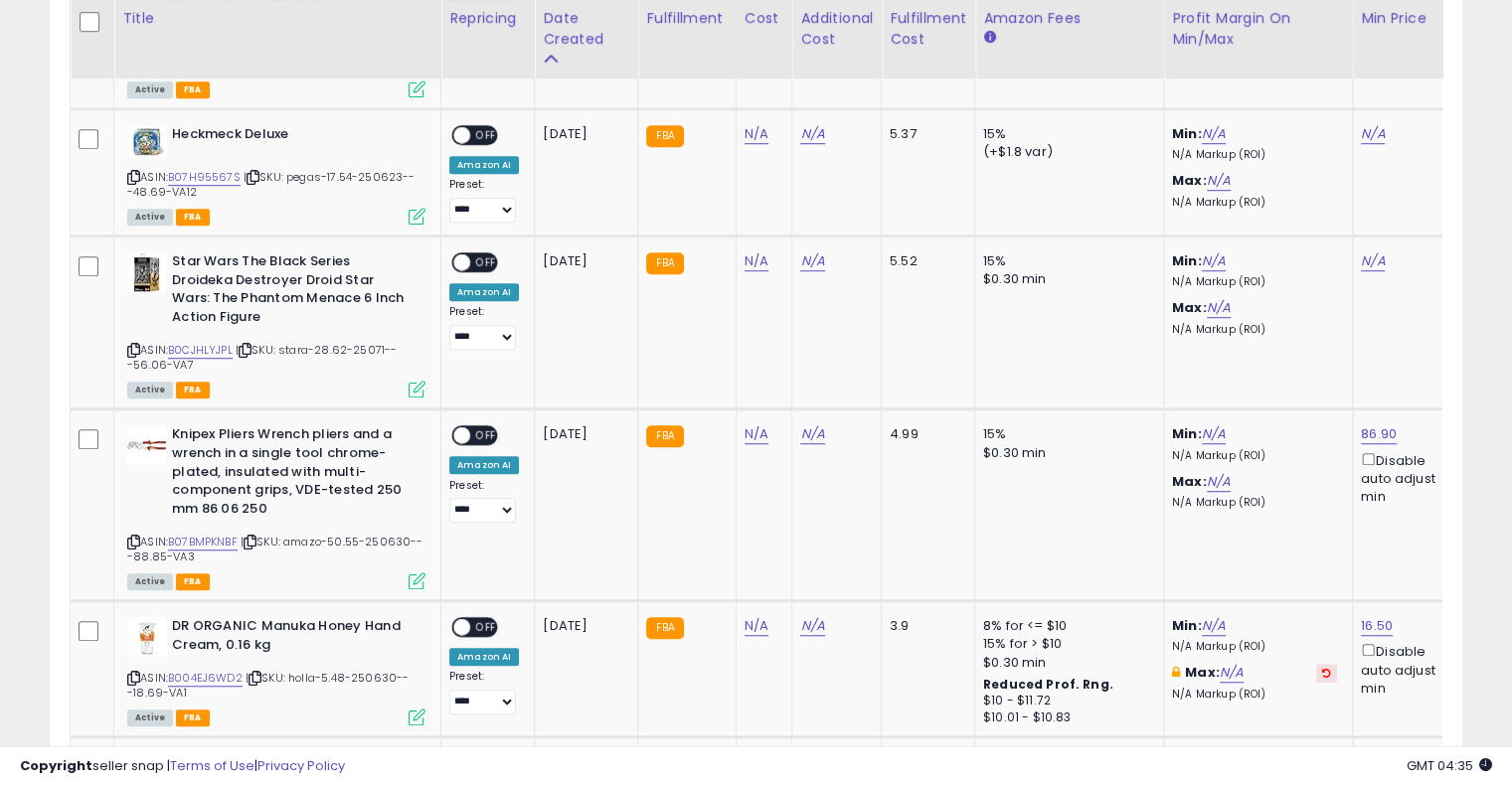 scroll, scrollTop: 1270, scrollLeft: 0, axis: vertical 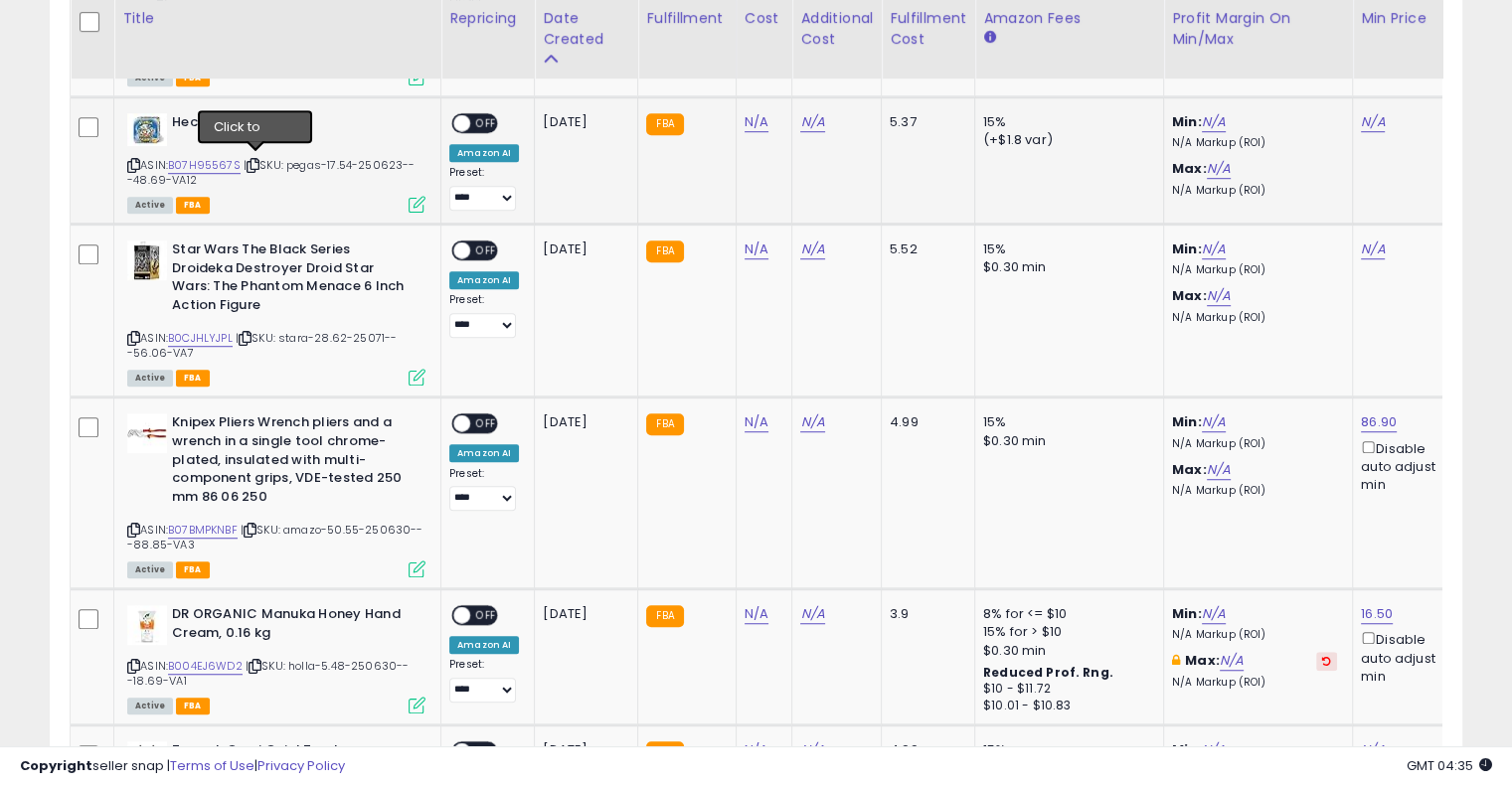 click at bounding box center [252, 165] 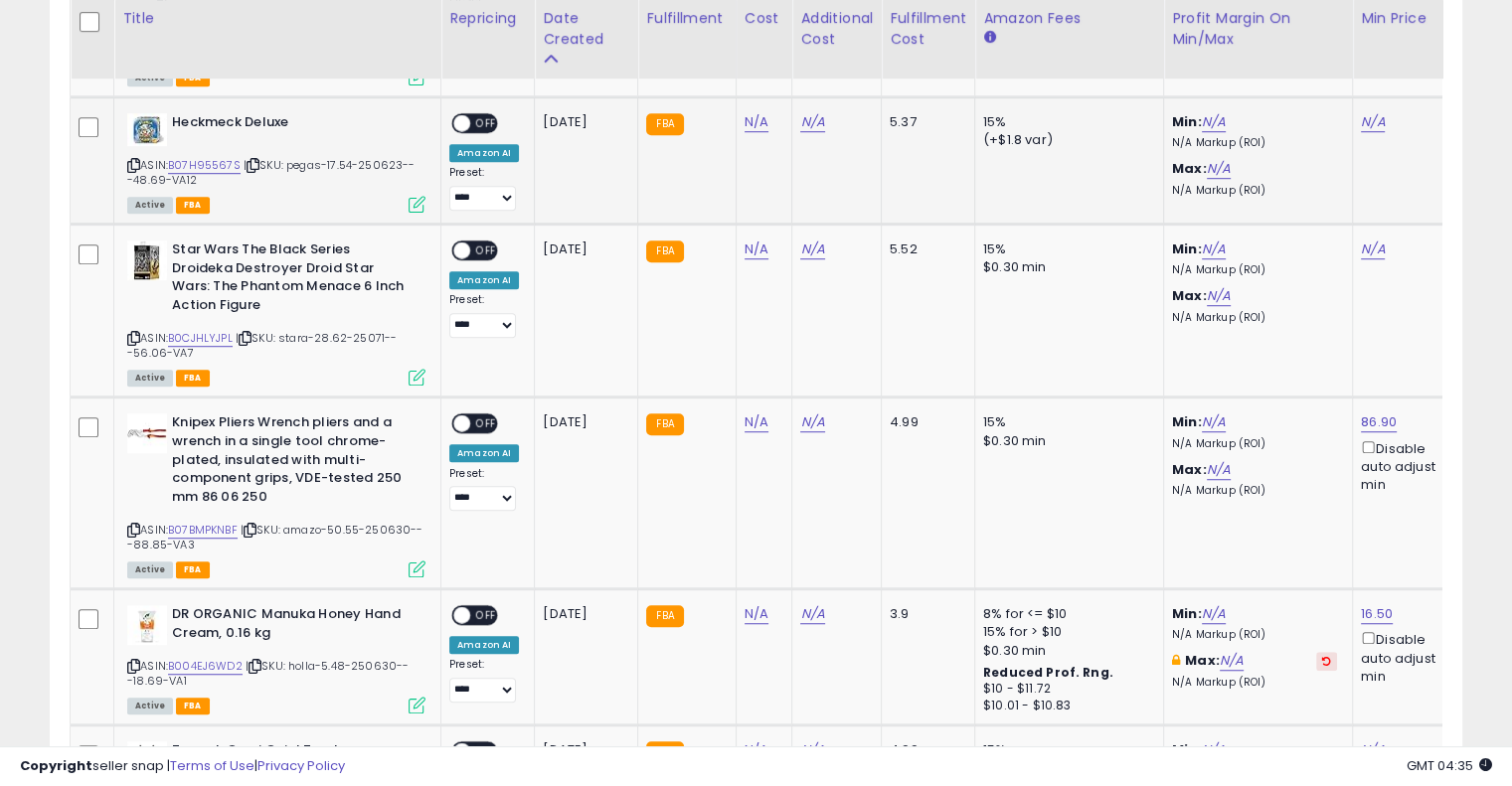 scroll, scrollTop: 938, scrollLeft: 0, axis: vertical 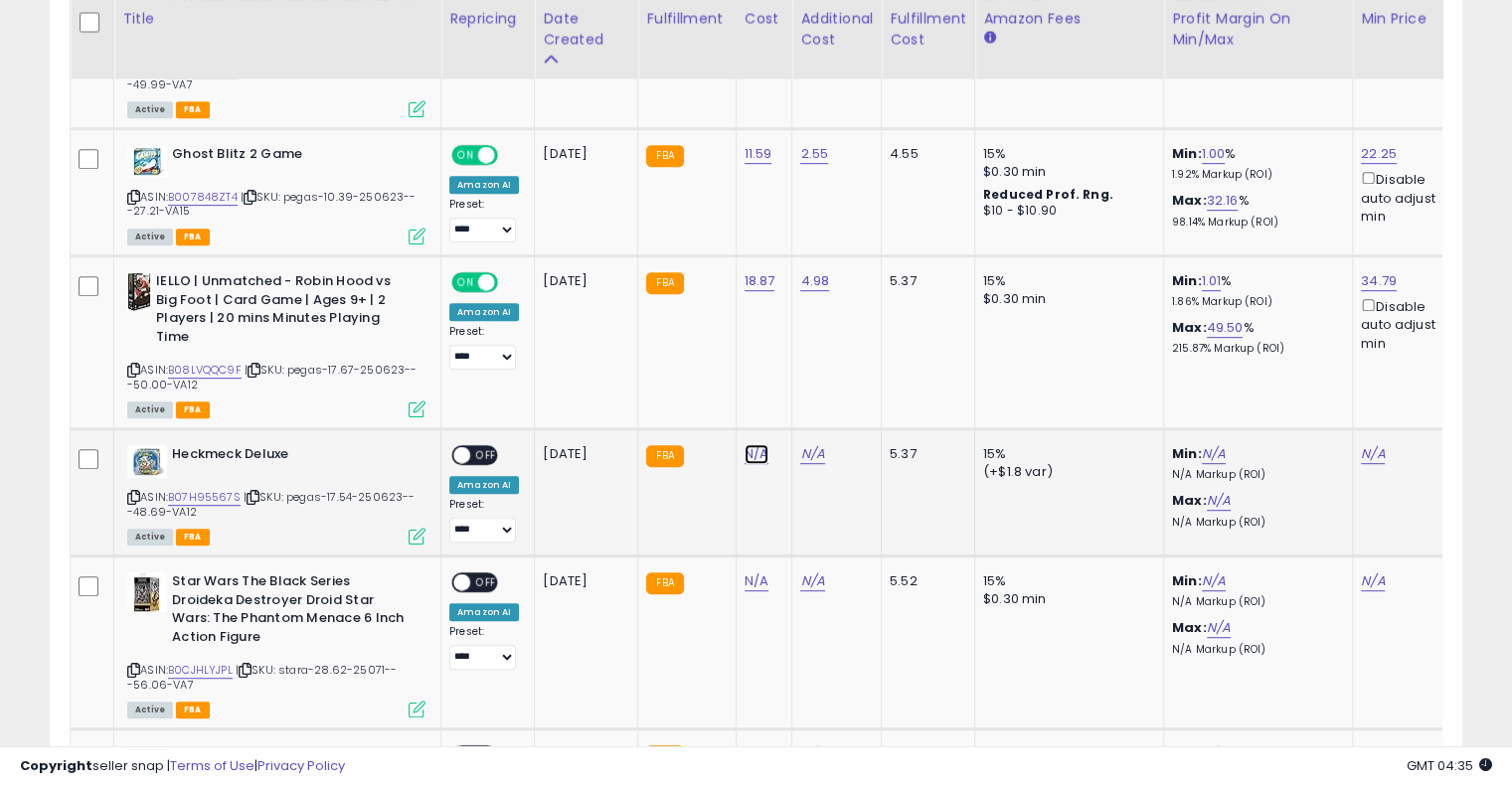 click on "N/A" at bounding box center [756, 454] 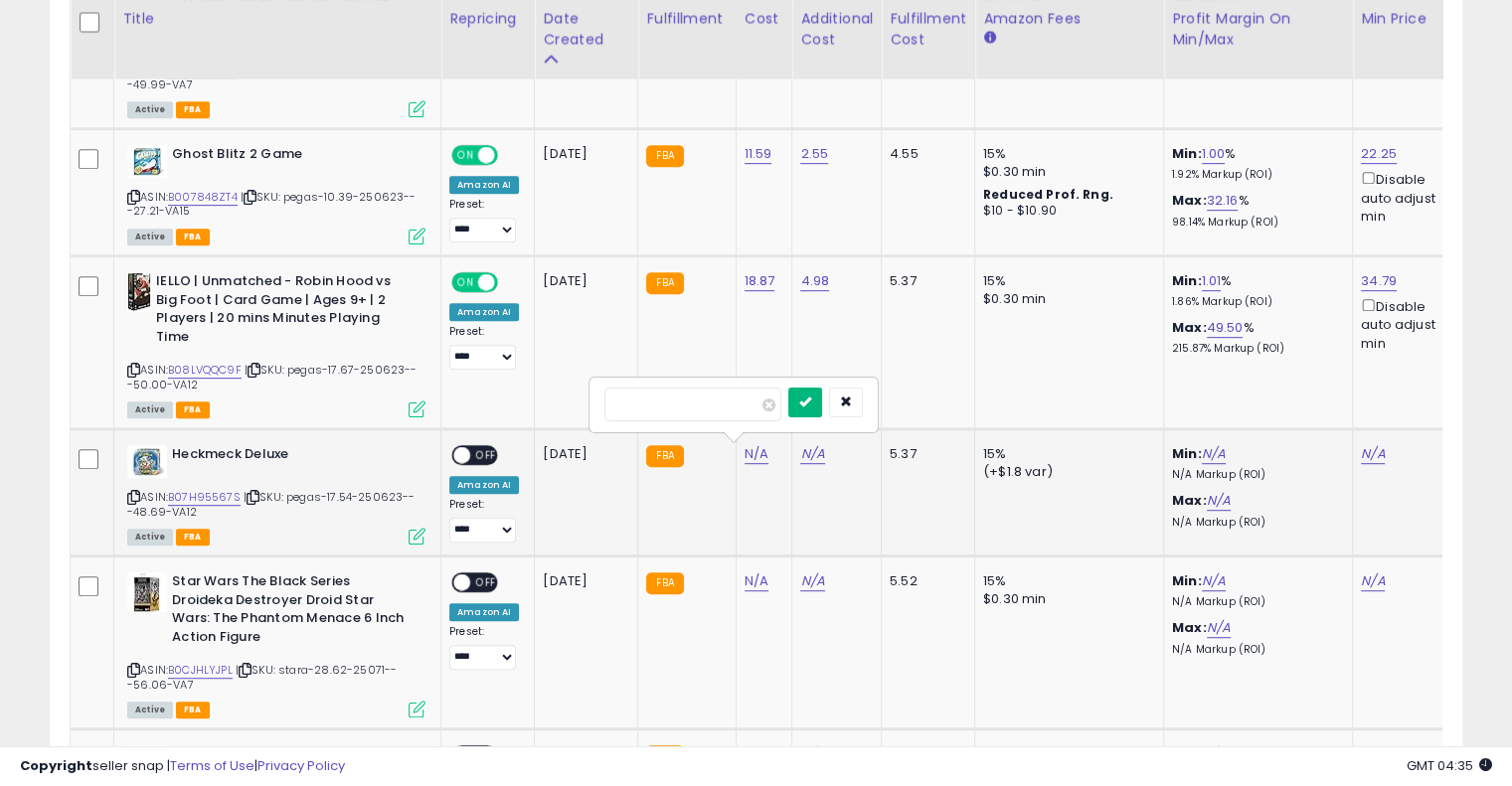 type on "*****" 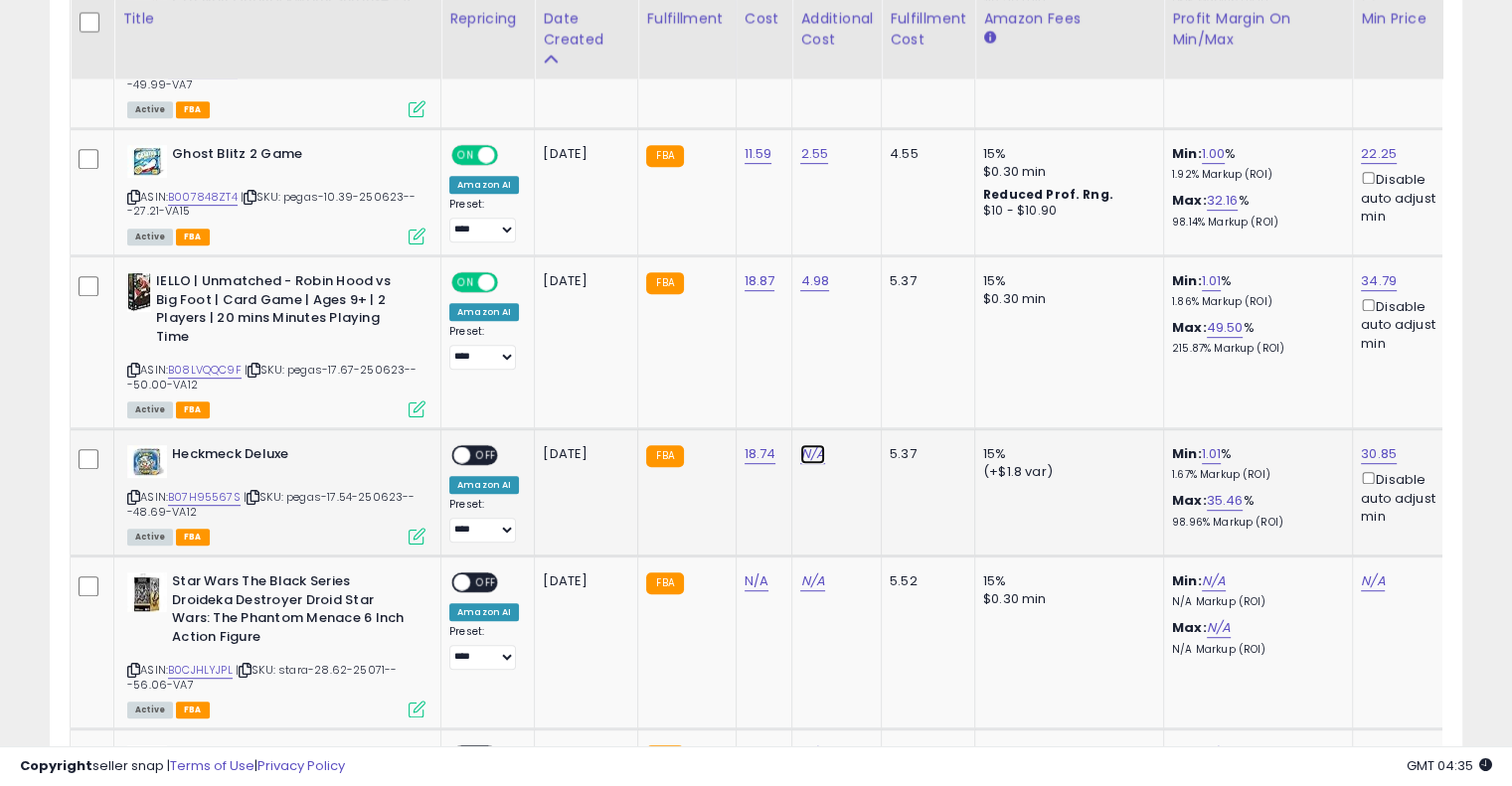 click on "N/A" at bounding box center (812, 454) 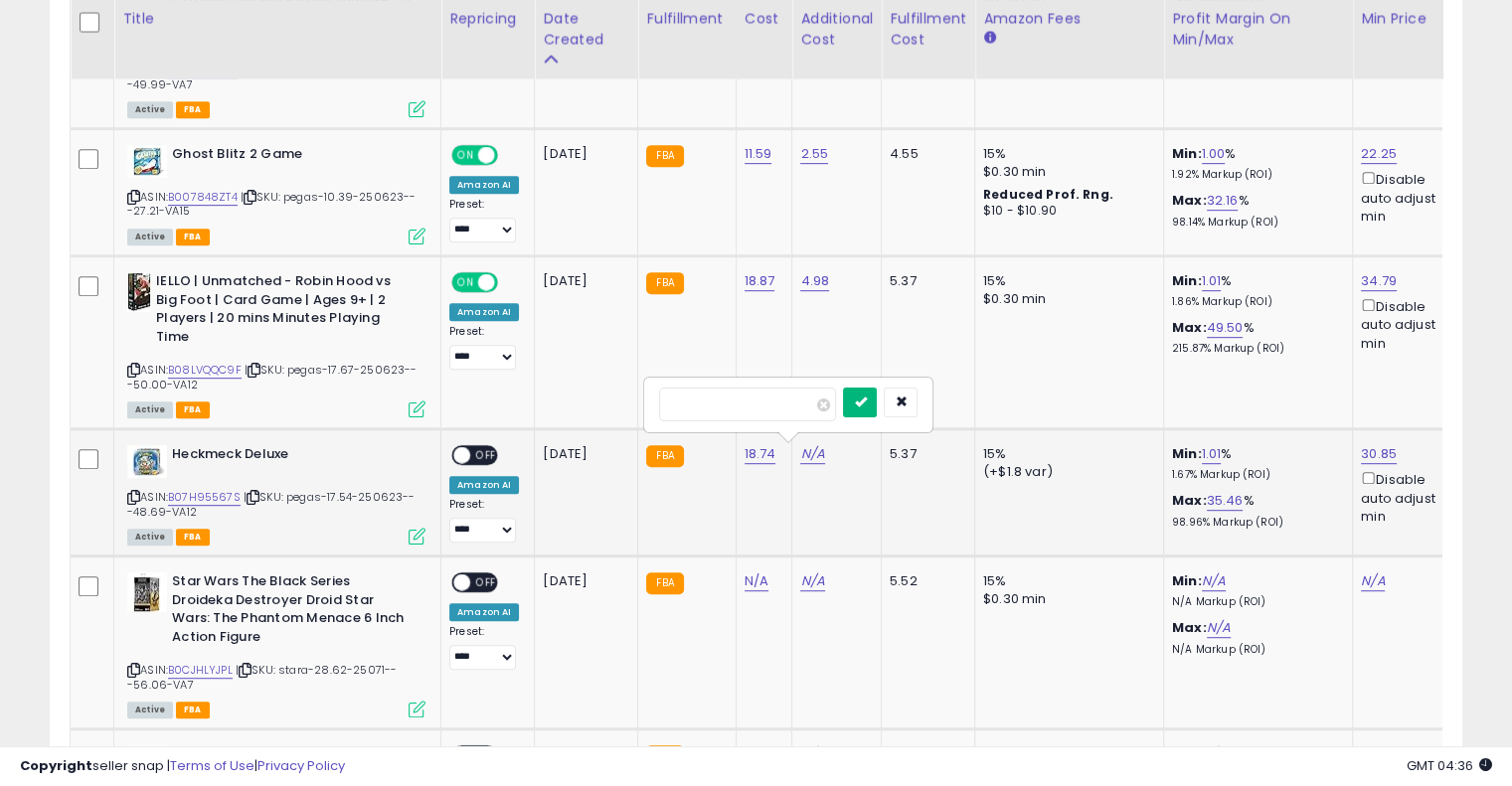 type on "****" 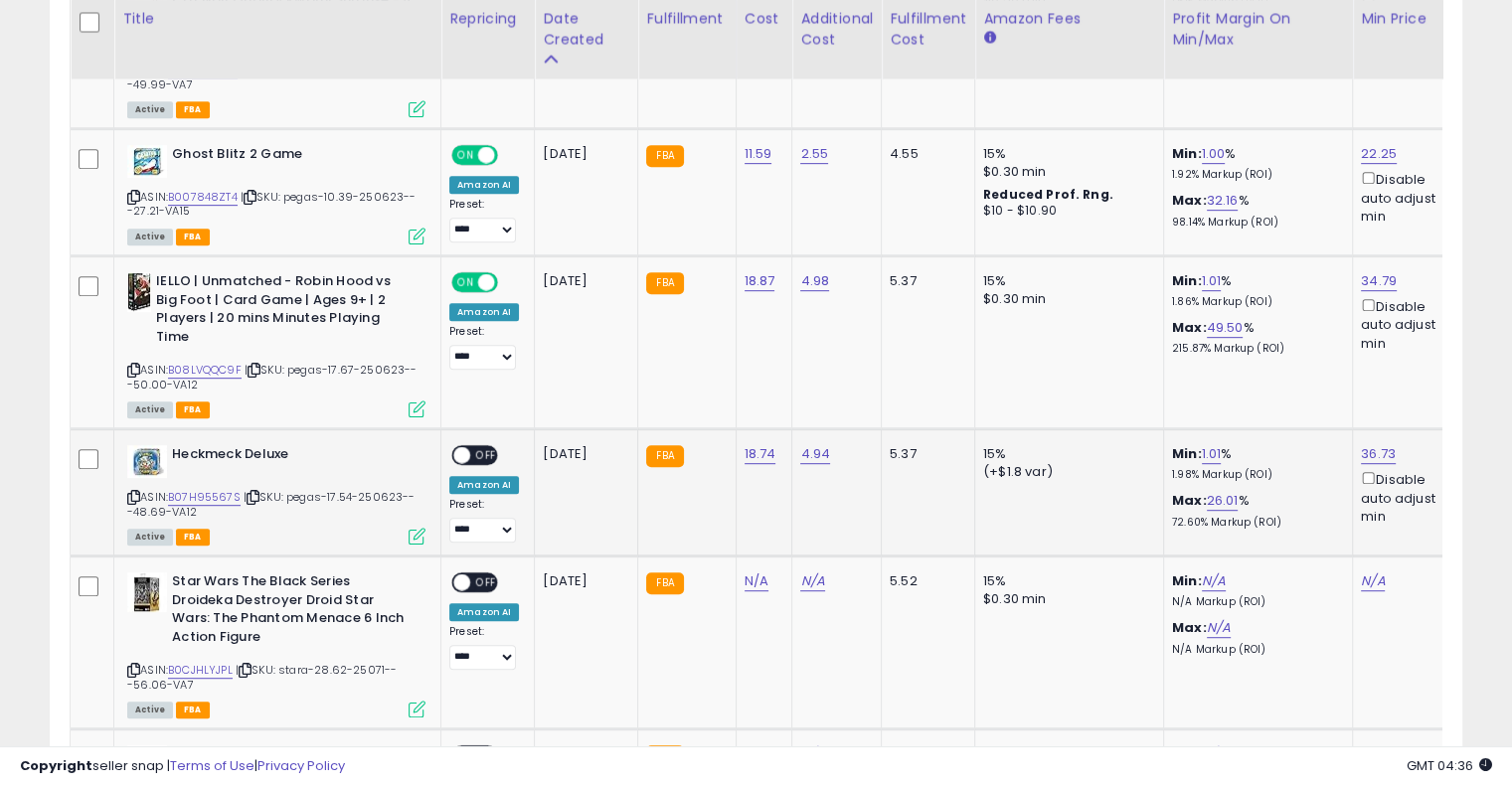 click on "OFF" at bounding box center [486, 455] 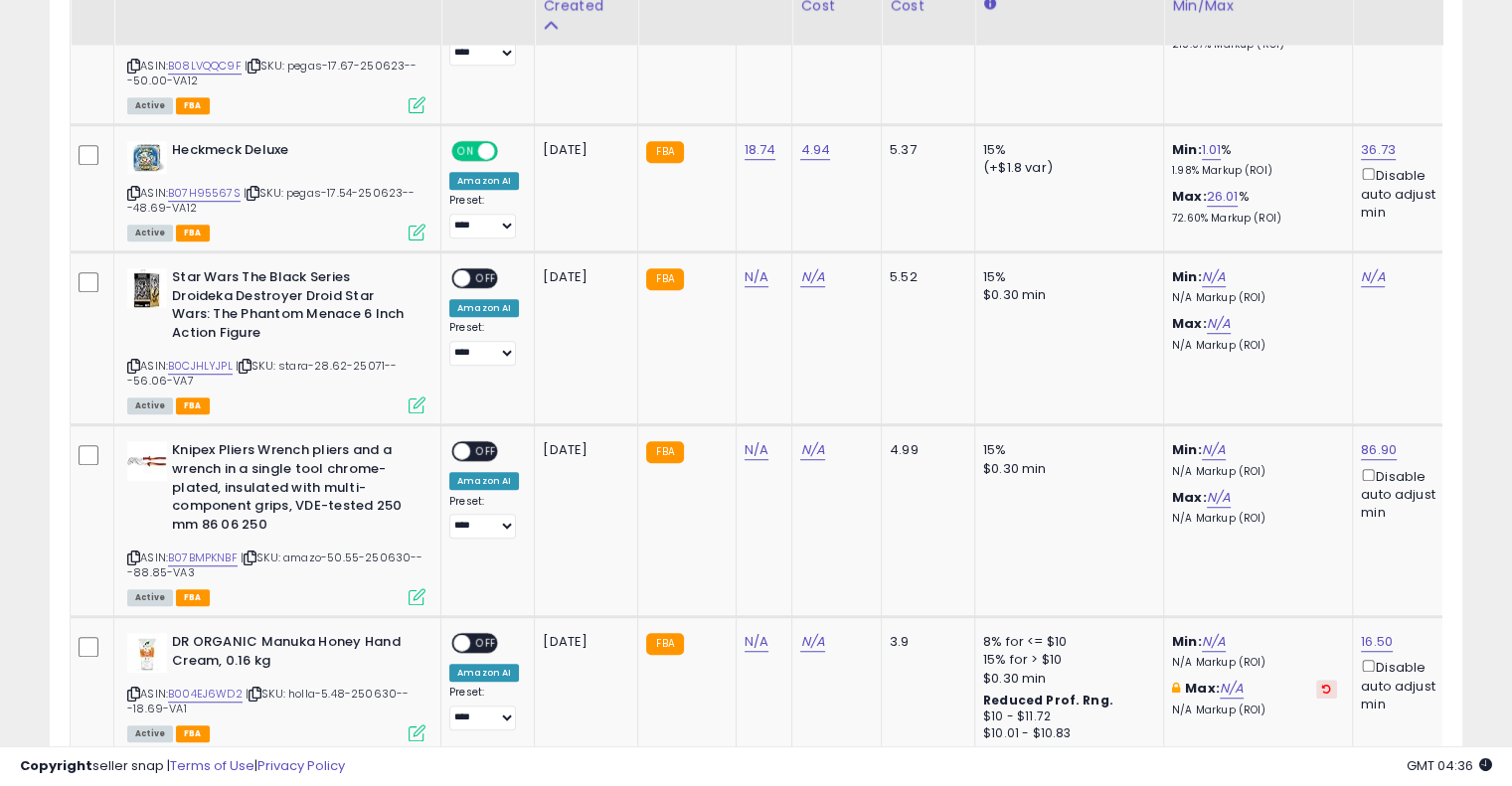 scroll, scrollTop: 1272, scrollLeft: 0, axis: vertical 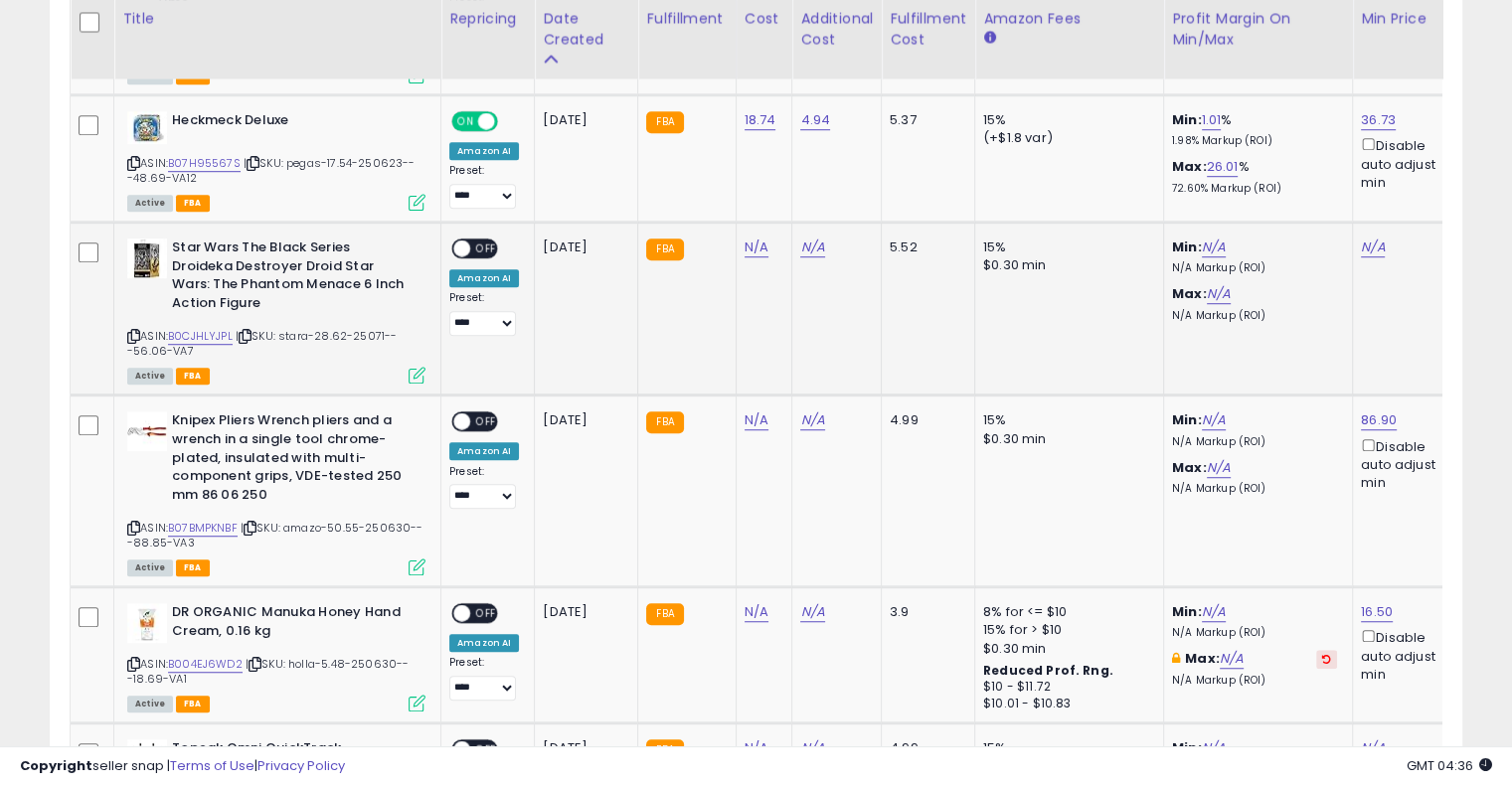 click at bounding box center [245, 336] 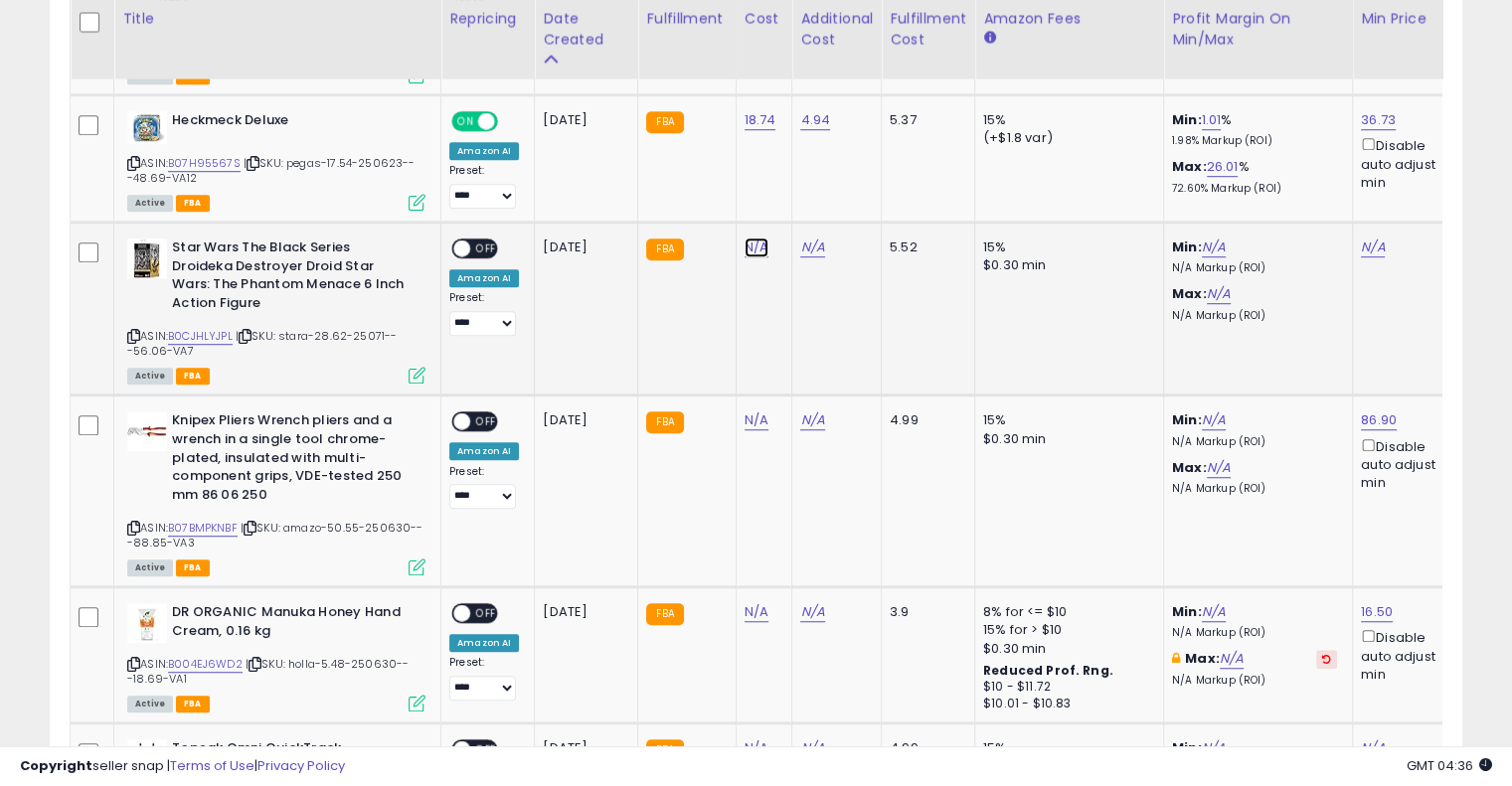 click on "N/A" at bounding box center (756, 247) 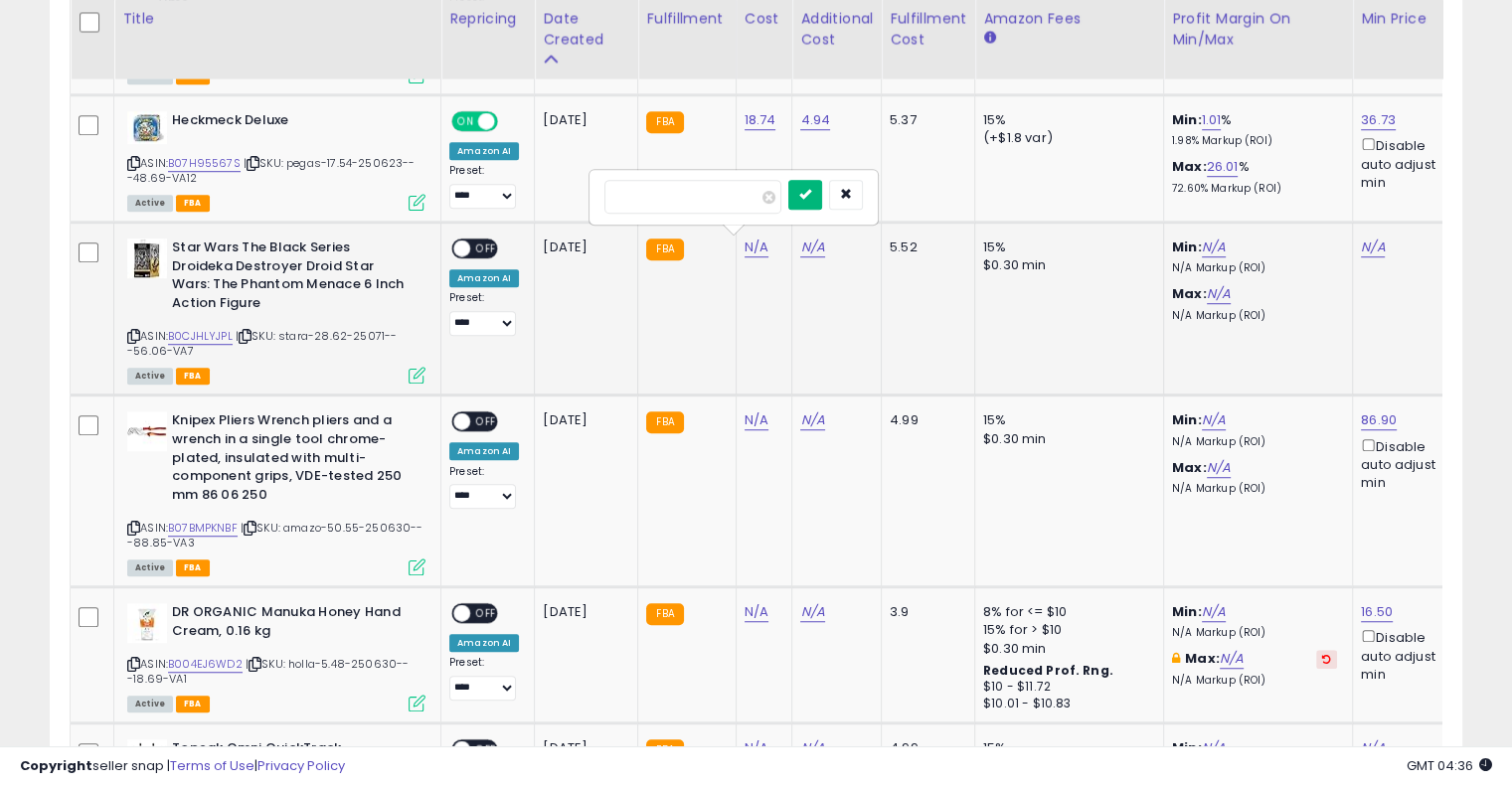 type on "*****" 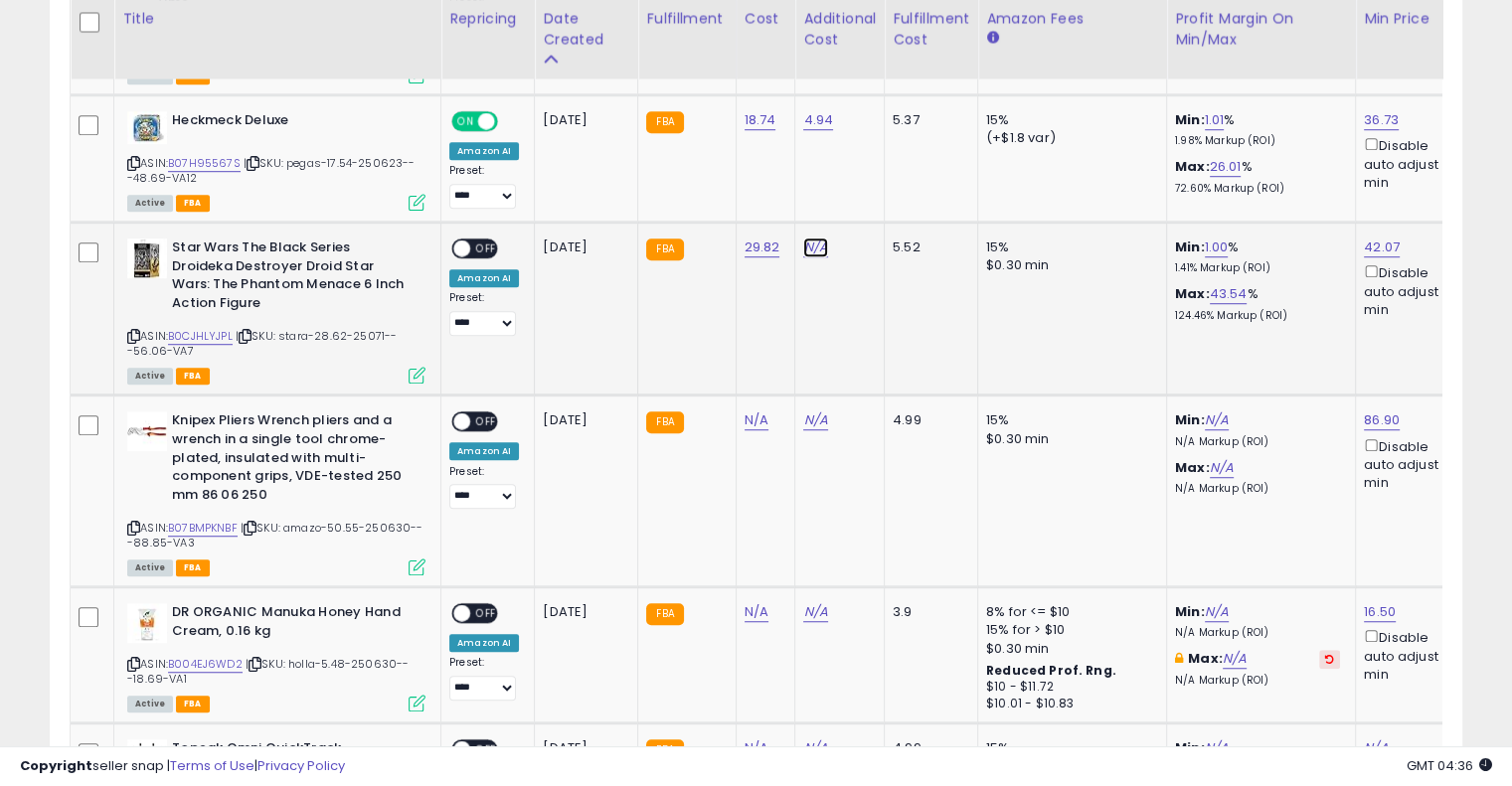 click on "N/A" at bounding box center (815, 247) 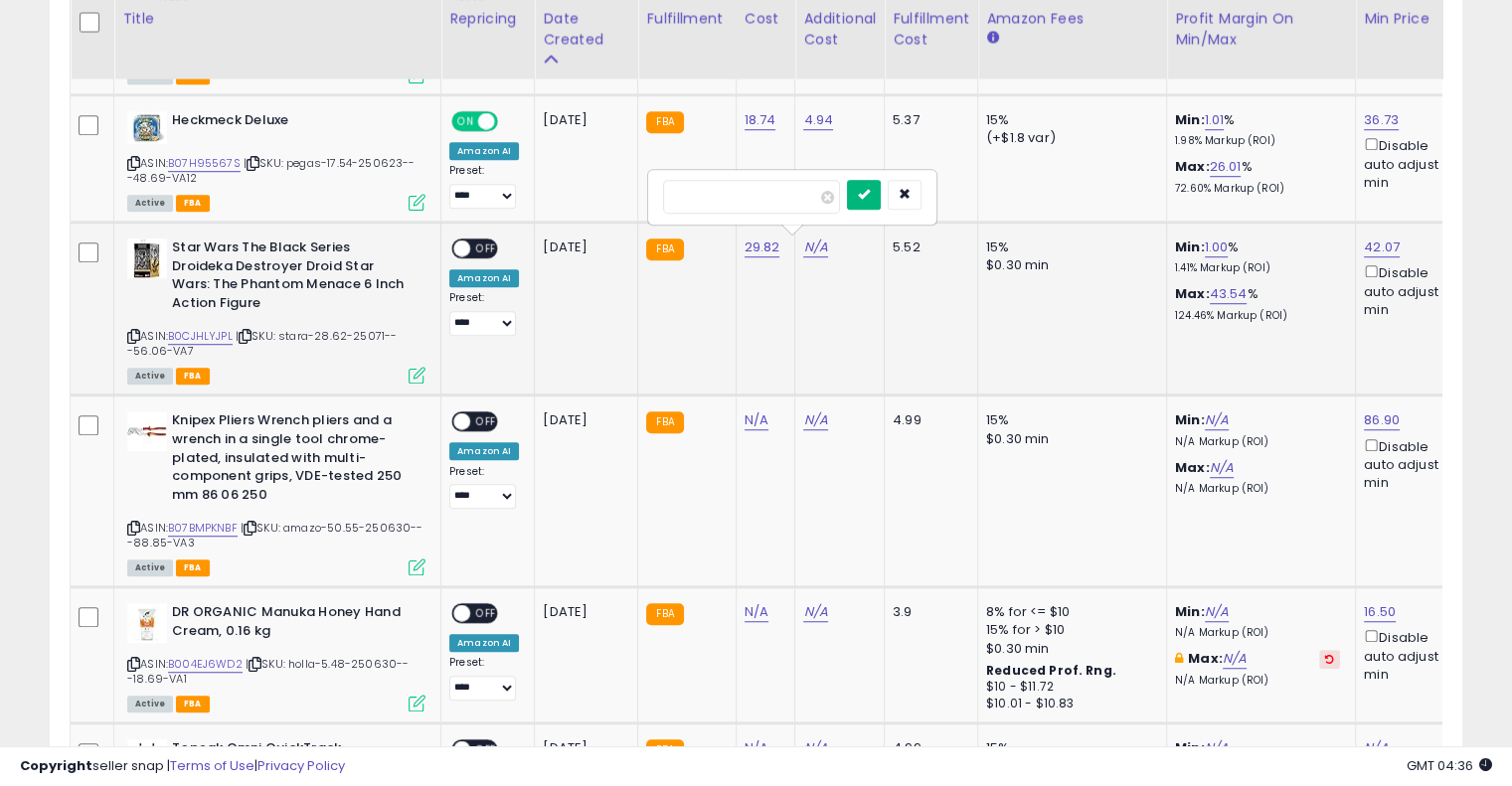 type on "****" 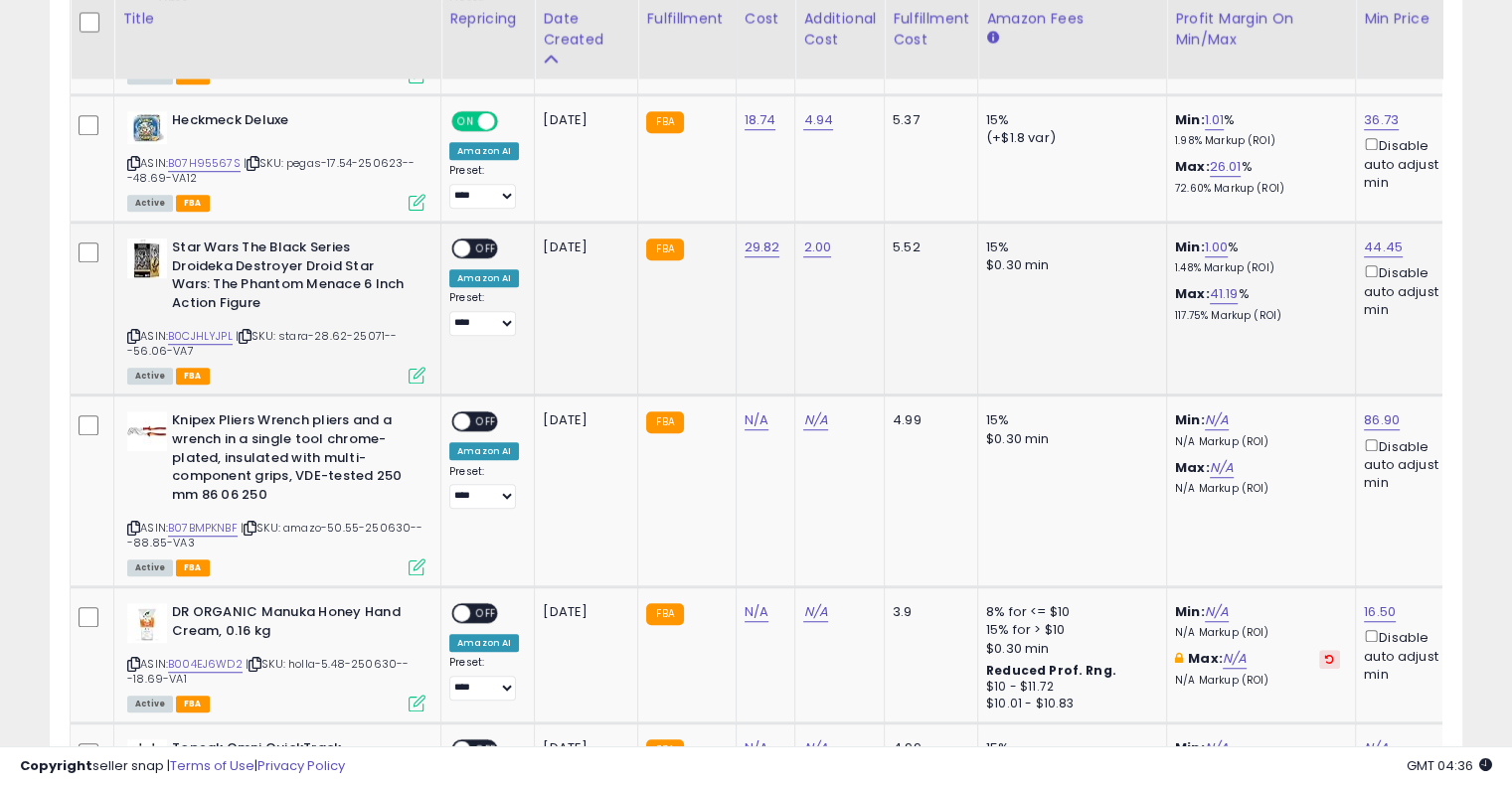 click on "ON   OFF" at bounding box center (452, 248) 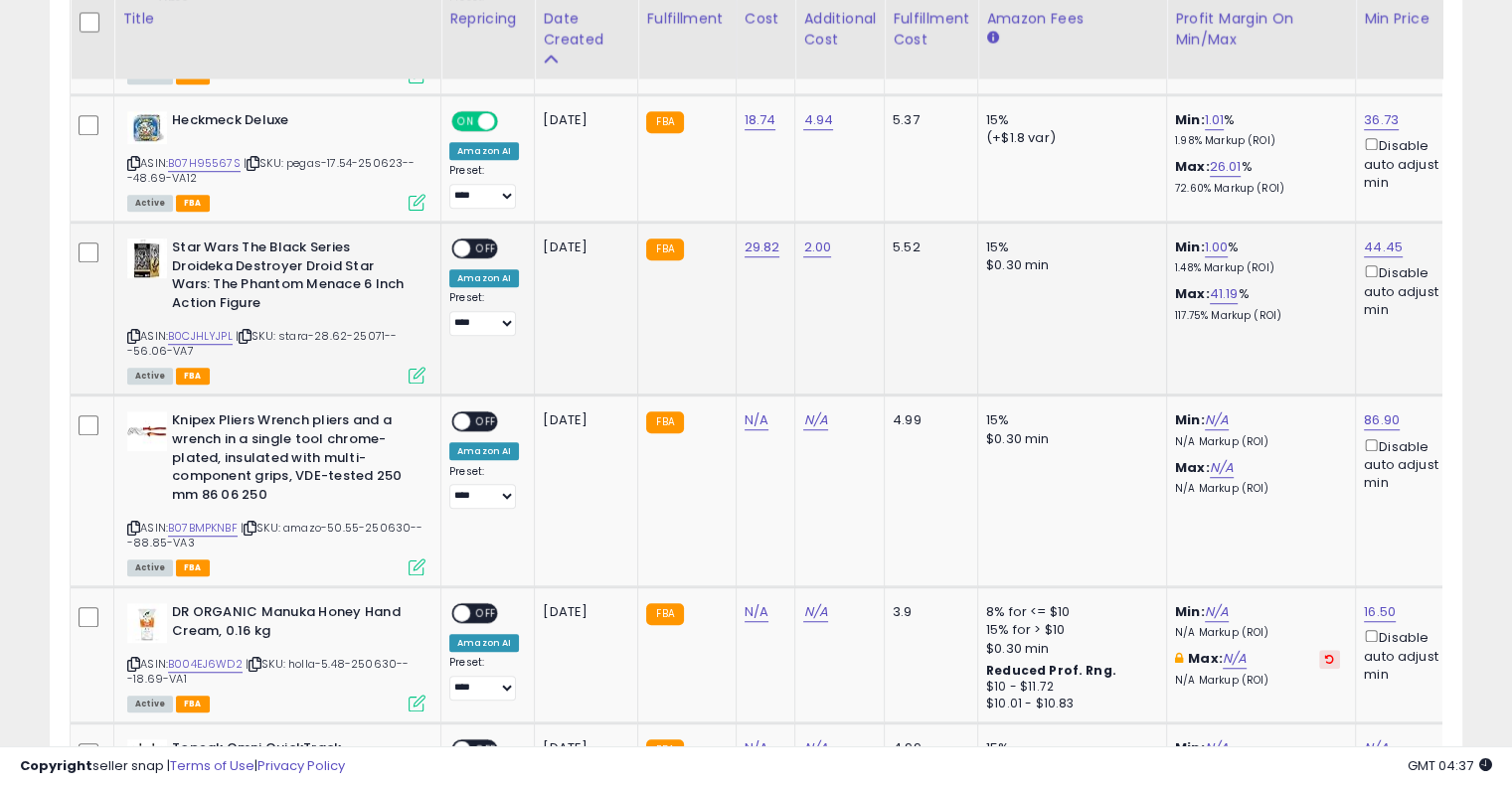 click on "OFF" at bounding box center [486, 248] 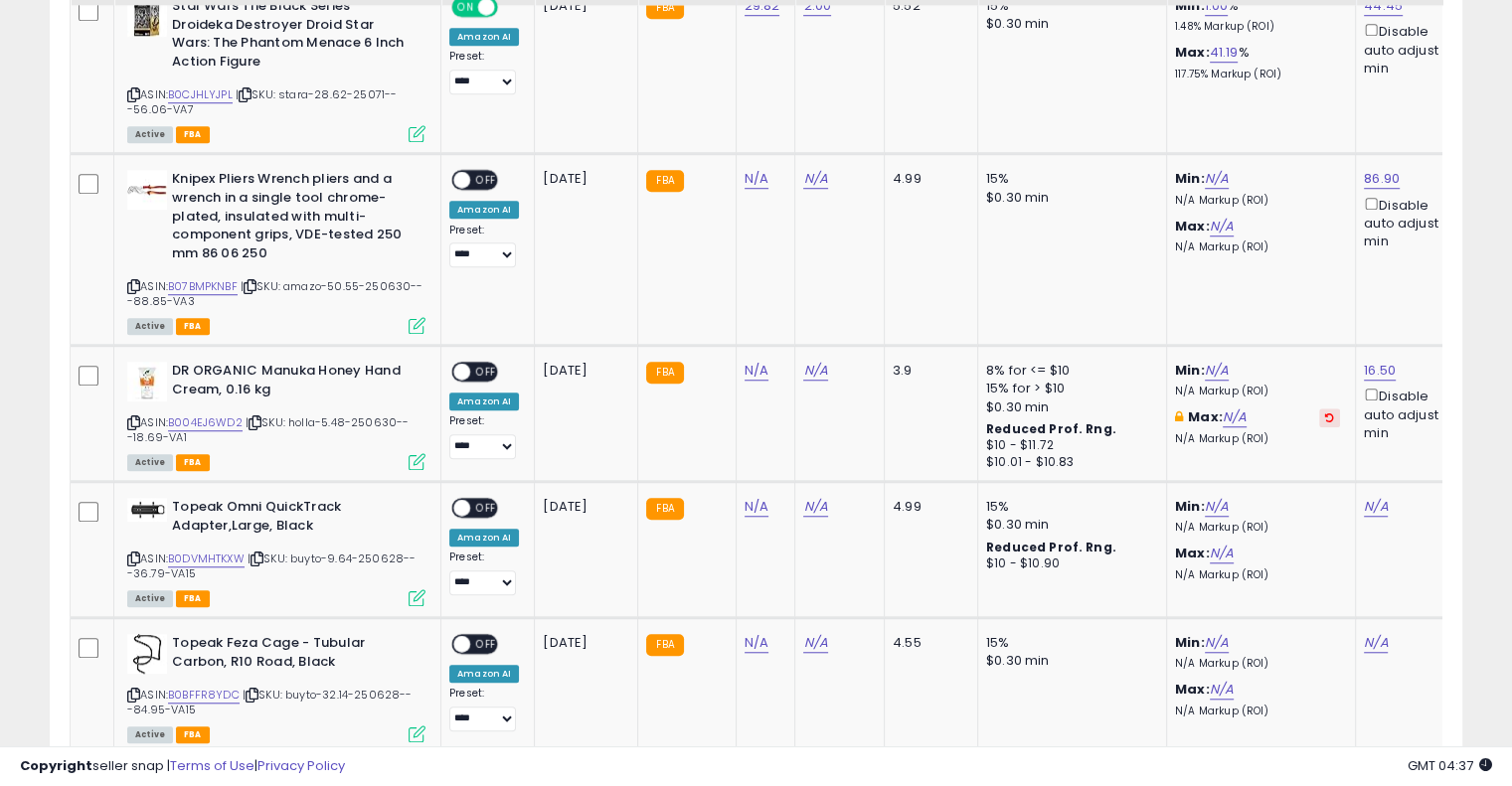 scroll, scrollTop: 1537, scrollLeft: 0, axis: vertical 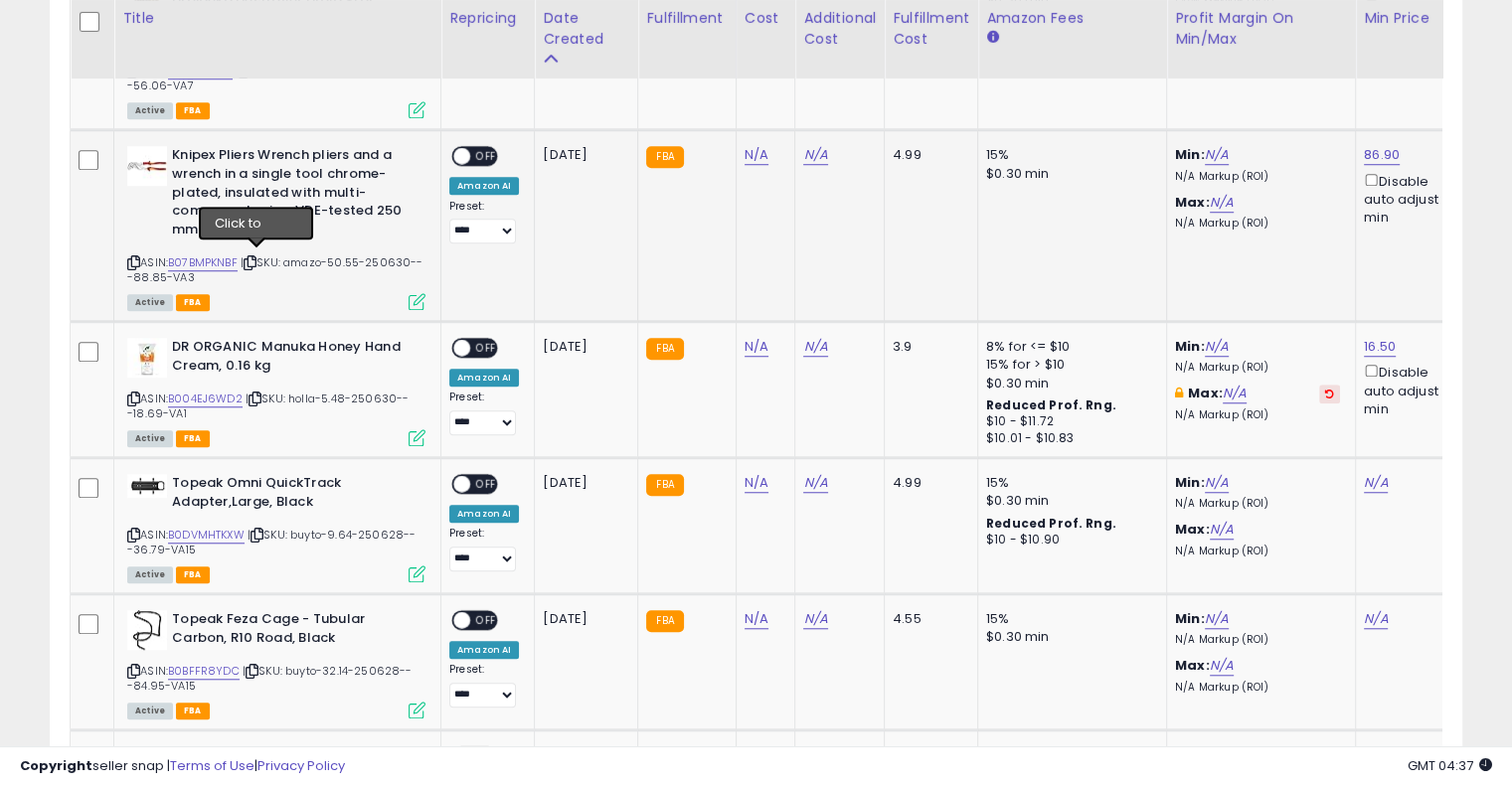 click at bounding box center (250, 262) 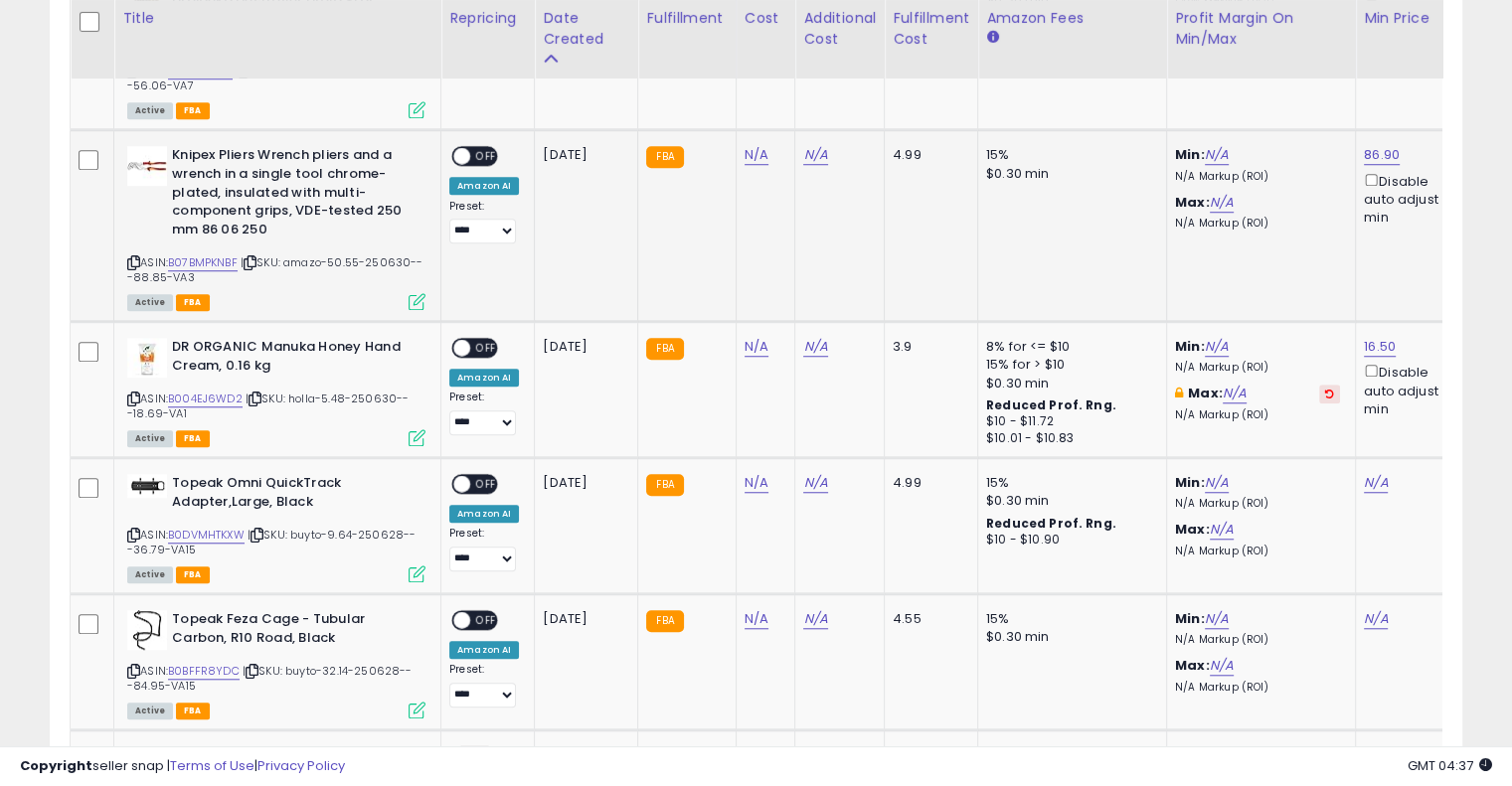 click at bounding box center (250, 262) 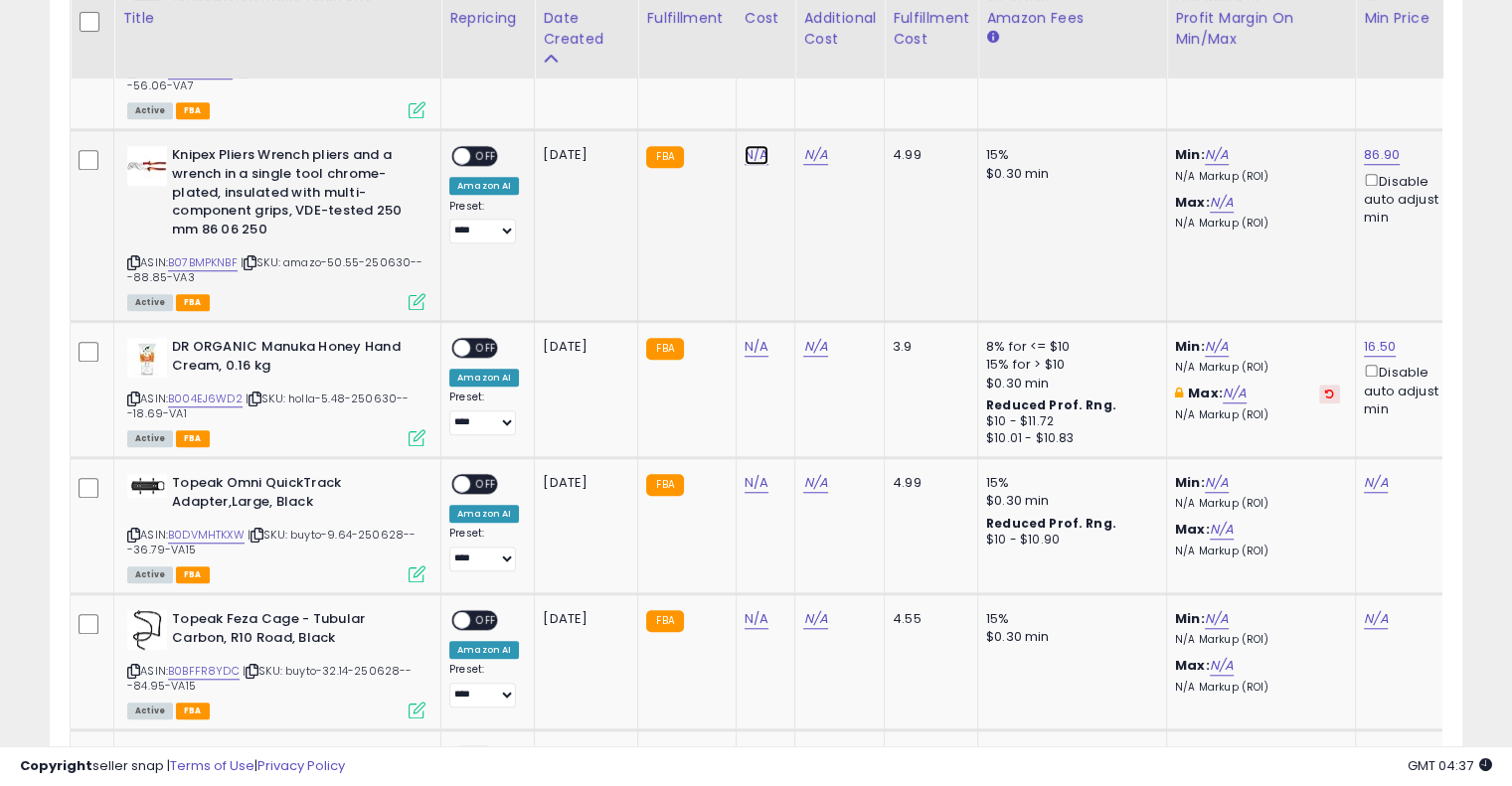click on "N/A" at bounding box center [756, 155] 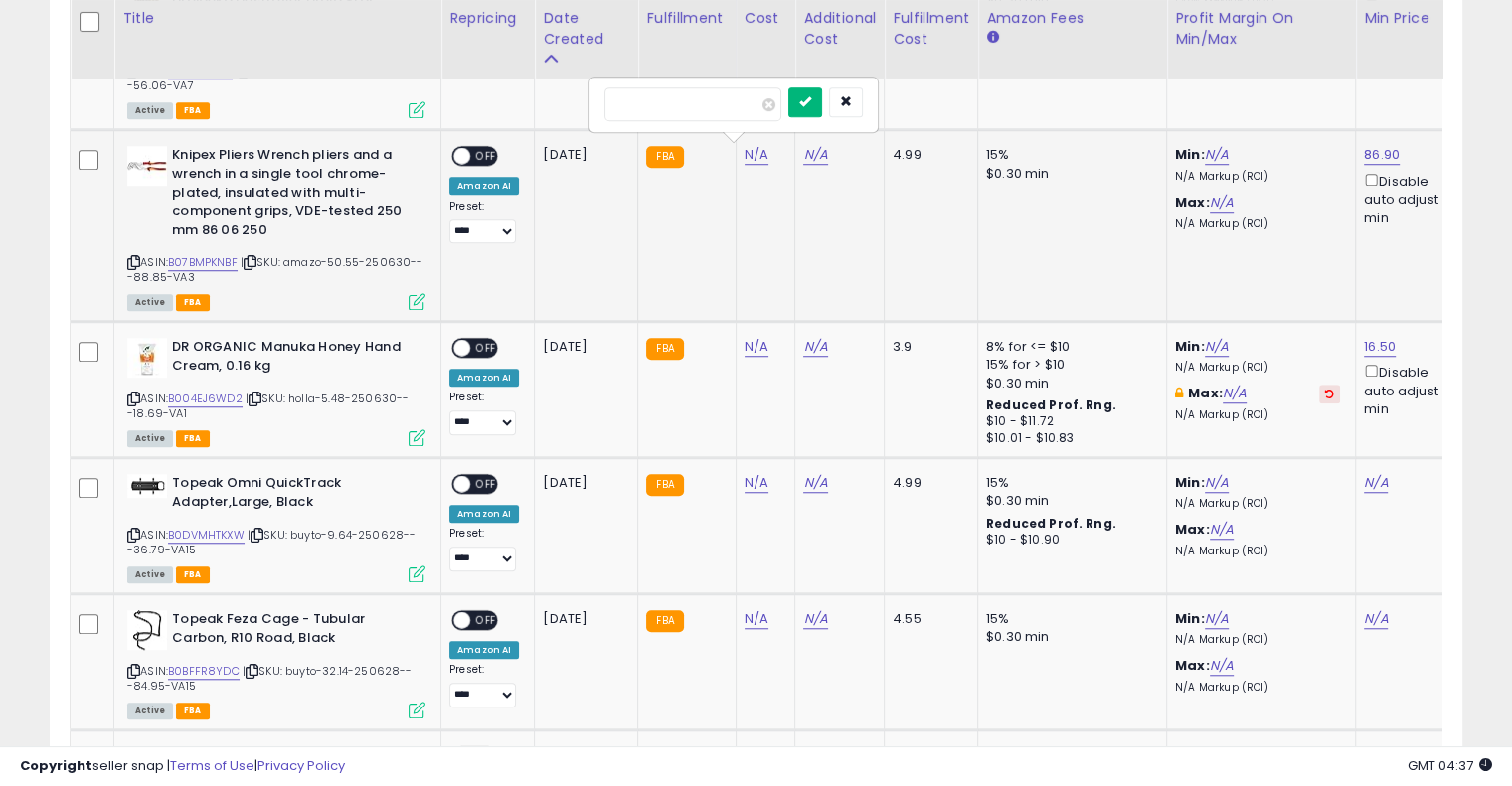 type on "*****" 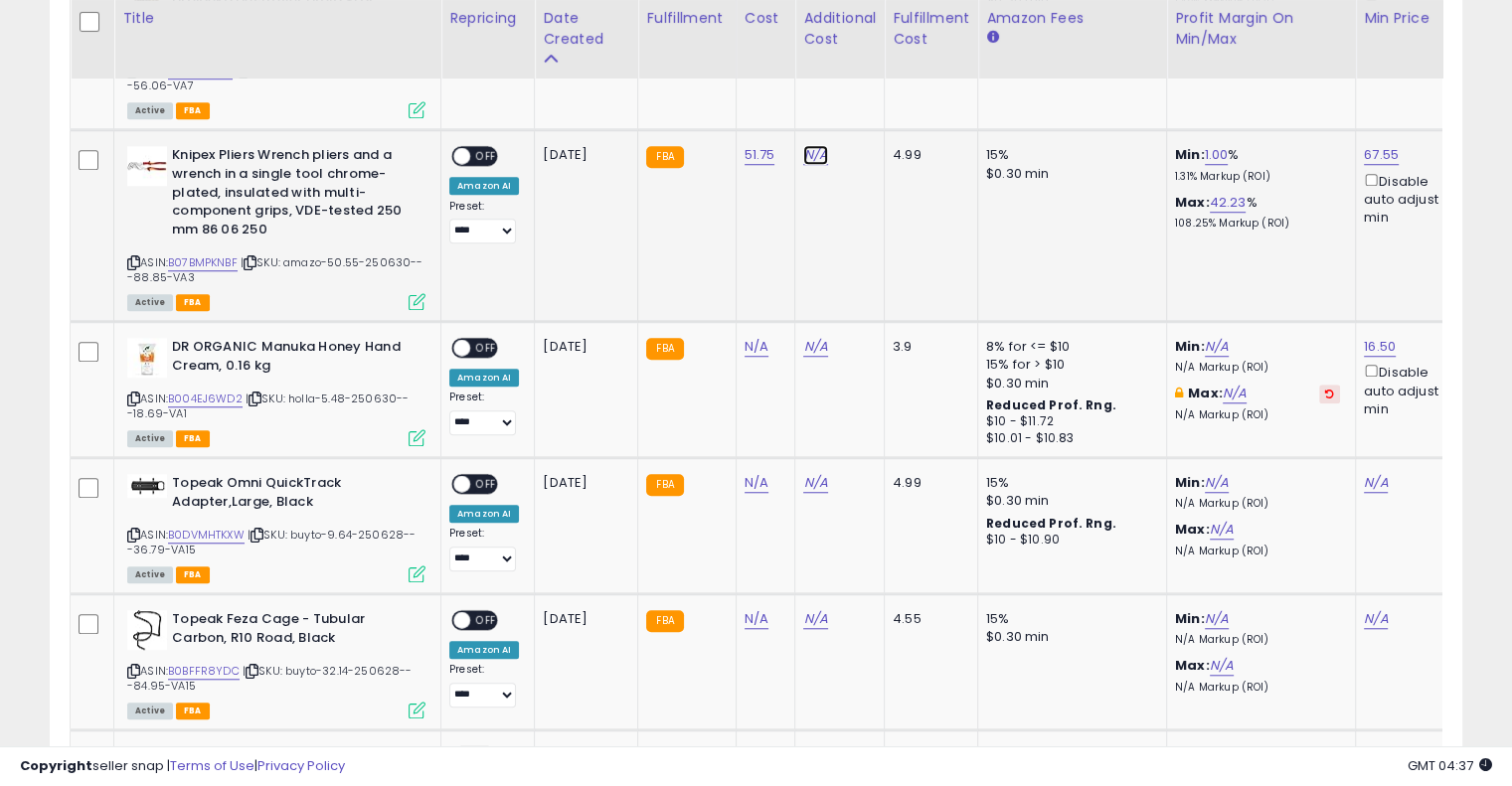 click on "N/A" at bounding box center [815, 155] 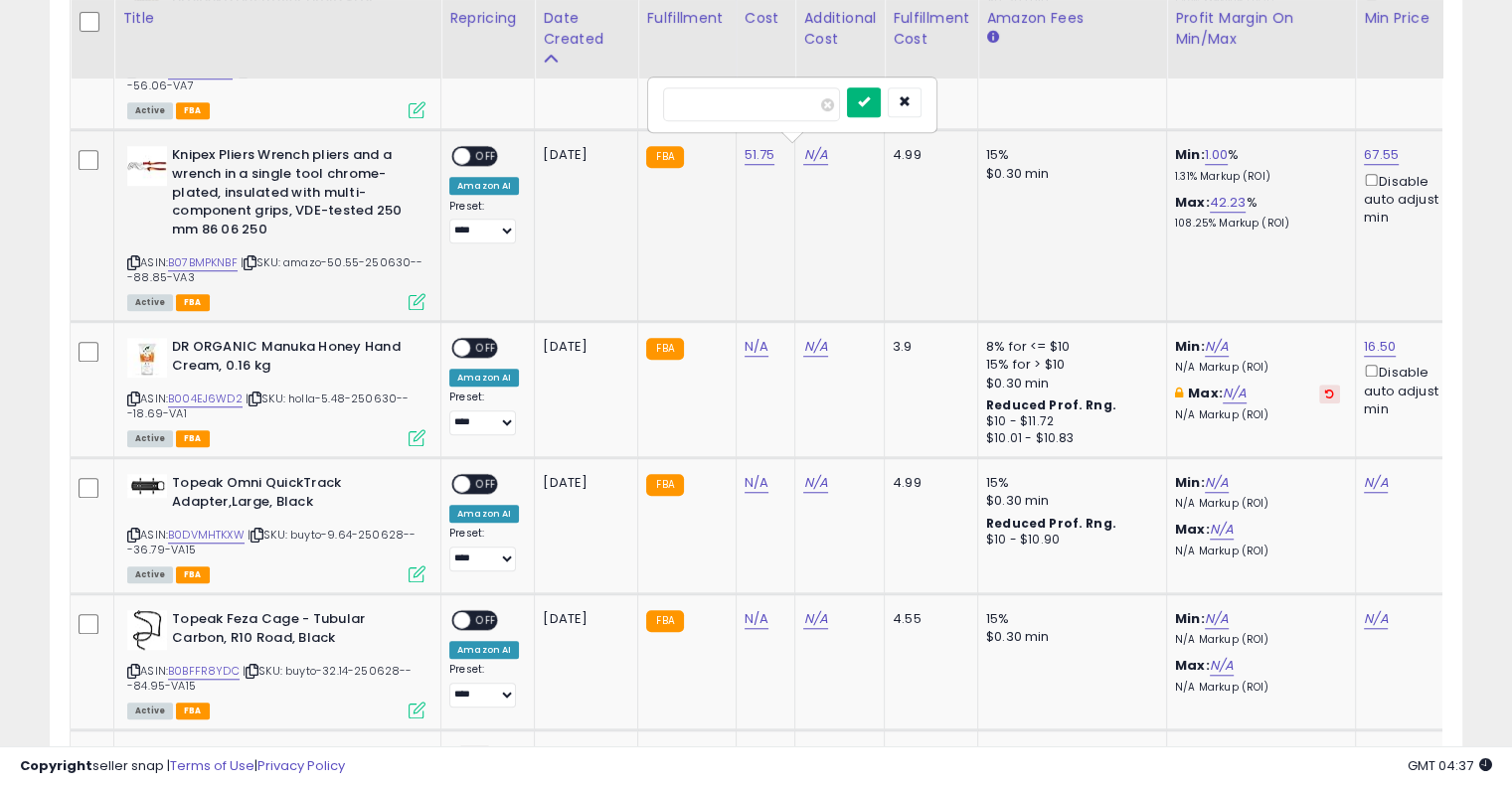 type on "****" 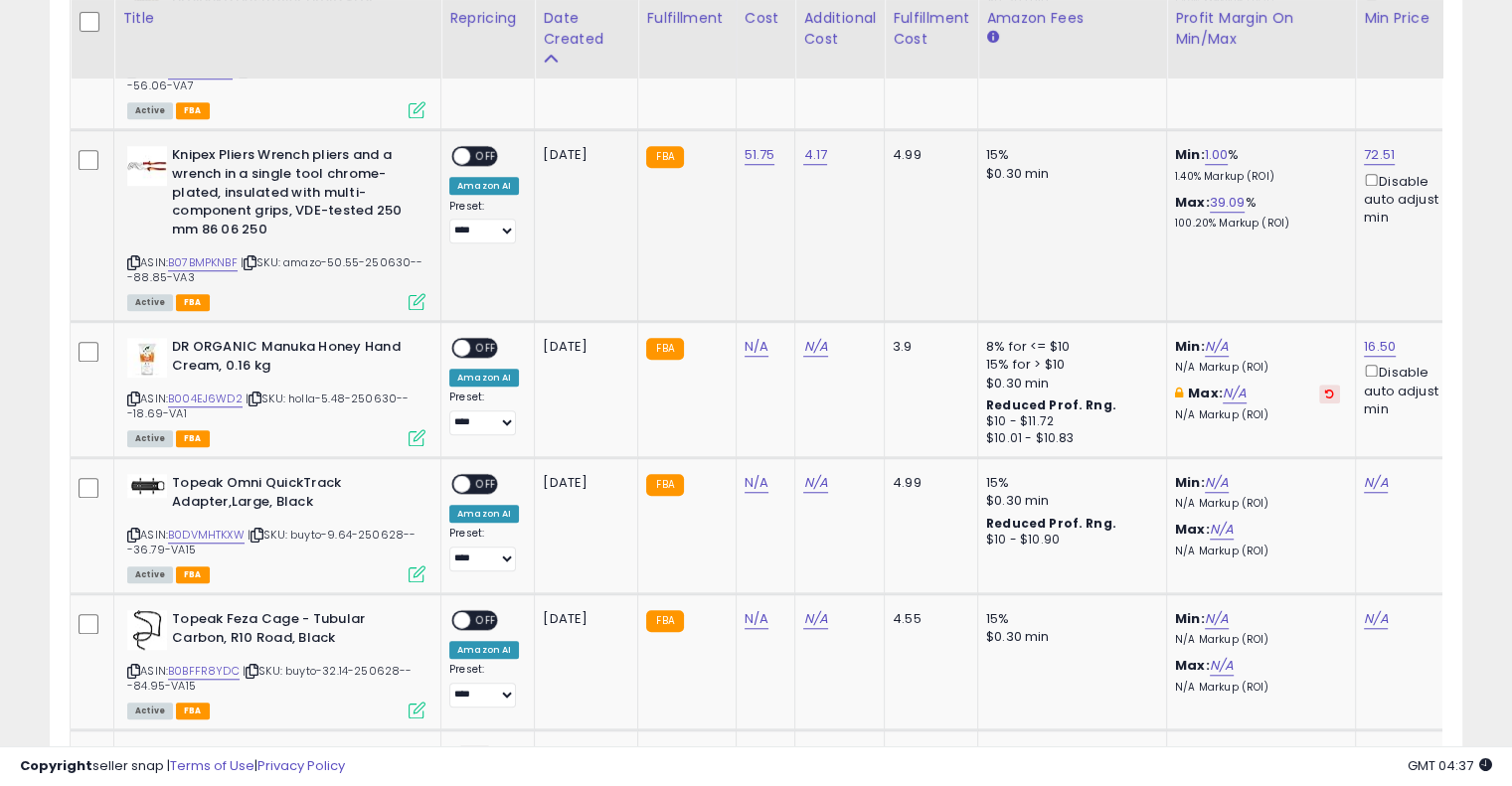 drag, startPoint x: 483, startPoint y: 154, endPoint x: 589, endPoint y: 182, distance: 109.63576 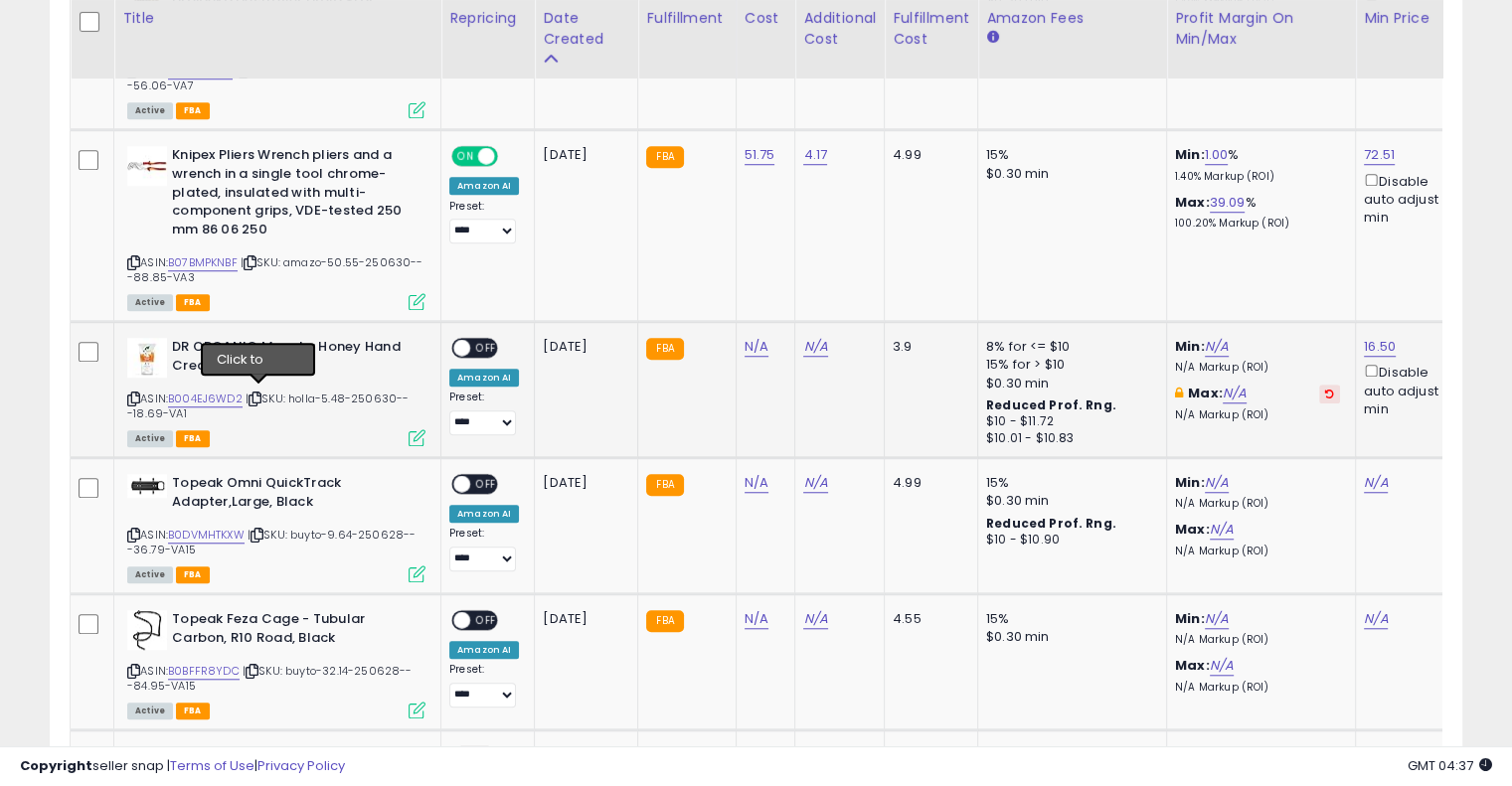 click at bounding box center (254, 398) 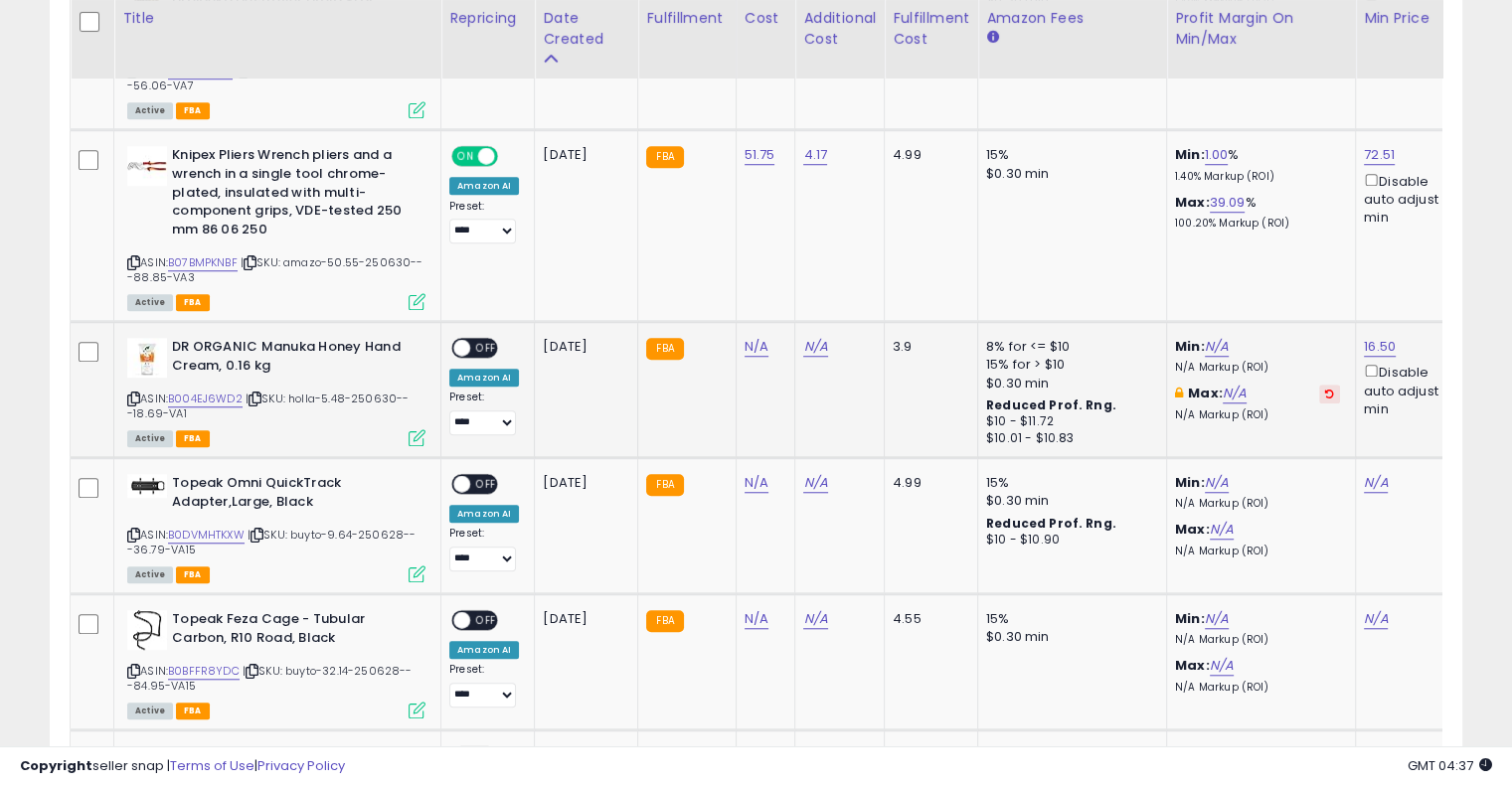 click at bounding box center (254, 398) 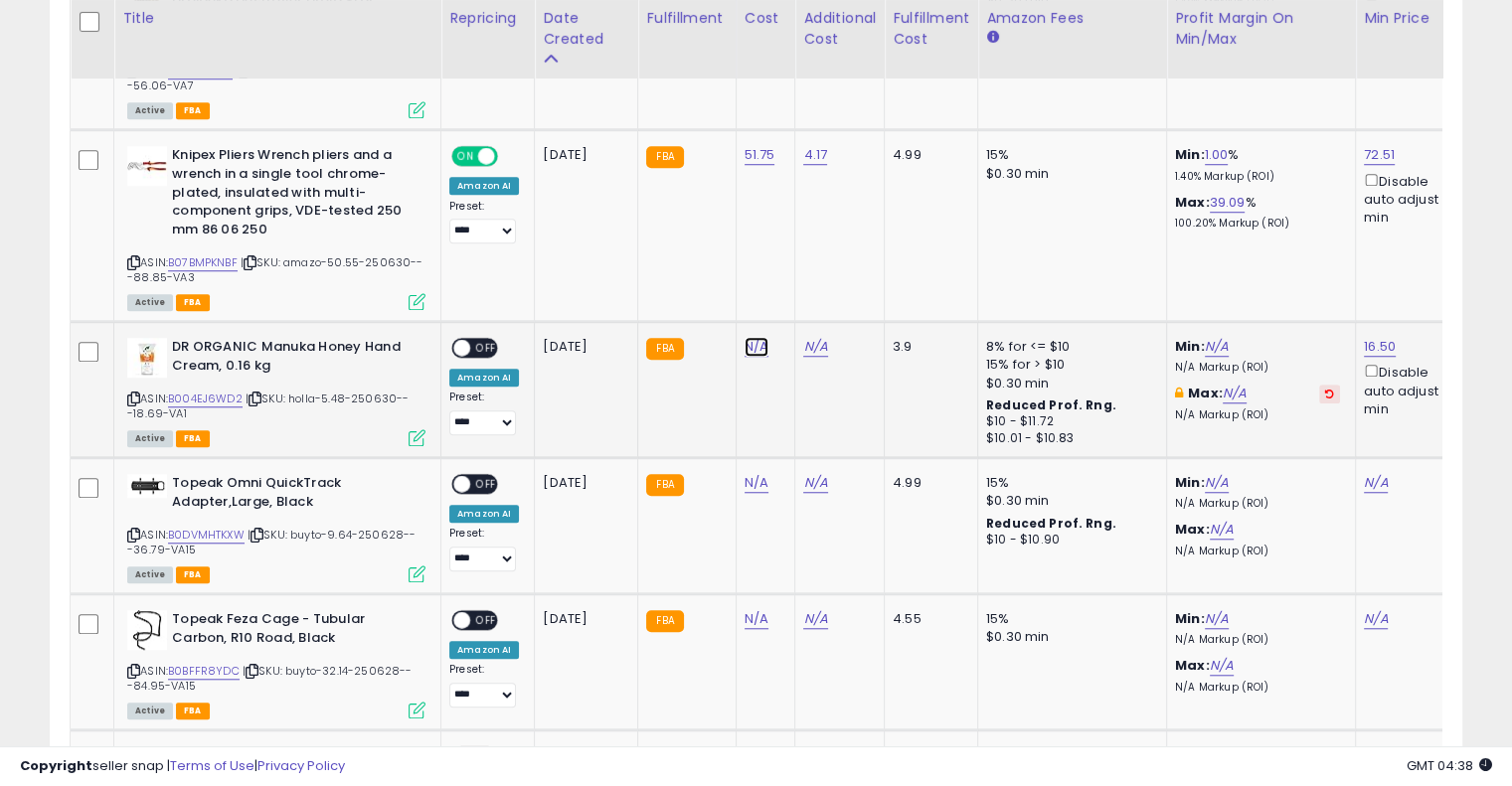 click on "N/A" at bounding box center (756, 347) 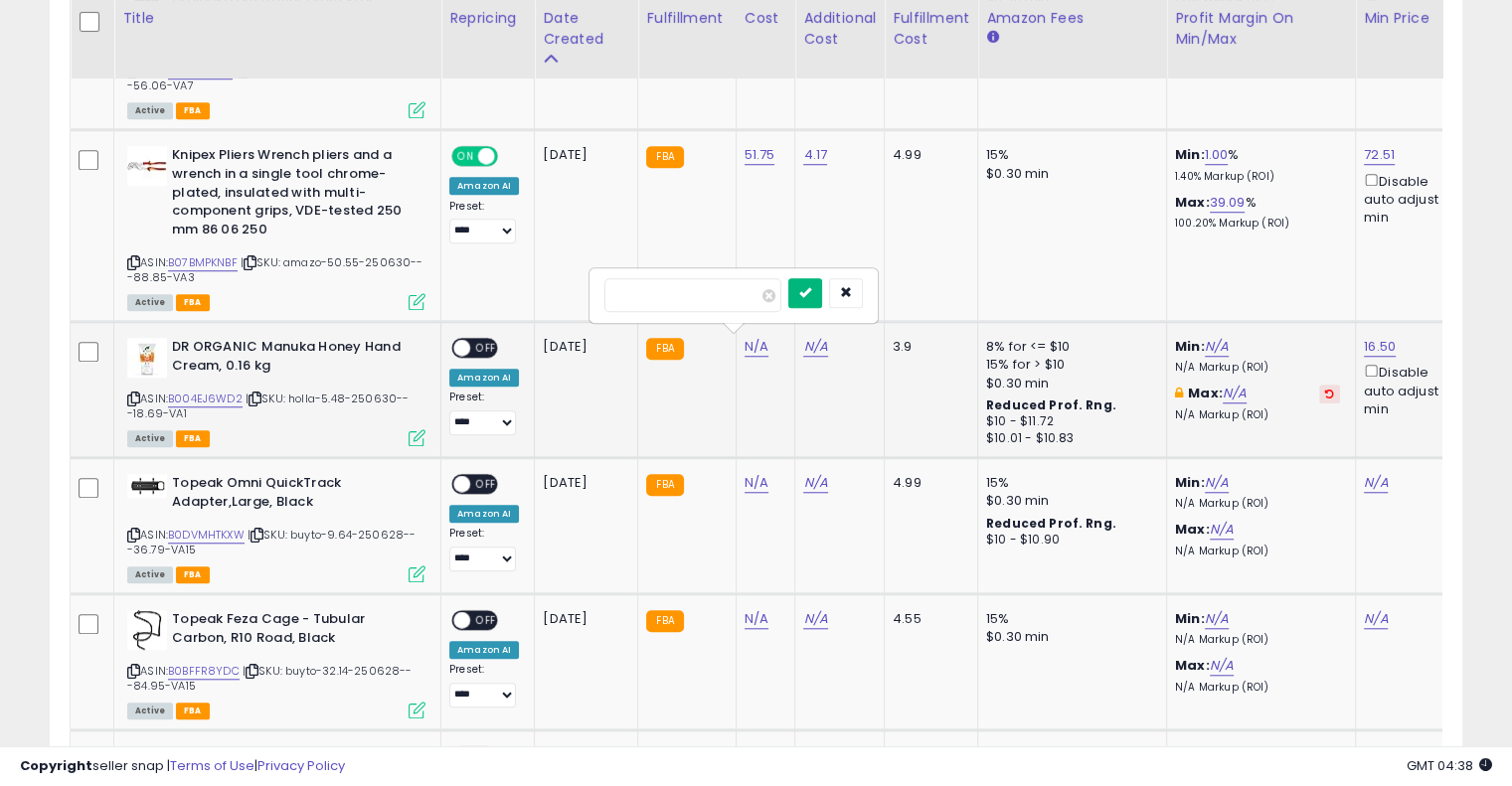 type on "****" 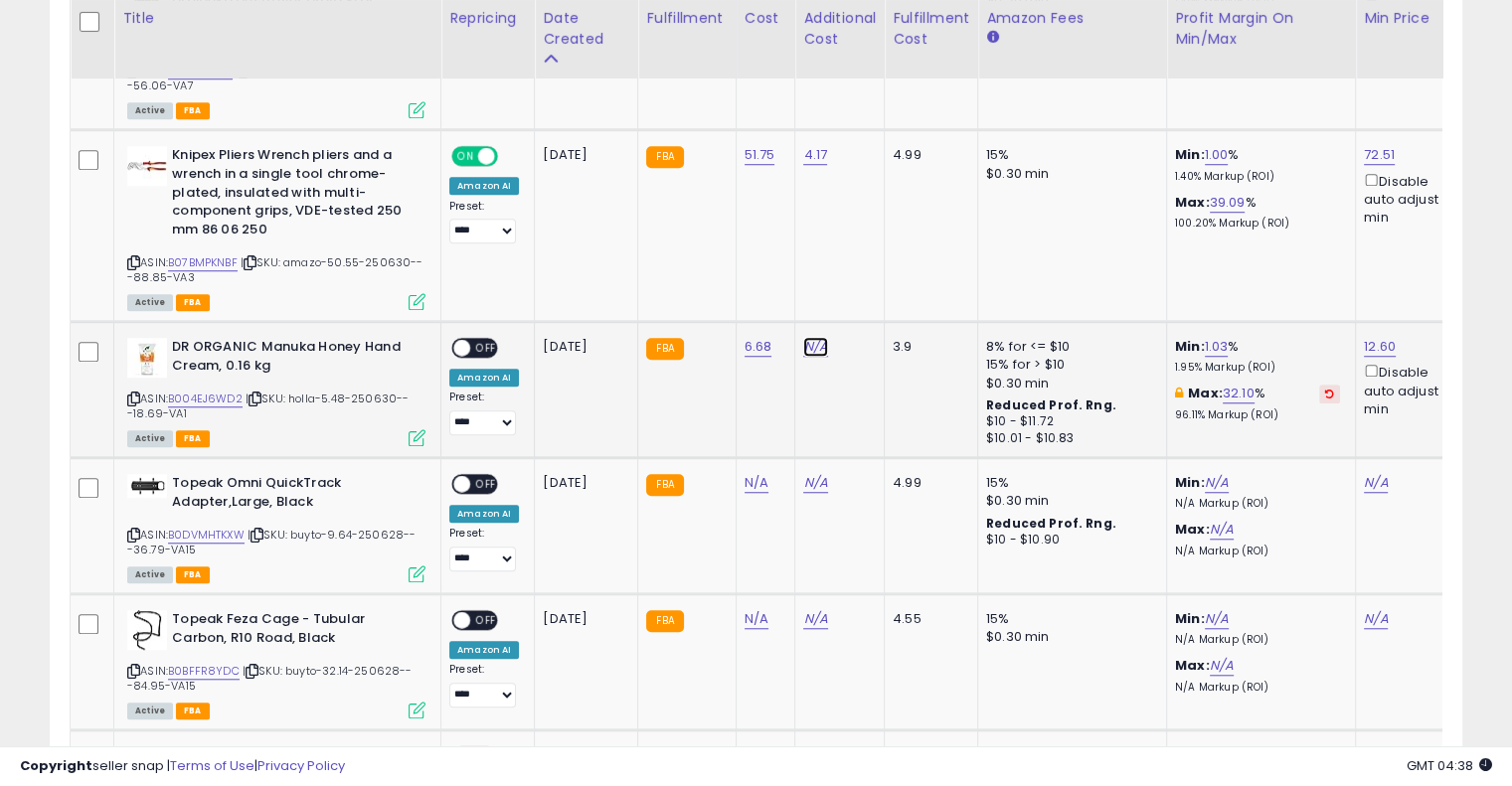 click on "N/A" at bounding box center (815, 347) 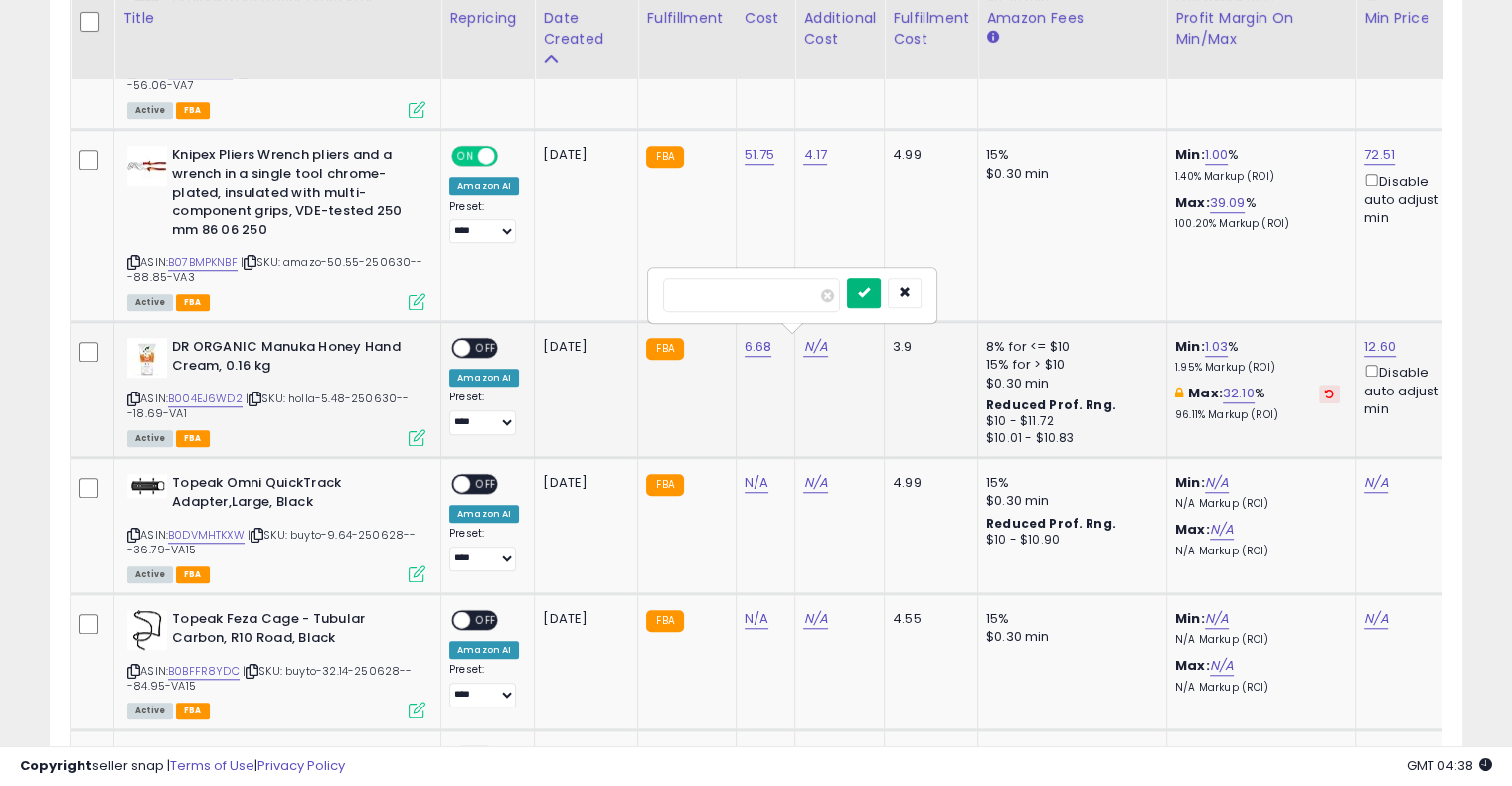 type on "****" 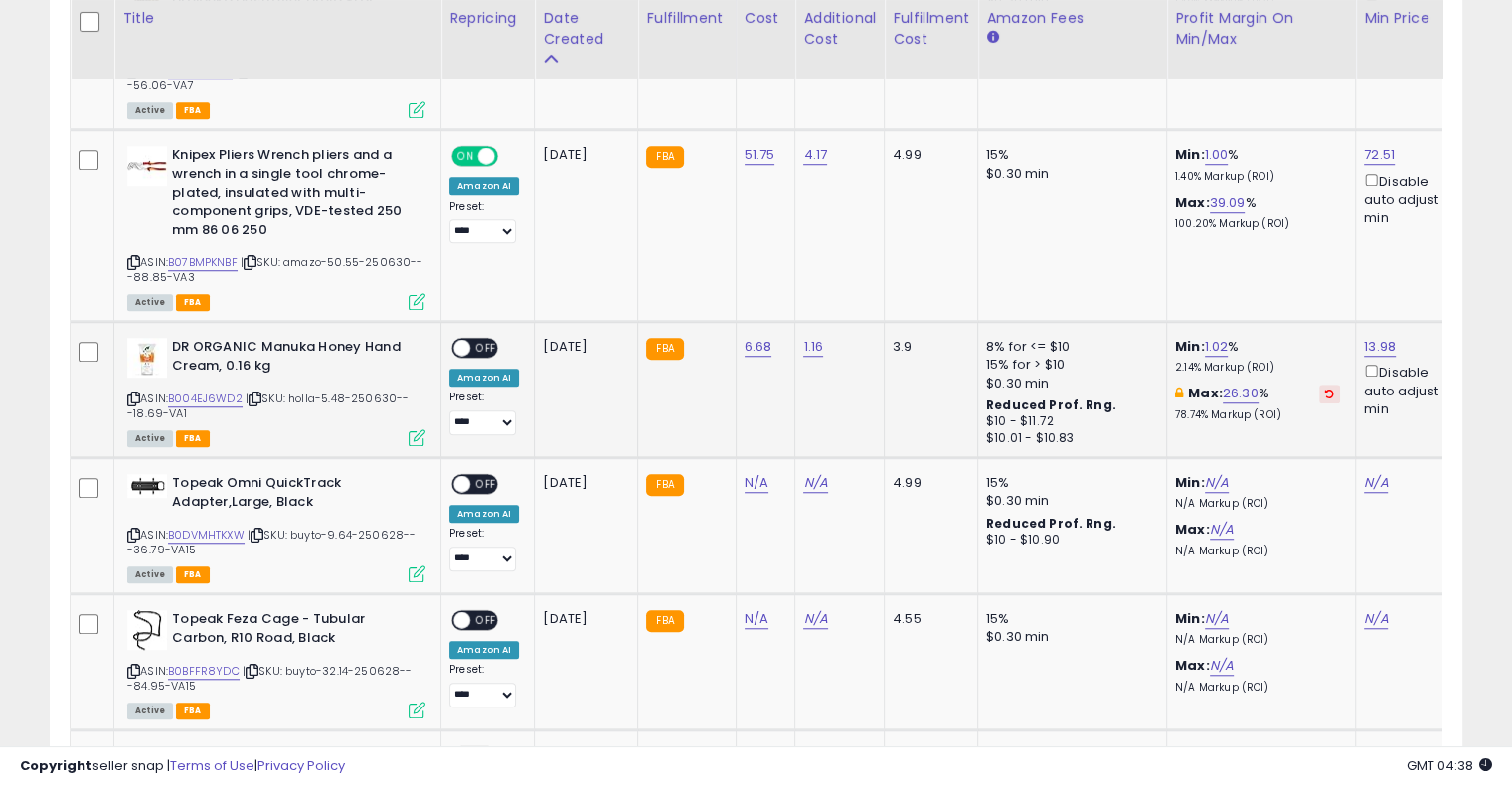 click on "OFF" at bounding box center (486, 348) 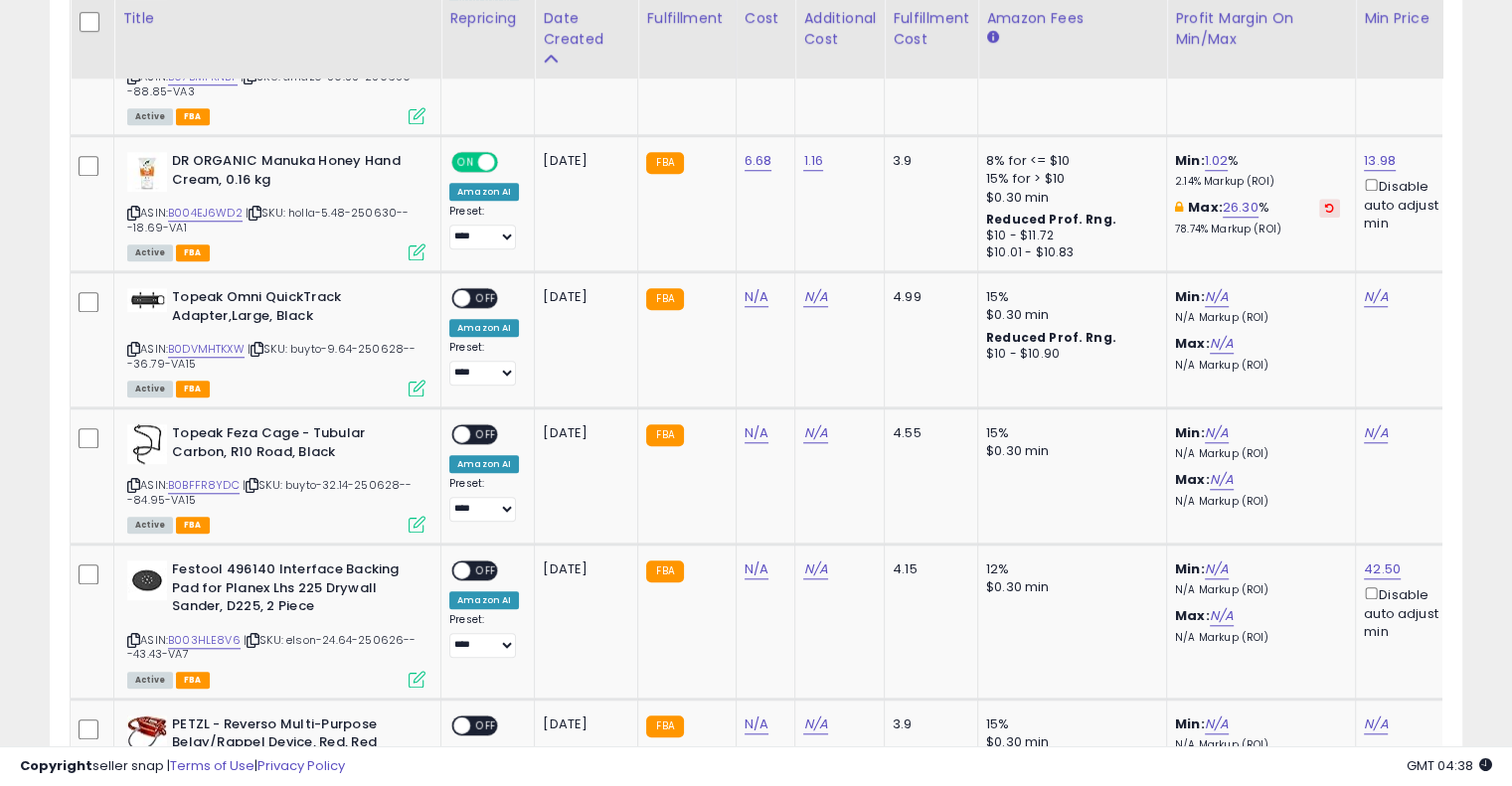 scroll, scrollTop: 1750, scrollLeft: 0, axis: vertical 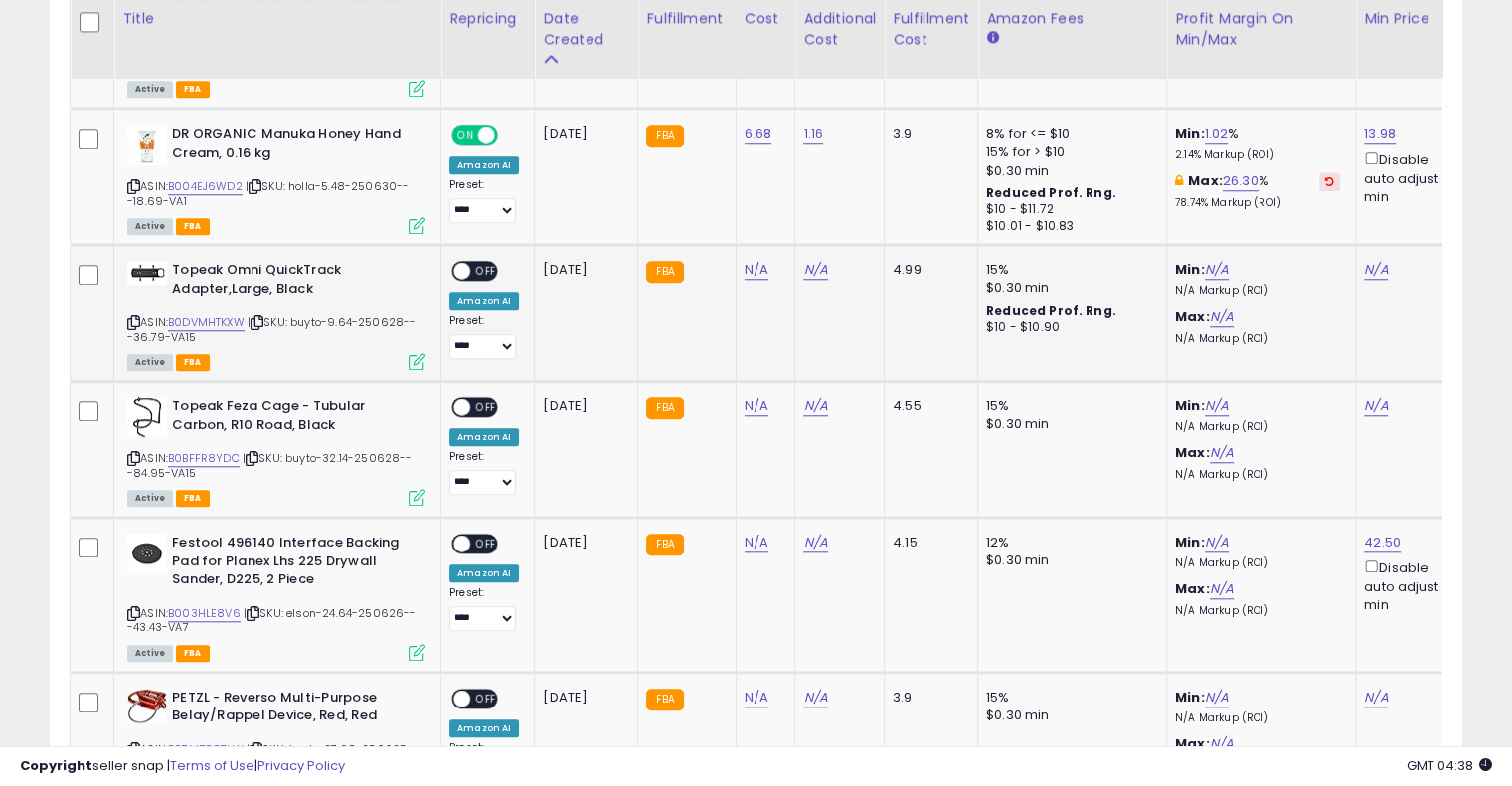 click at bounding box center (256, 322) 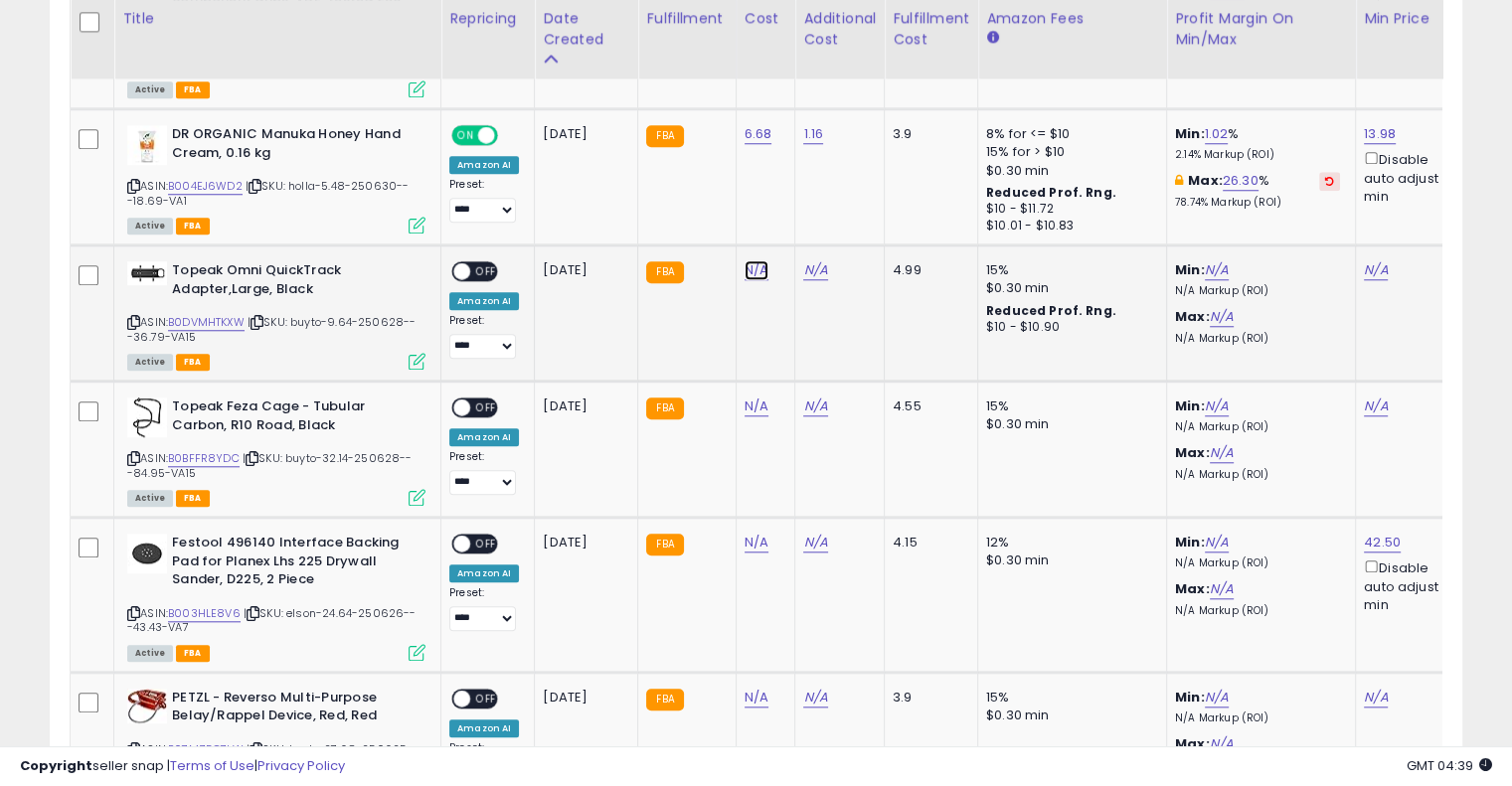 click on "N/A" at bounding box center (756, 270) 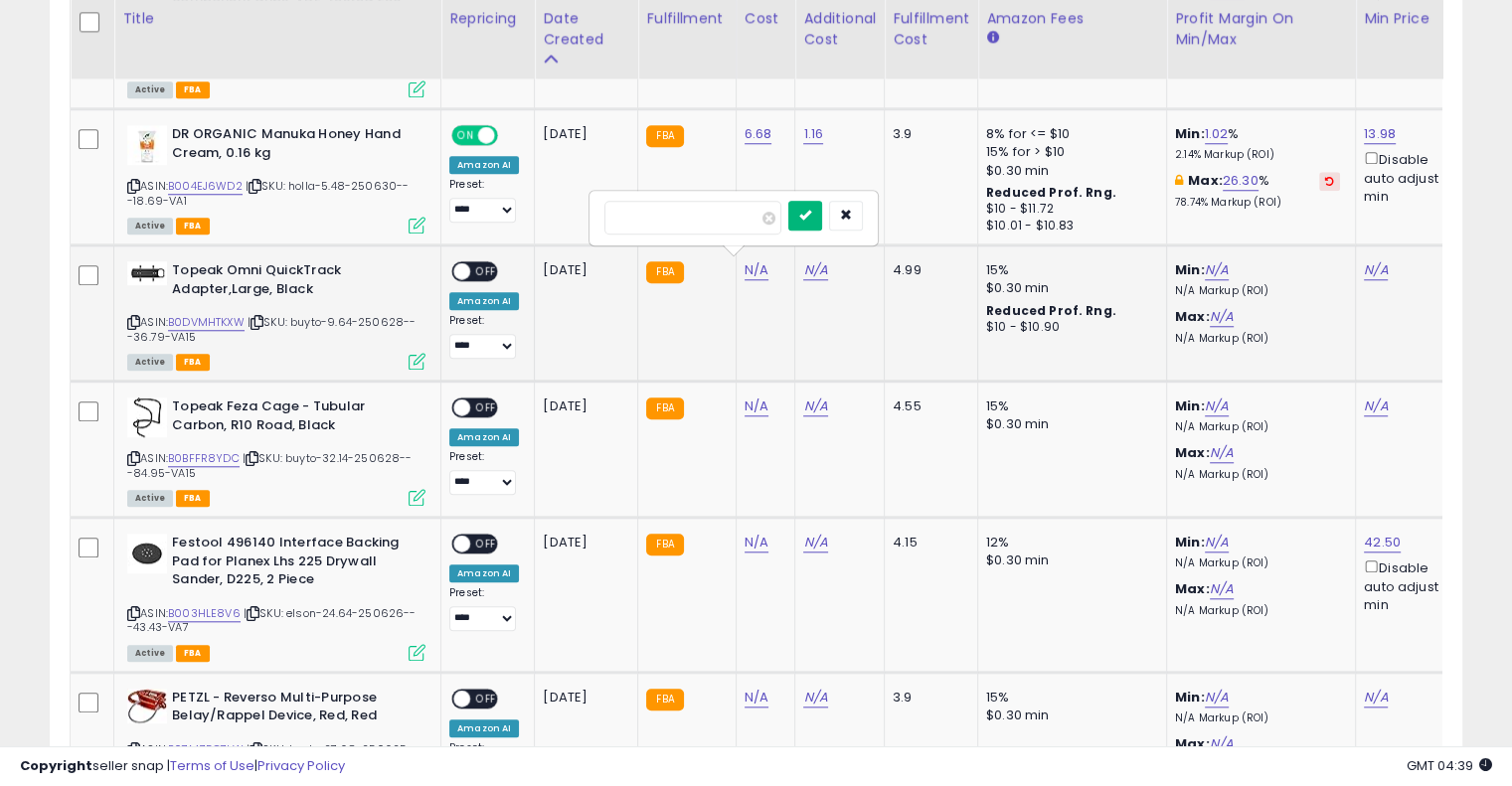 type on "*****" 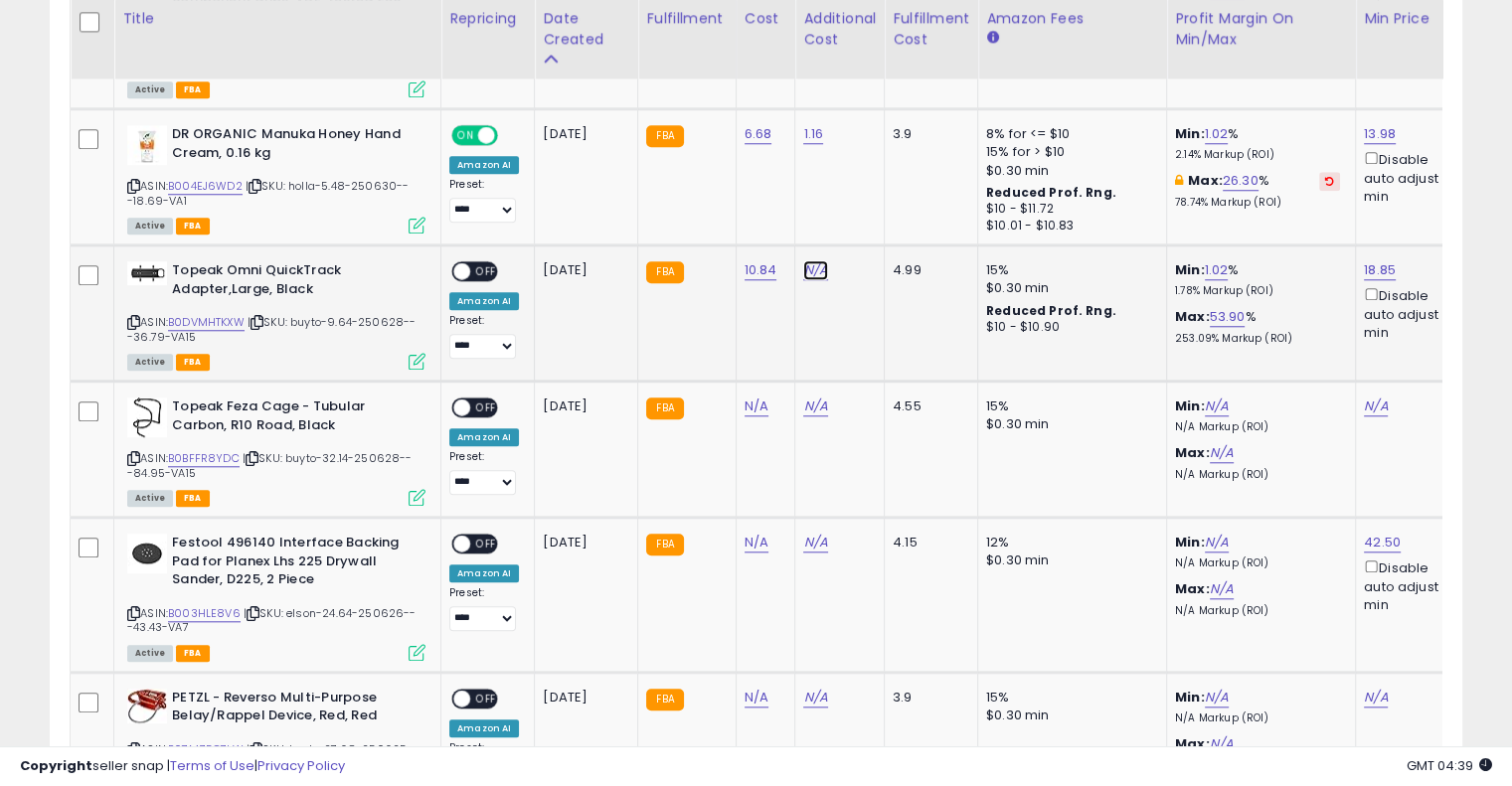 click on "N/A" at bounding box center (815, 270) 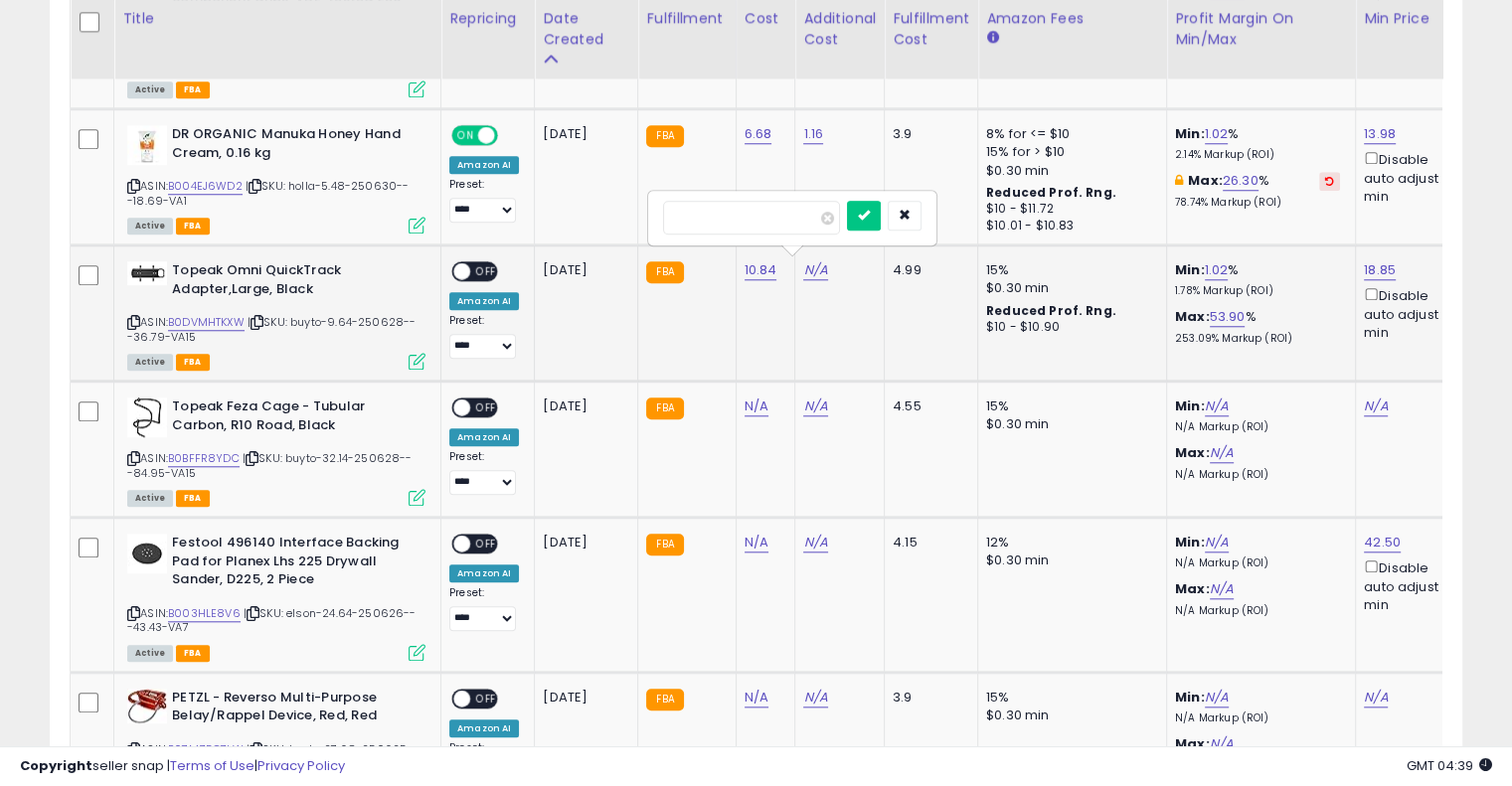 type on "****" 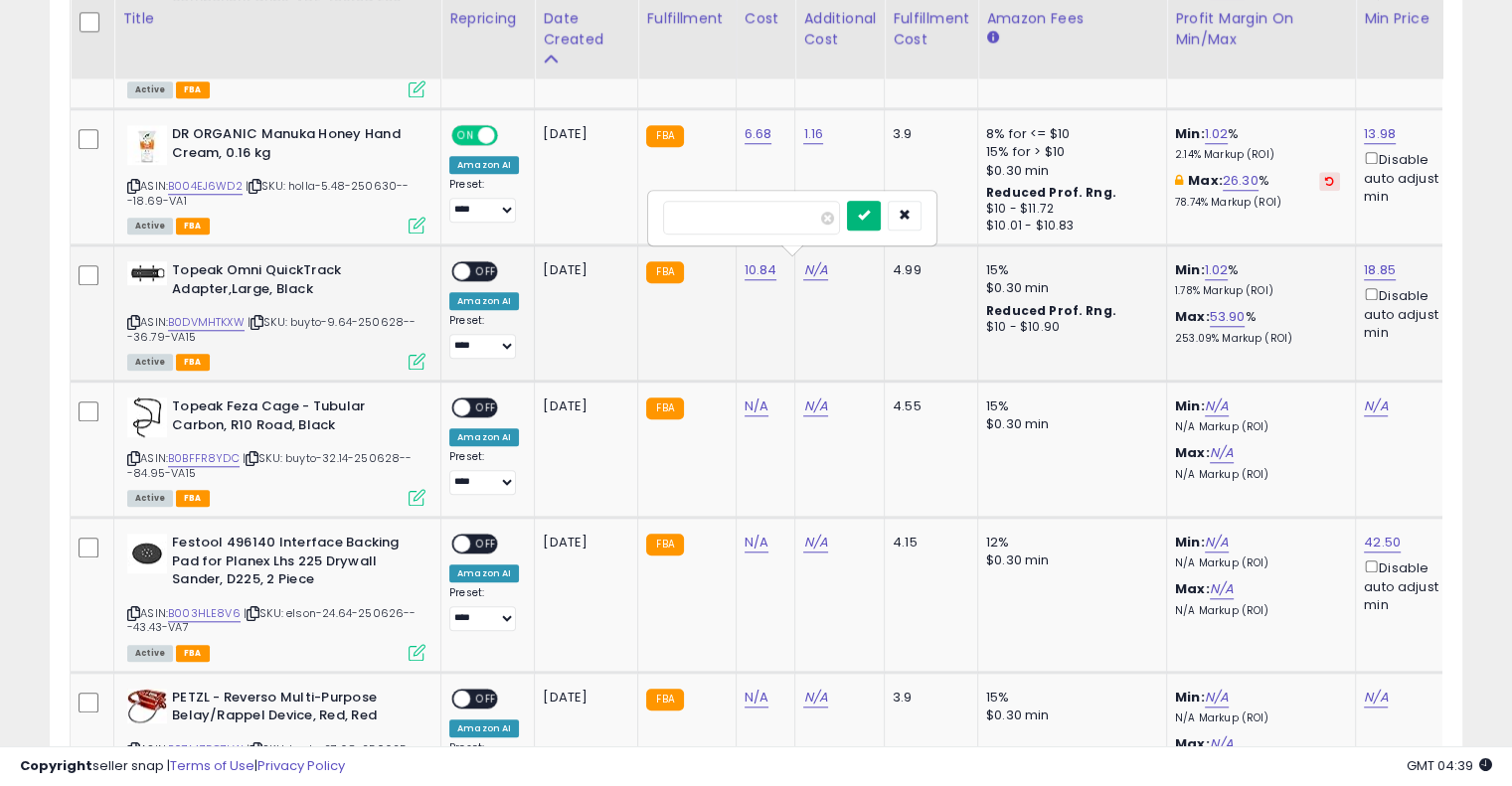 click at bounding box center (864, 216) 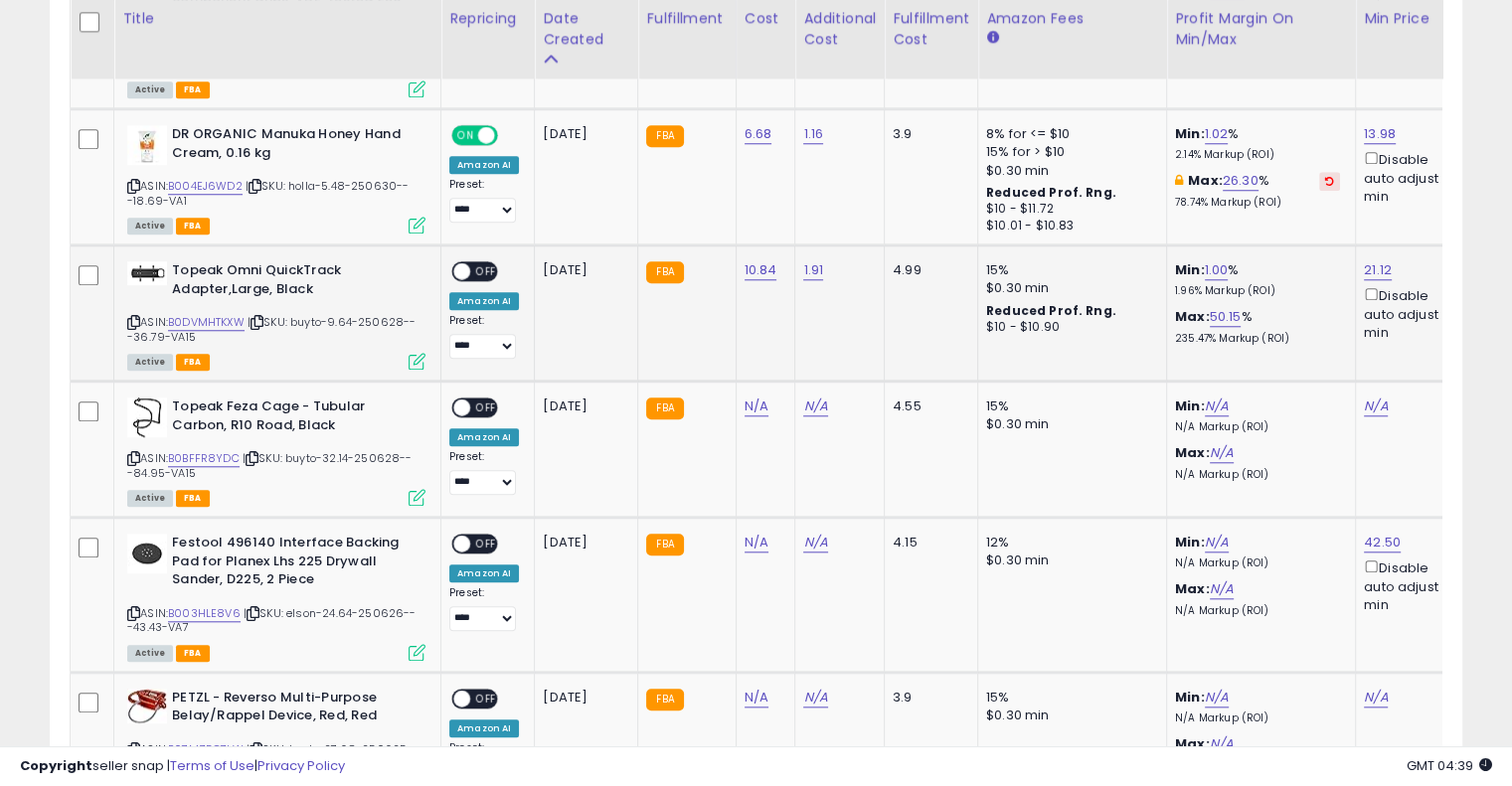 click on "OFF" at bounding box center (486, 271) 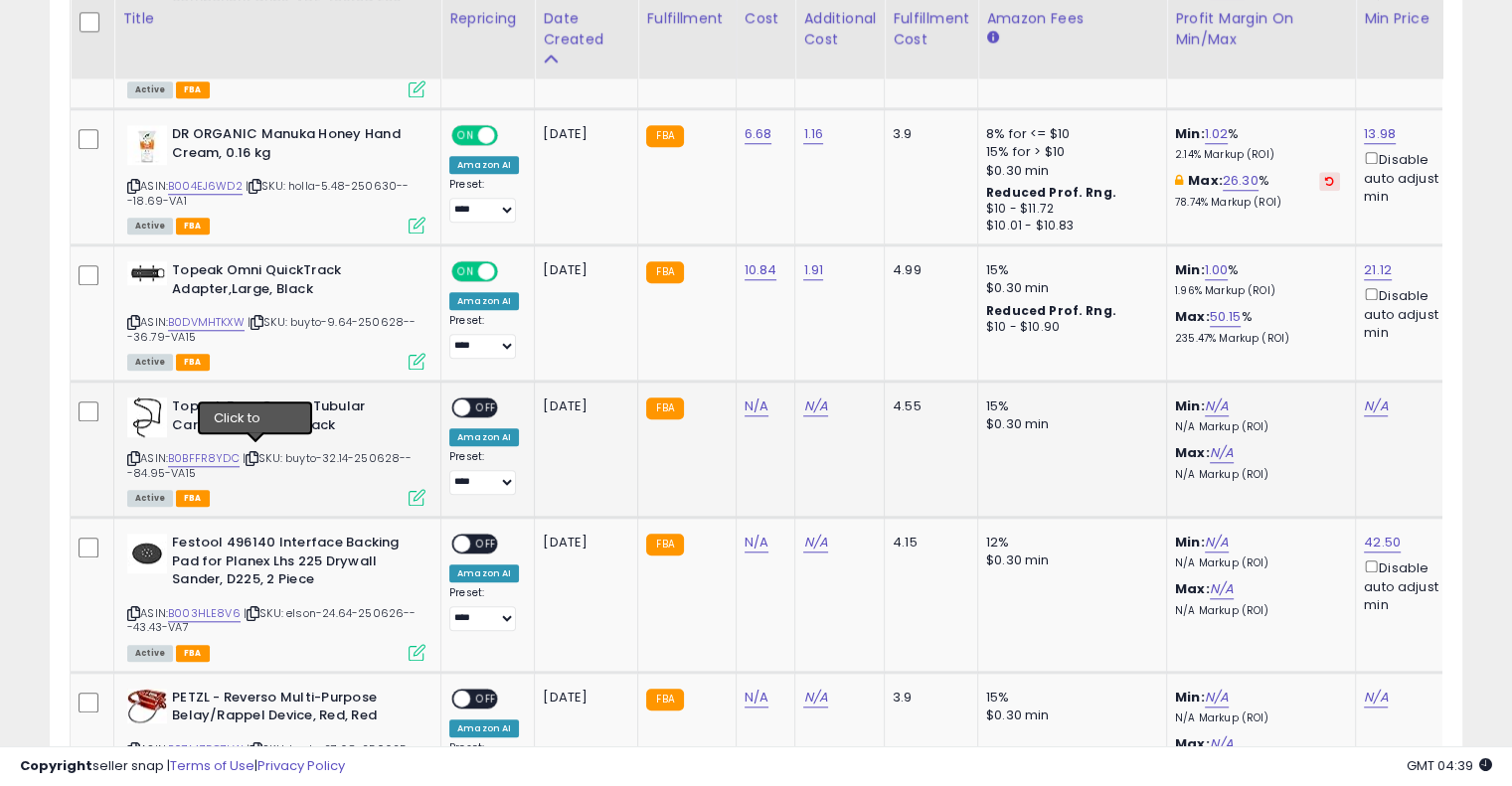 click at bounding box center [252, 458] 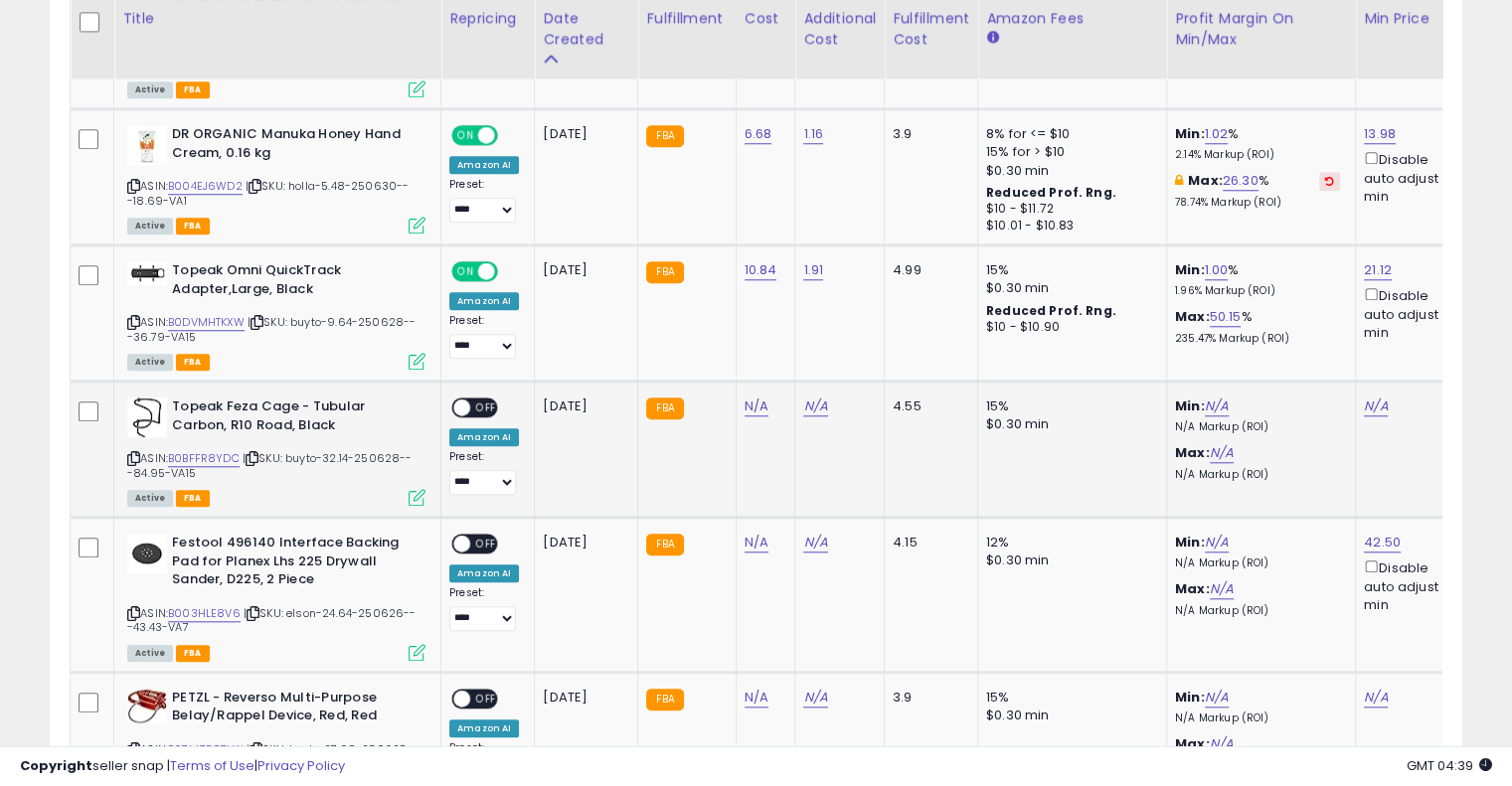 click at bounding box center [252, 458] 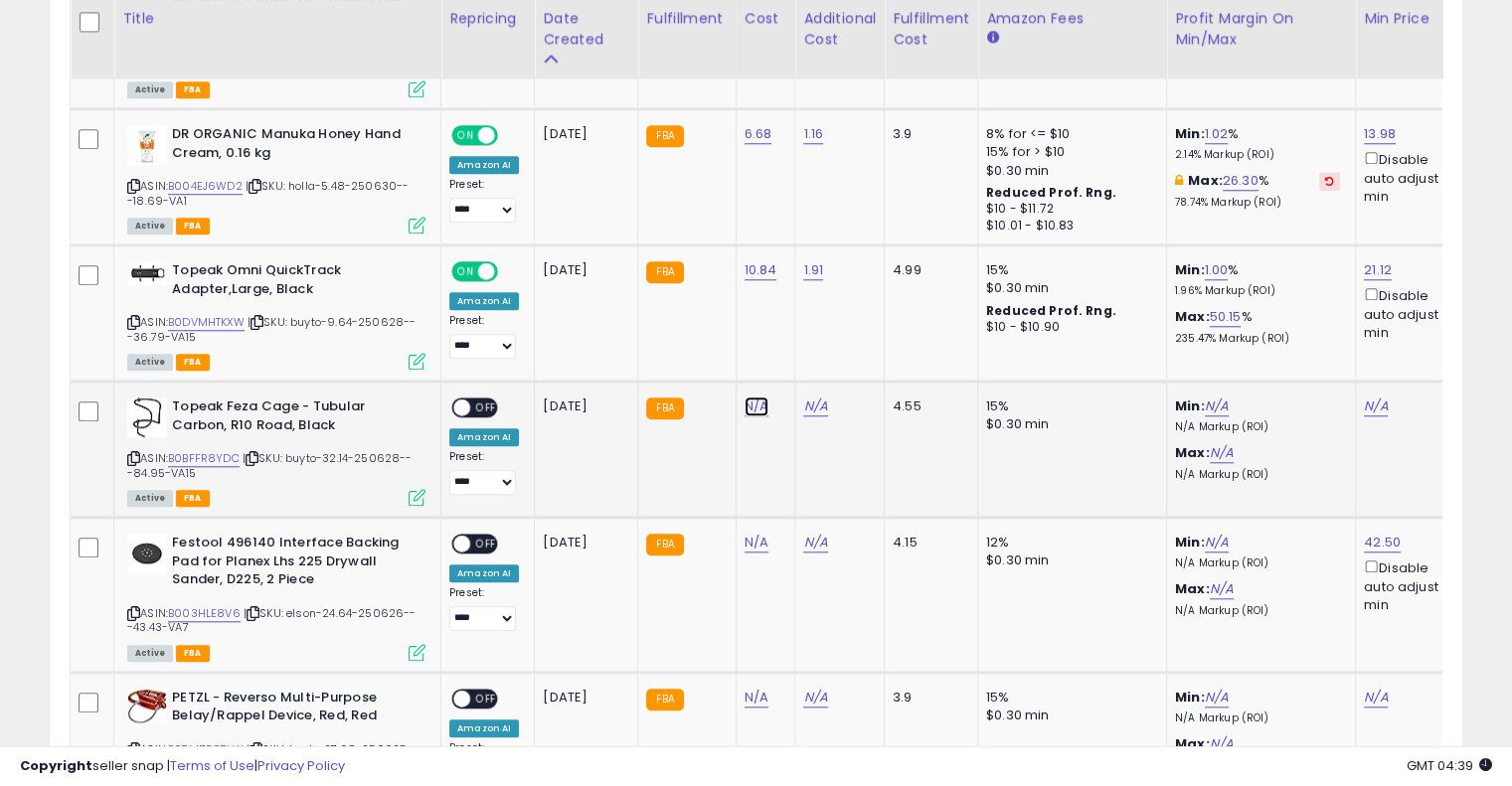 click on "N/A" at bounding box center [756, 406] 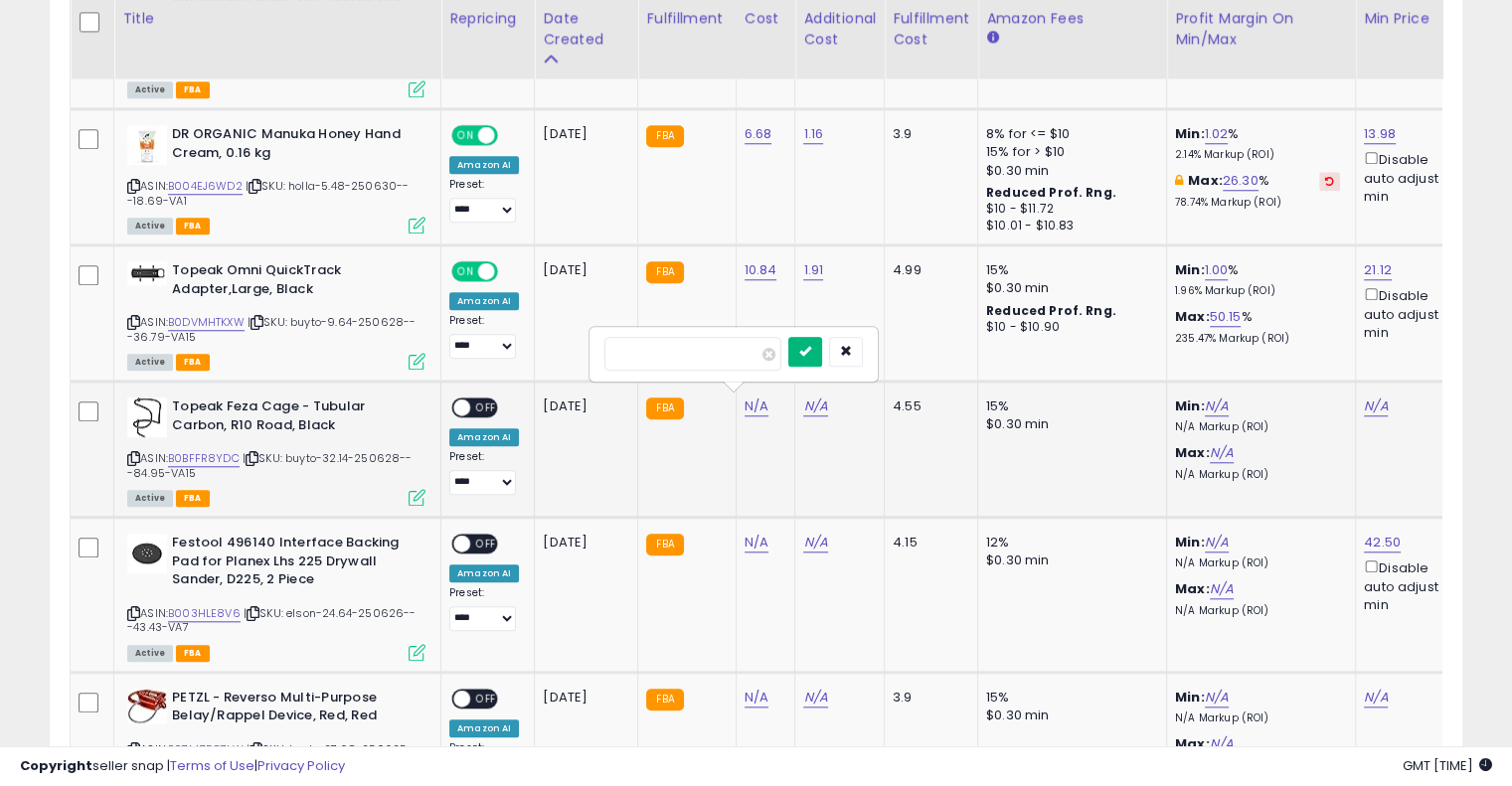 type on "*****" 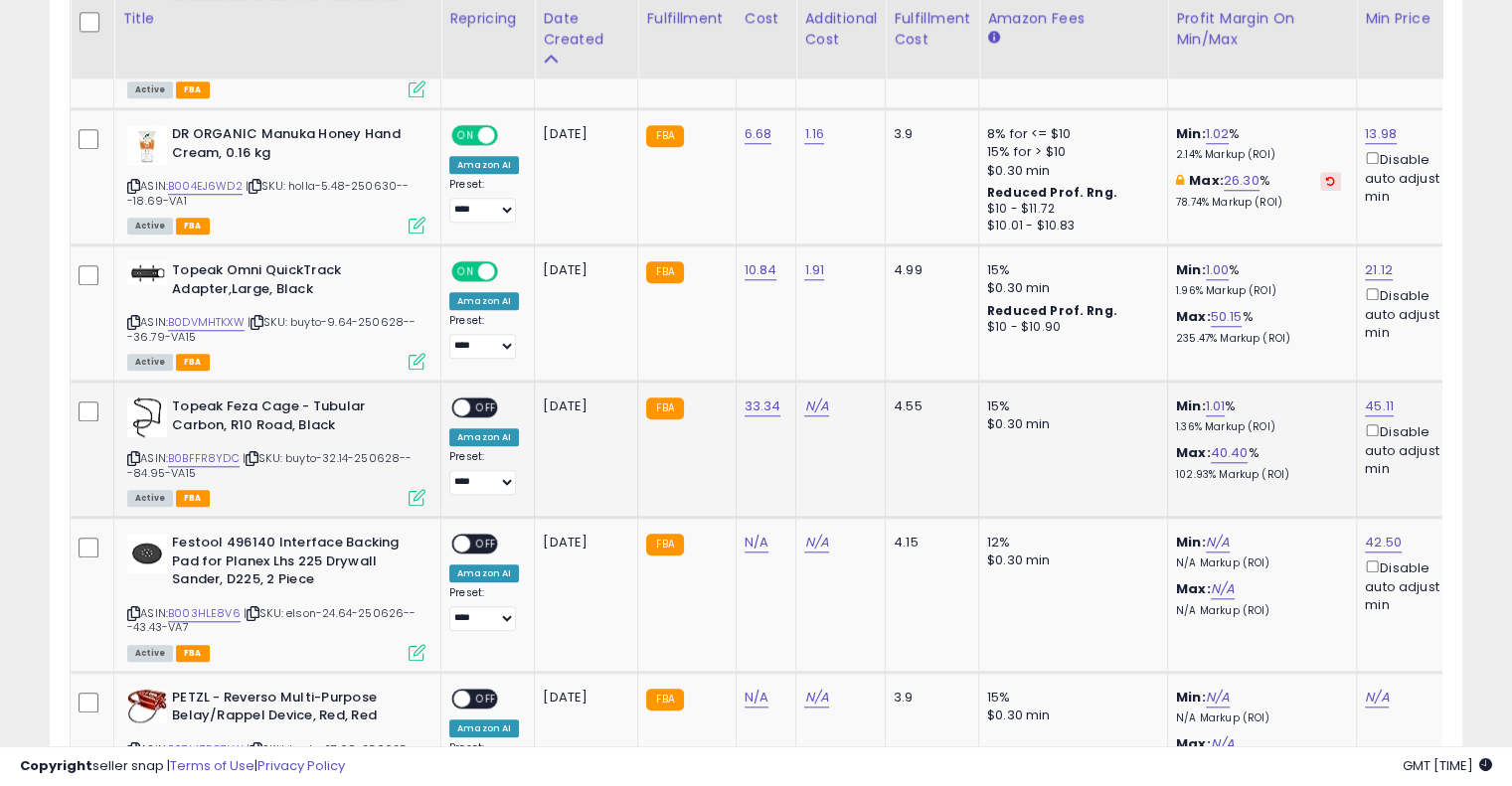 click on "N/A" 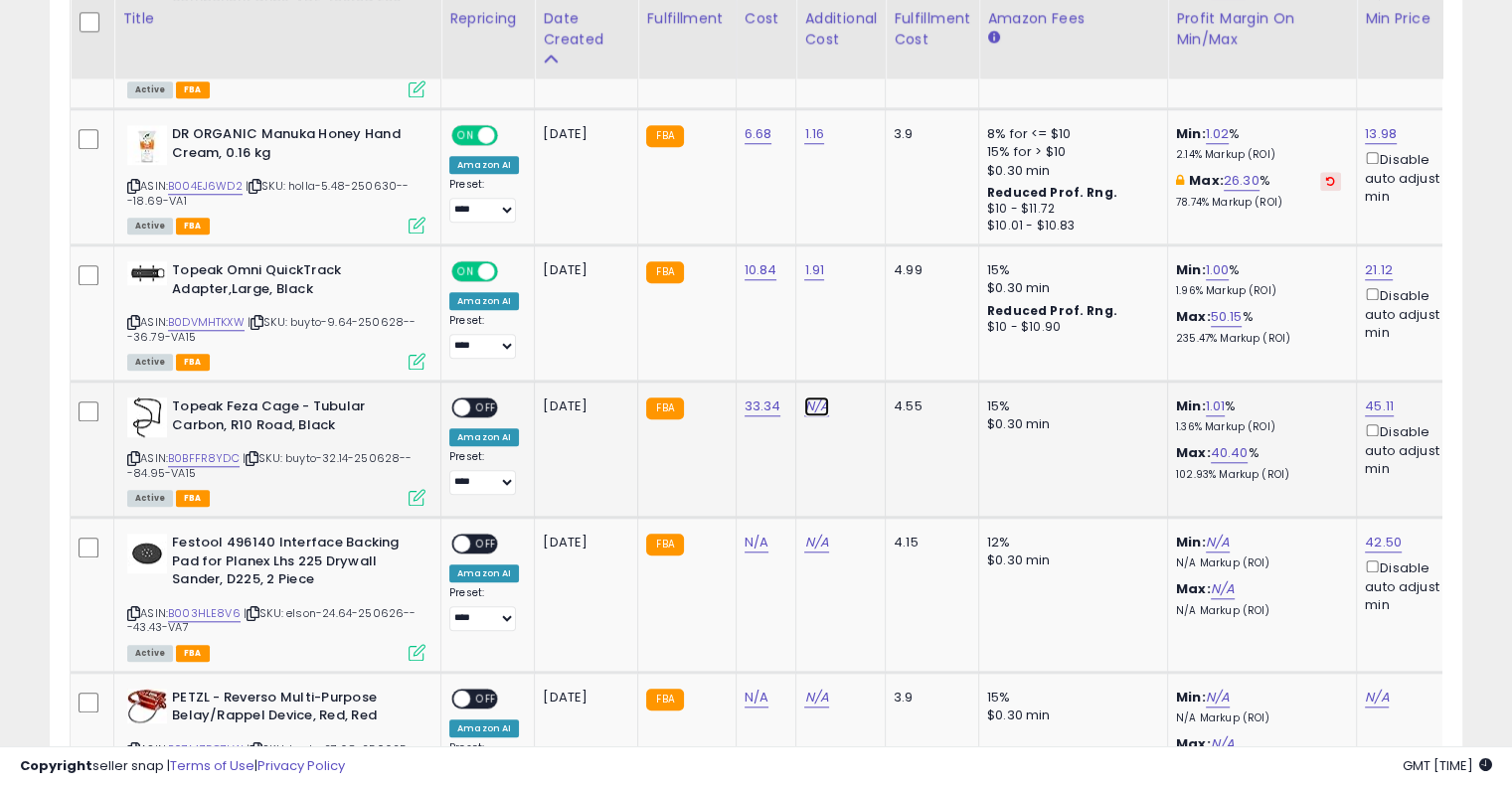 click on "N/A" at bounding box center (816, 406) 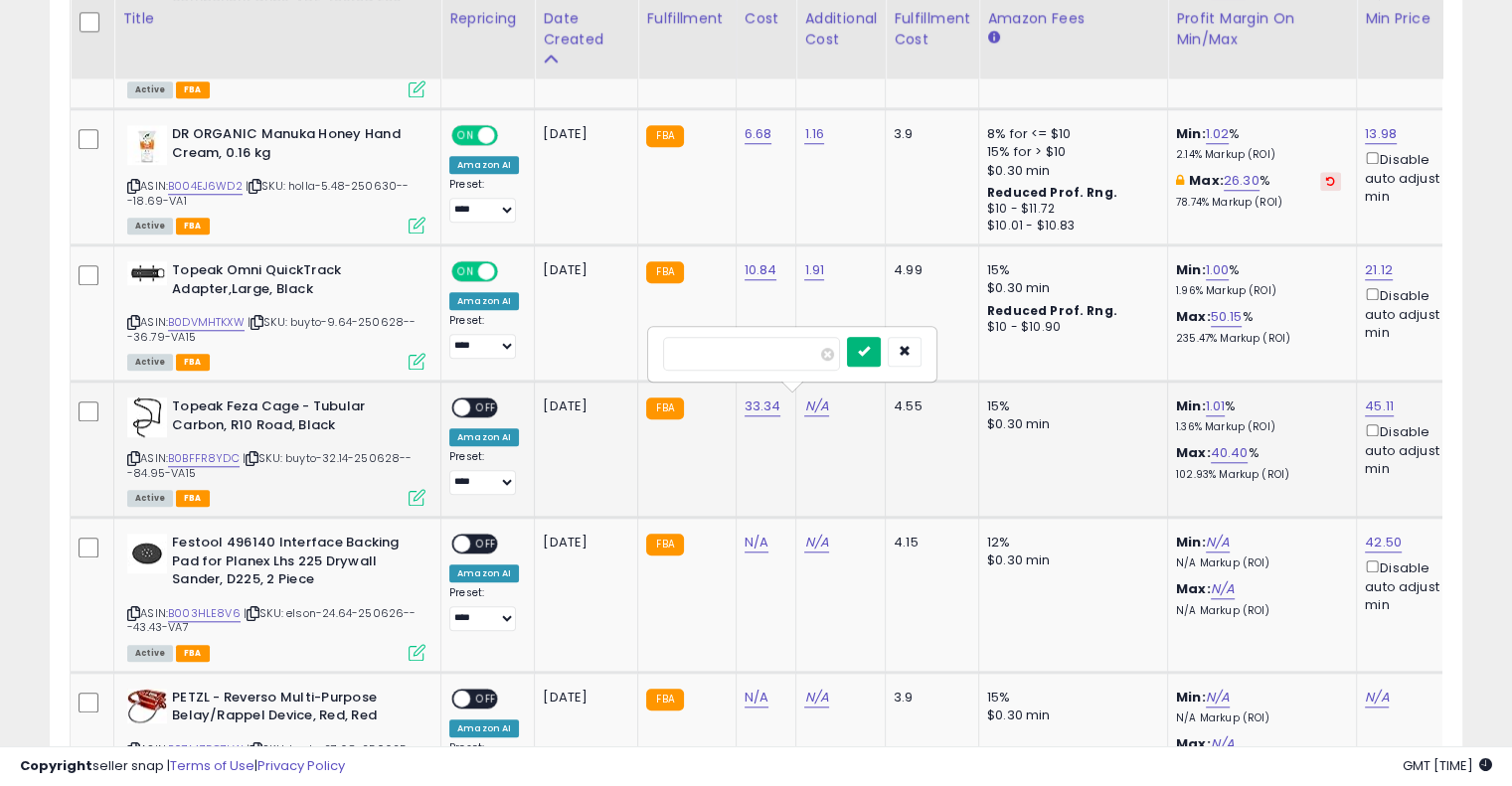 type on "****" 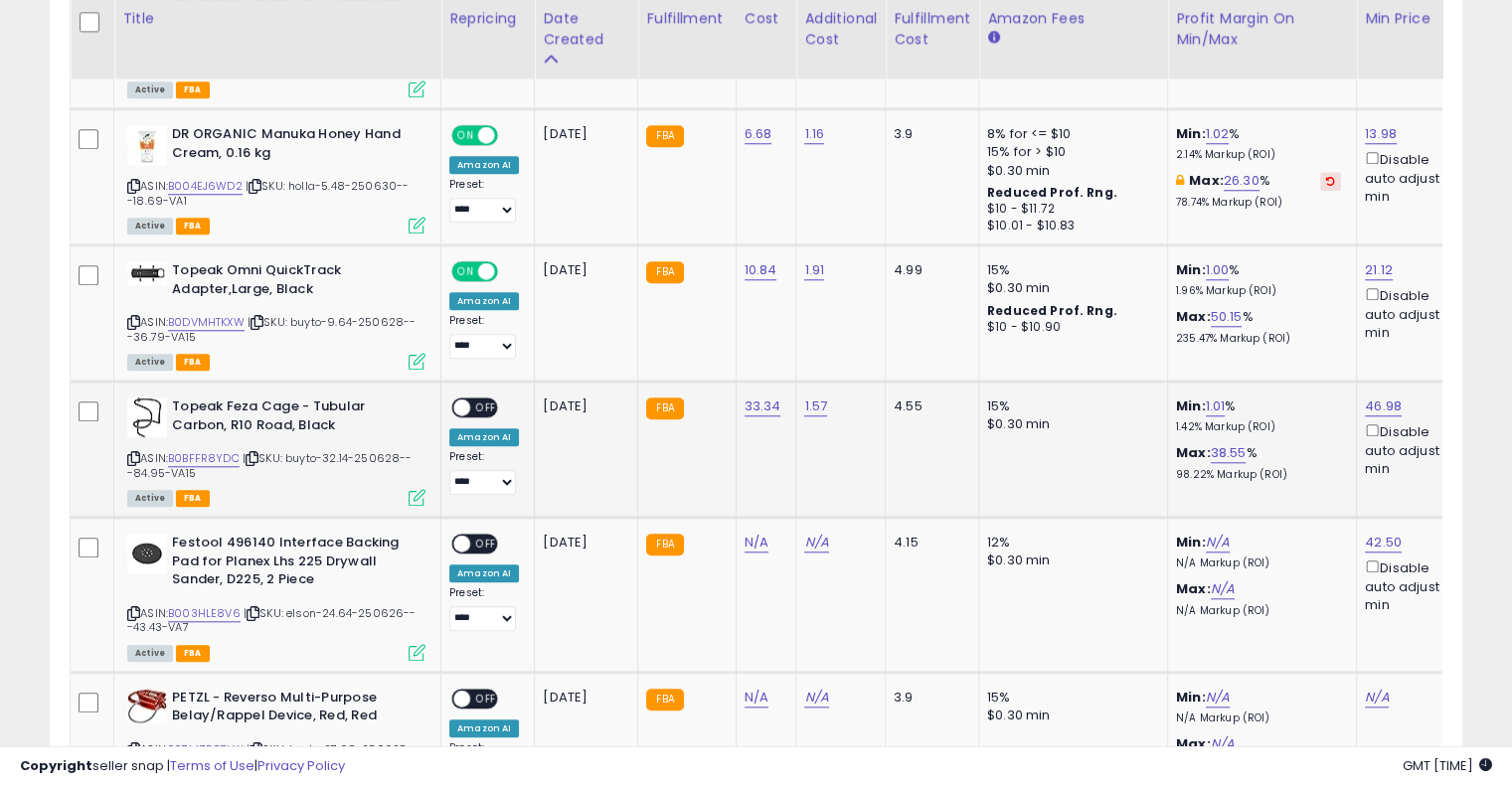 click on "OFF" at bounding box center (486, 407) 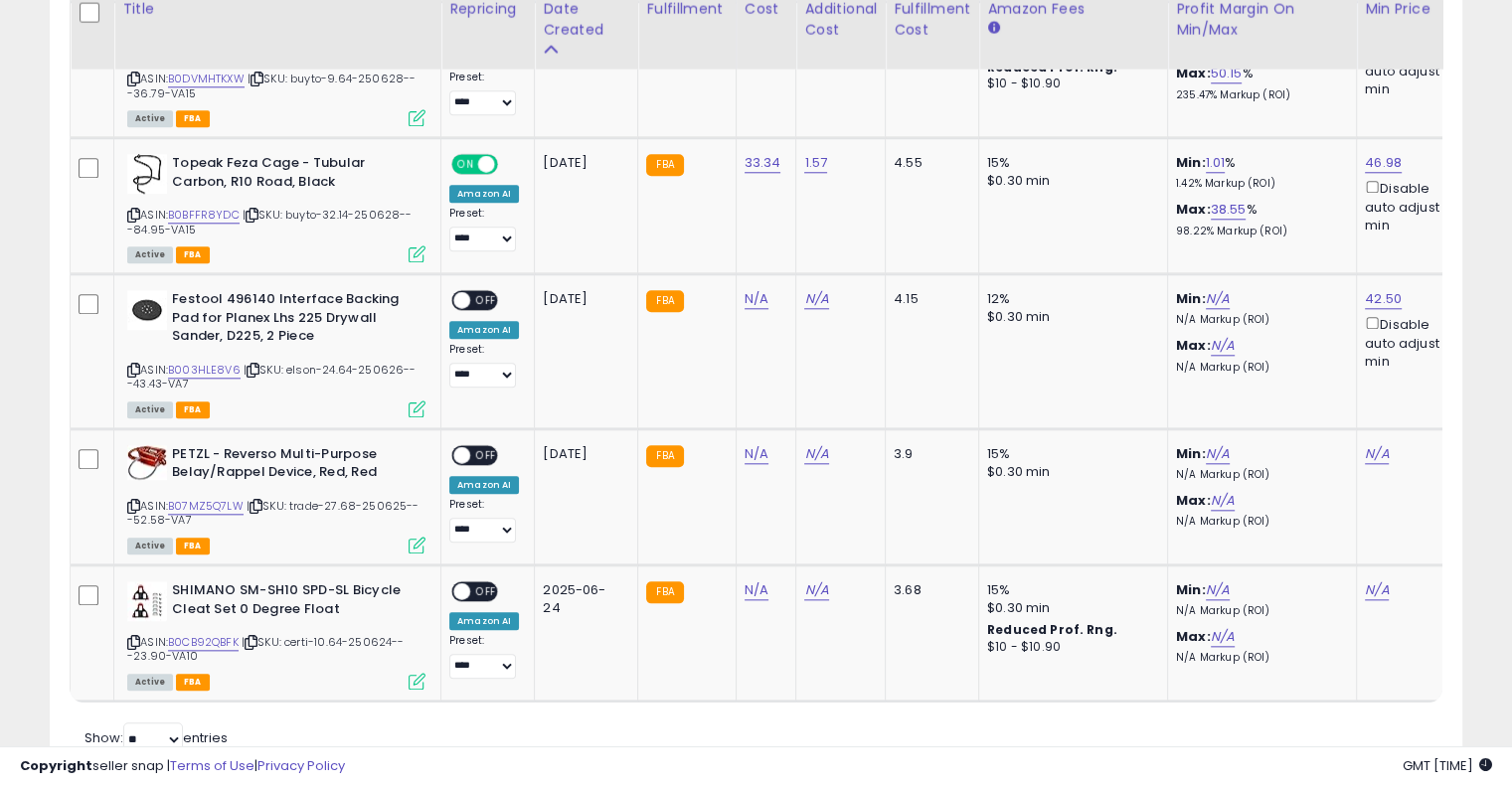 scroll, scrollTop: 2002, scrollLeft: 0, axis: vertical 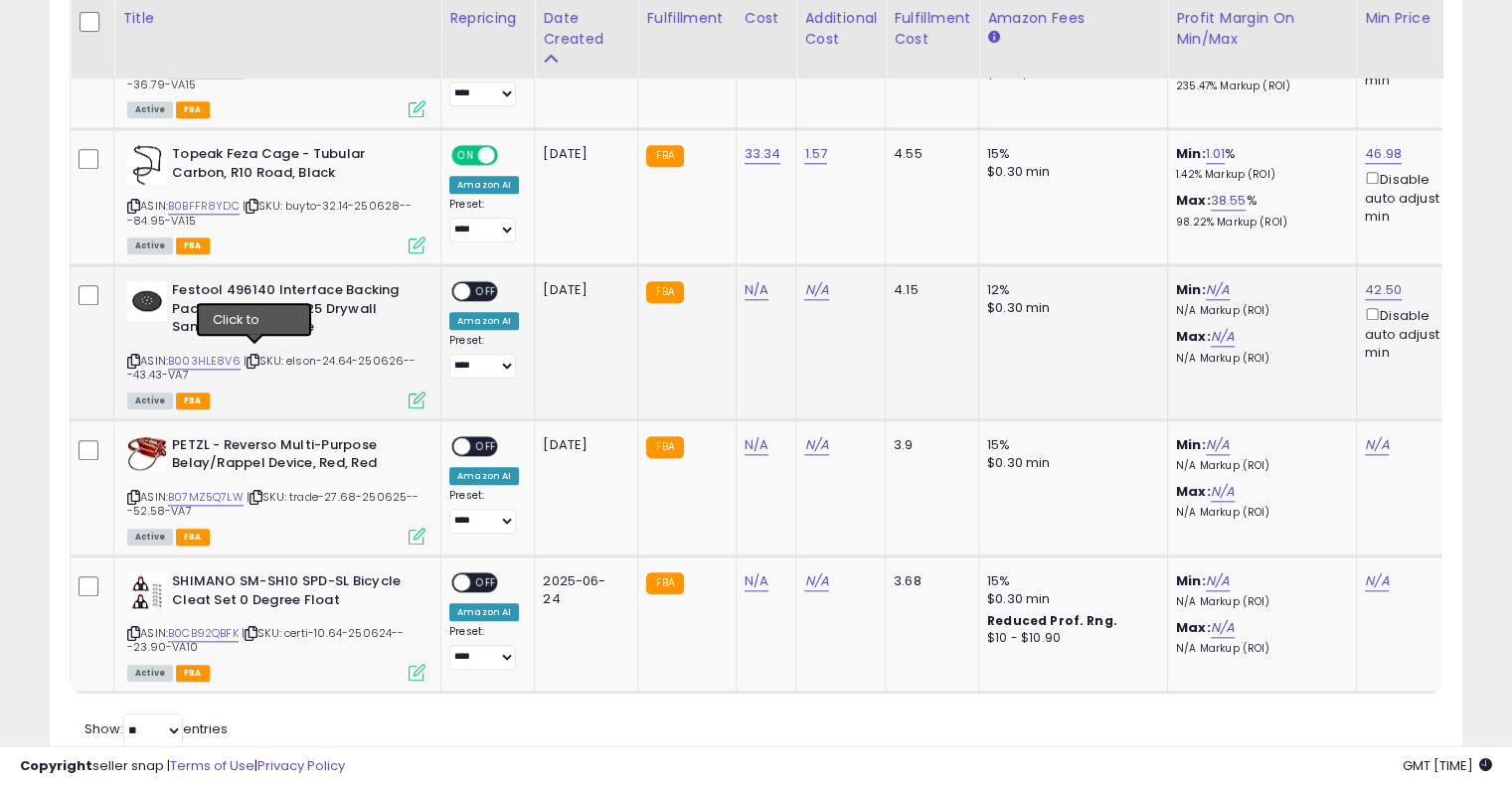 click at bounding box center (252, 361) 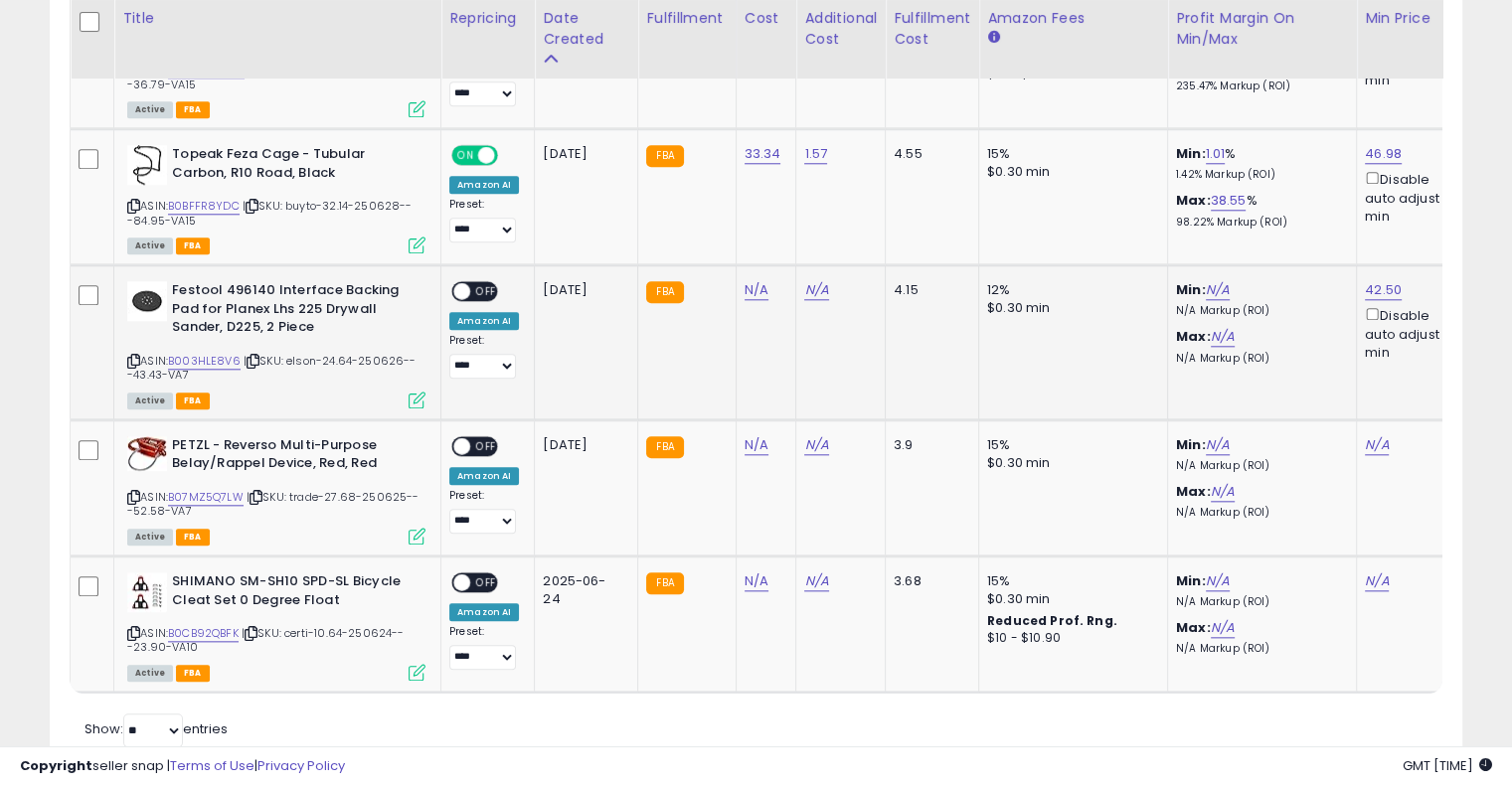 click at bounding box center [252, 361] 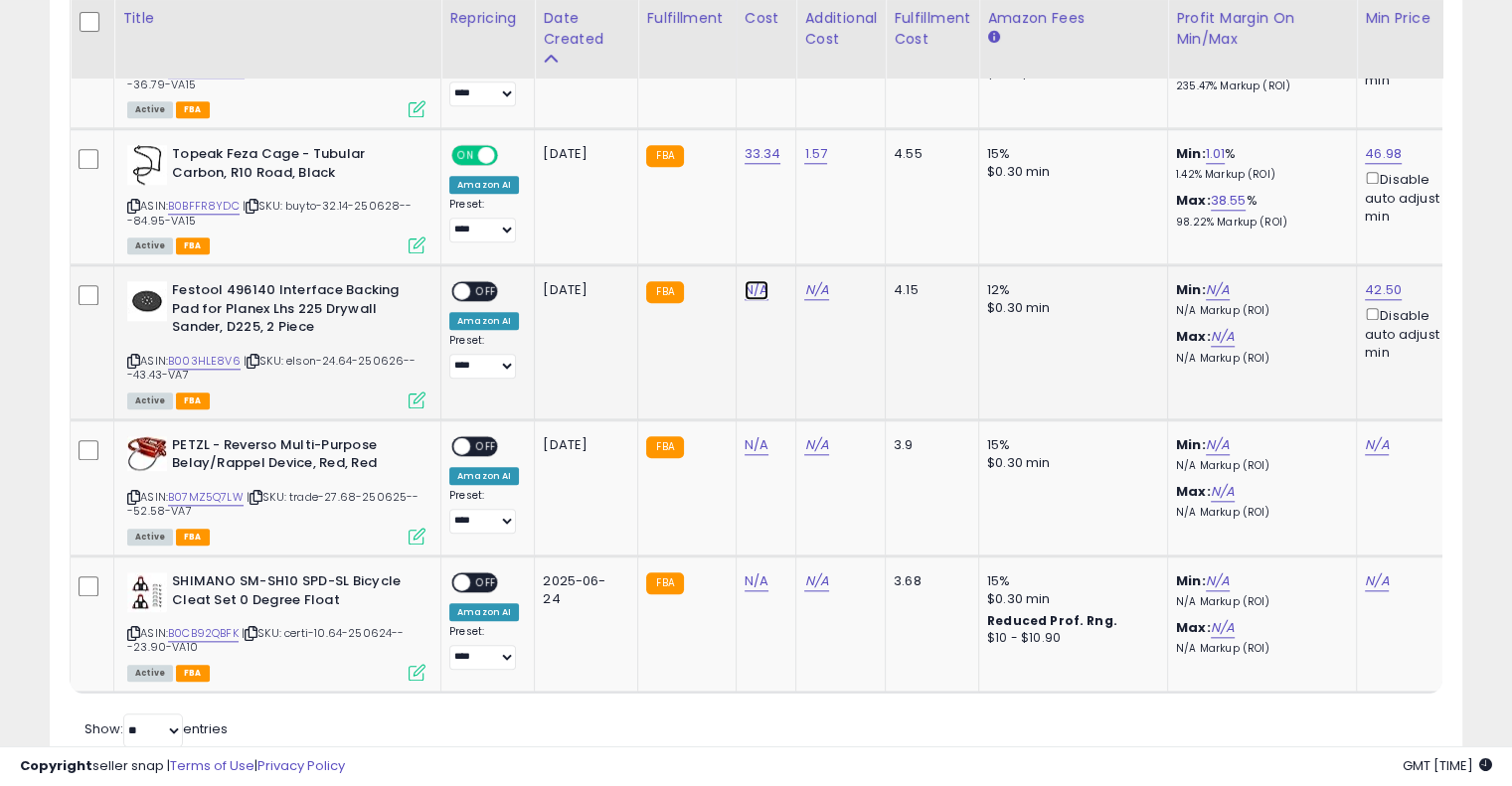 click on "N/A" at bounding box center (756, 290) 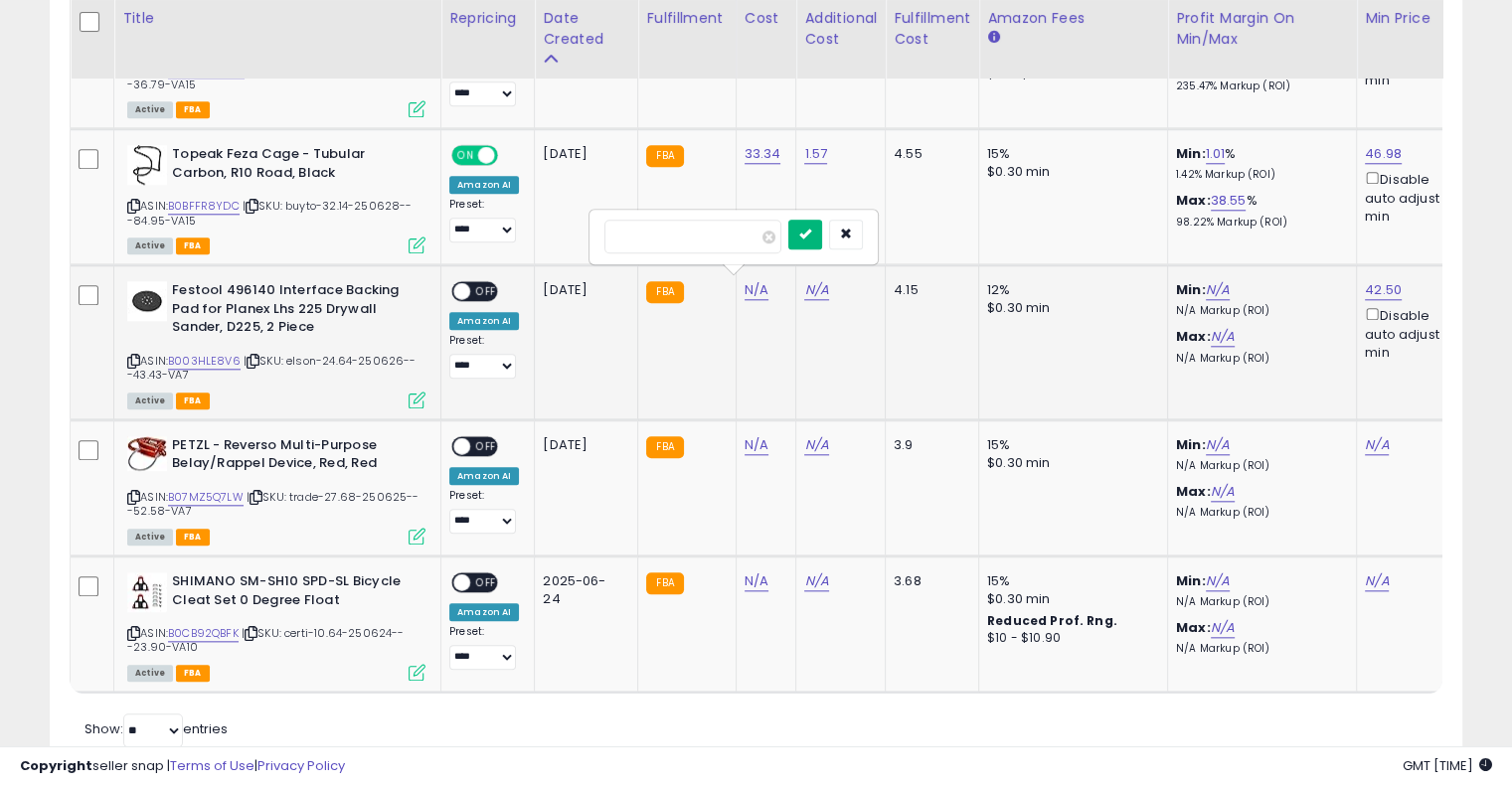 type on "*****" 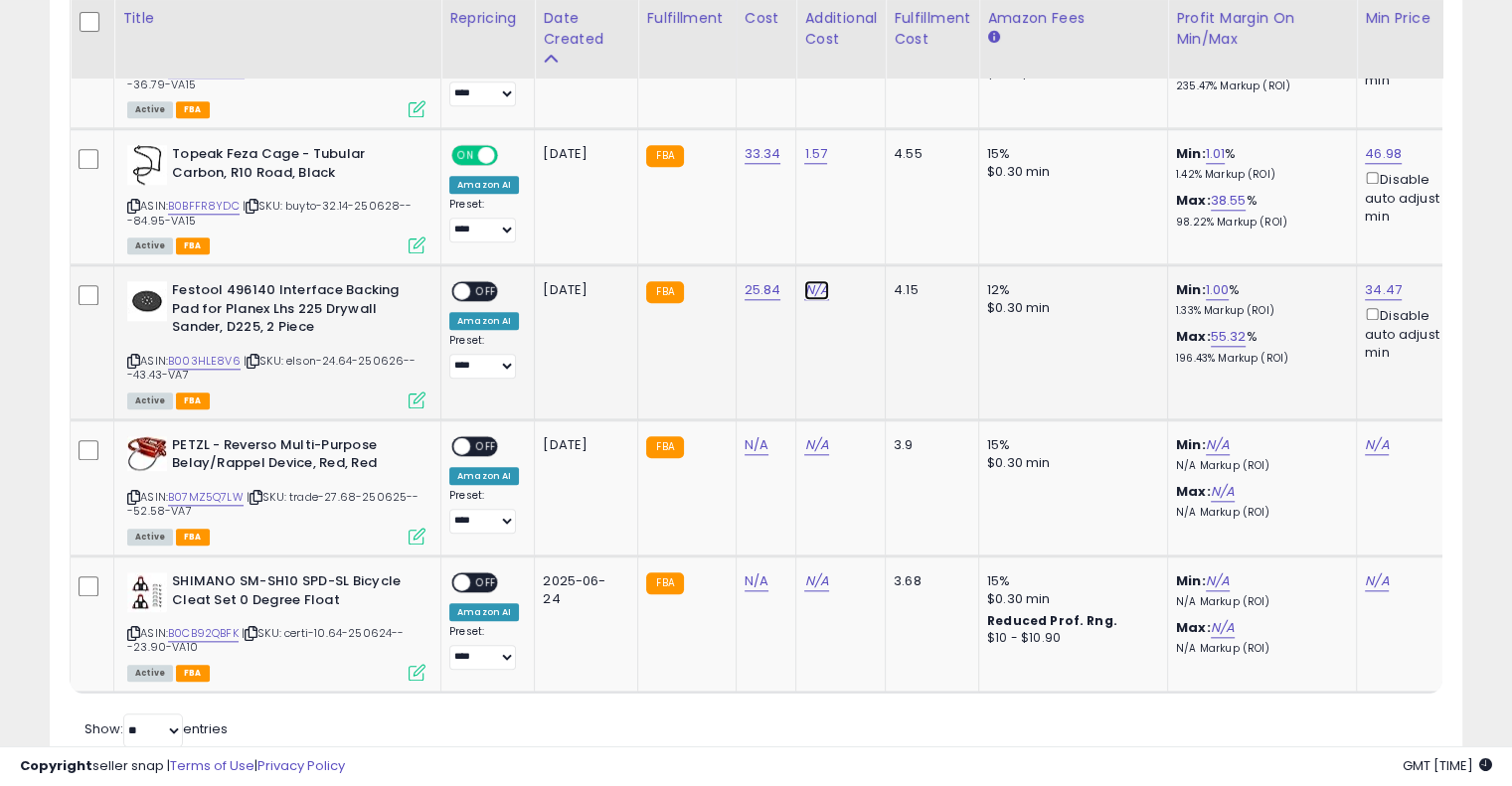 click on "N/A" at bounding box center (816, 290) 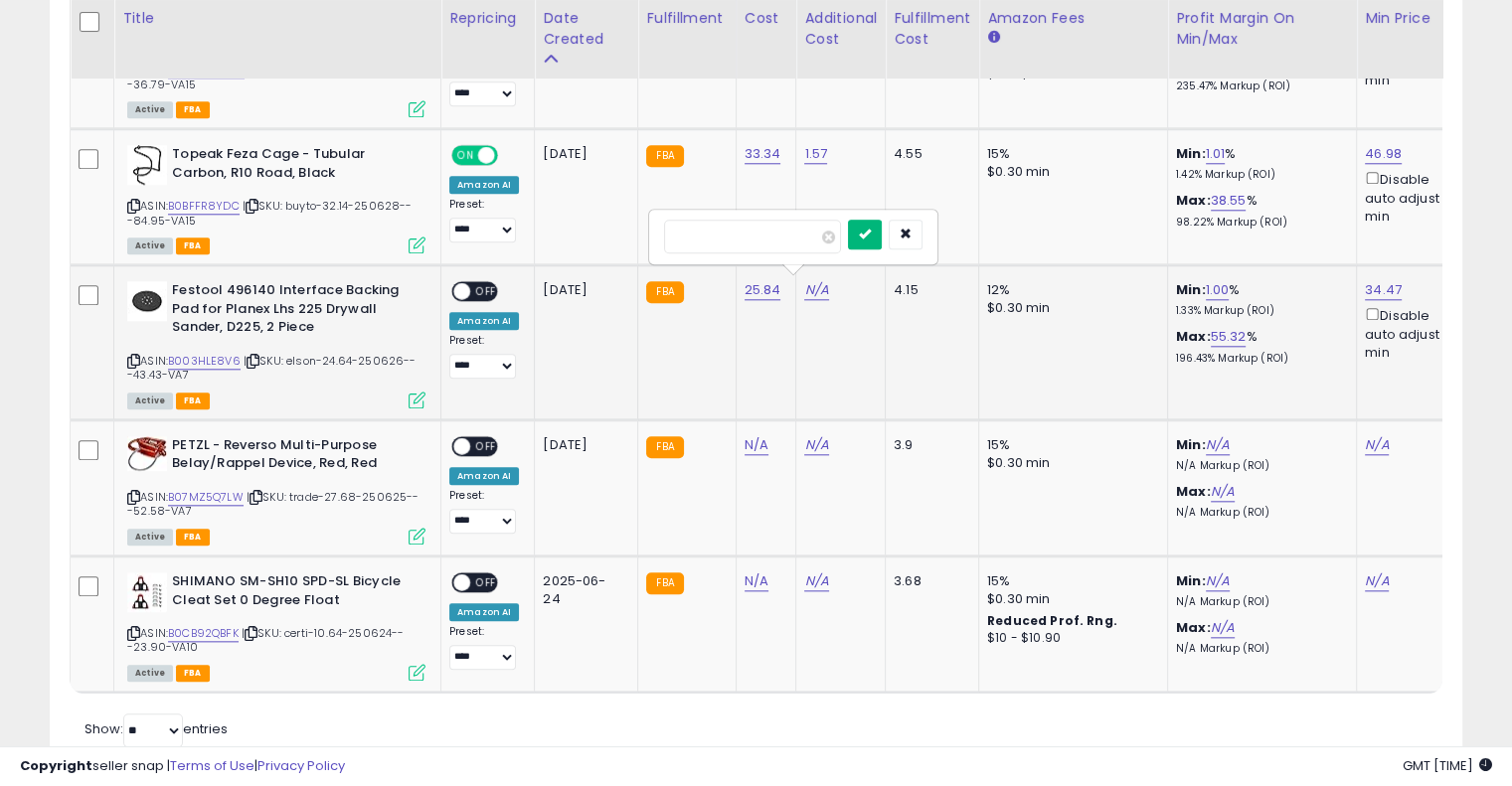 type on "****" 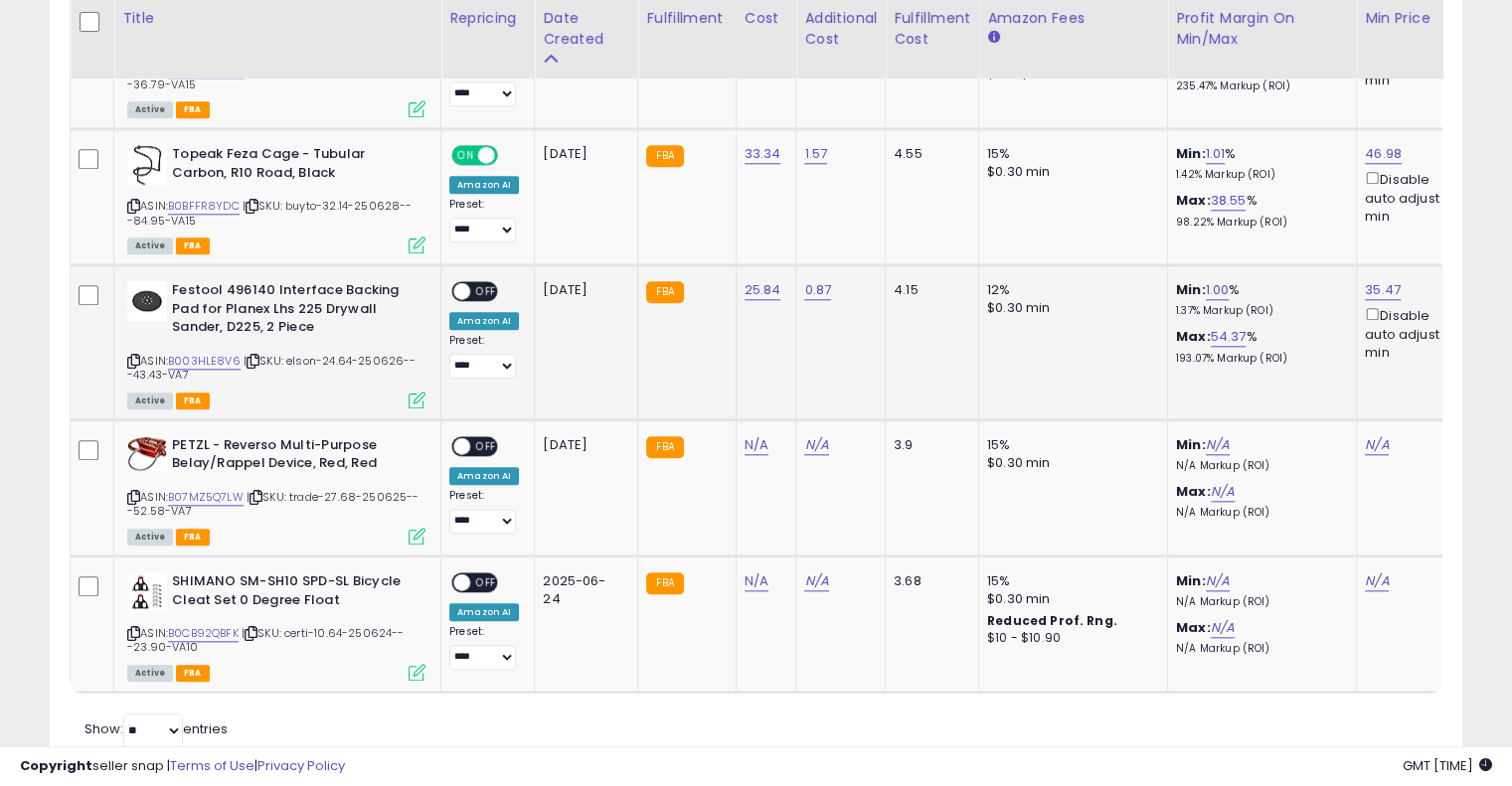 click on "OFF" at bounding box center (486, 291) 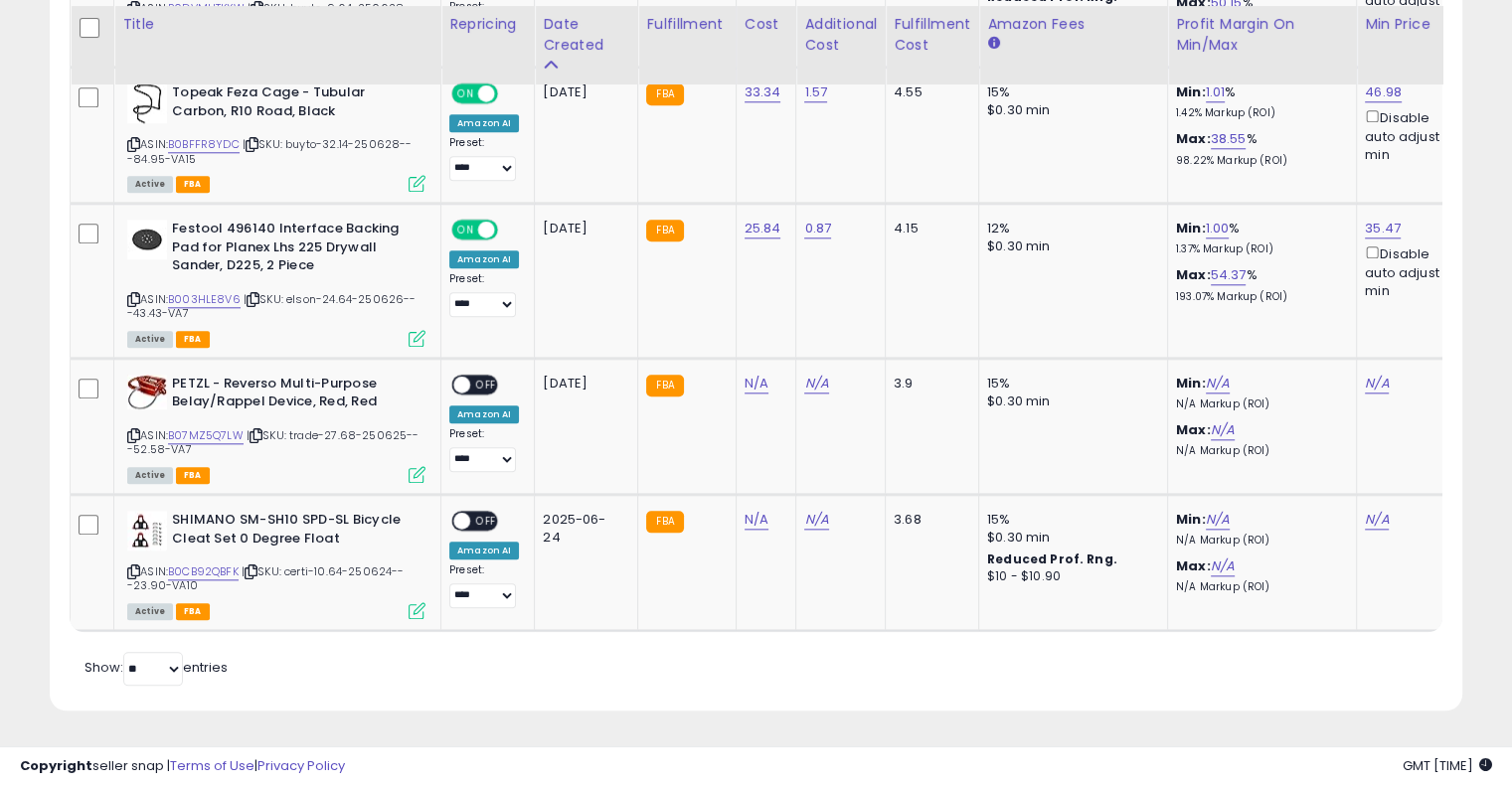 scroll, scrollTop: 2070, scrollLeft: 0, axis: vertical 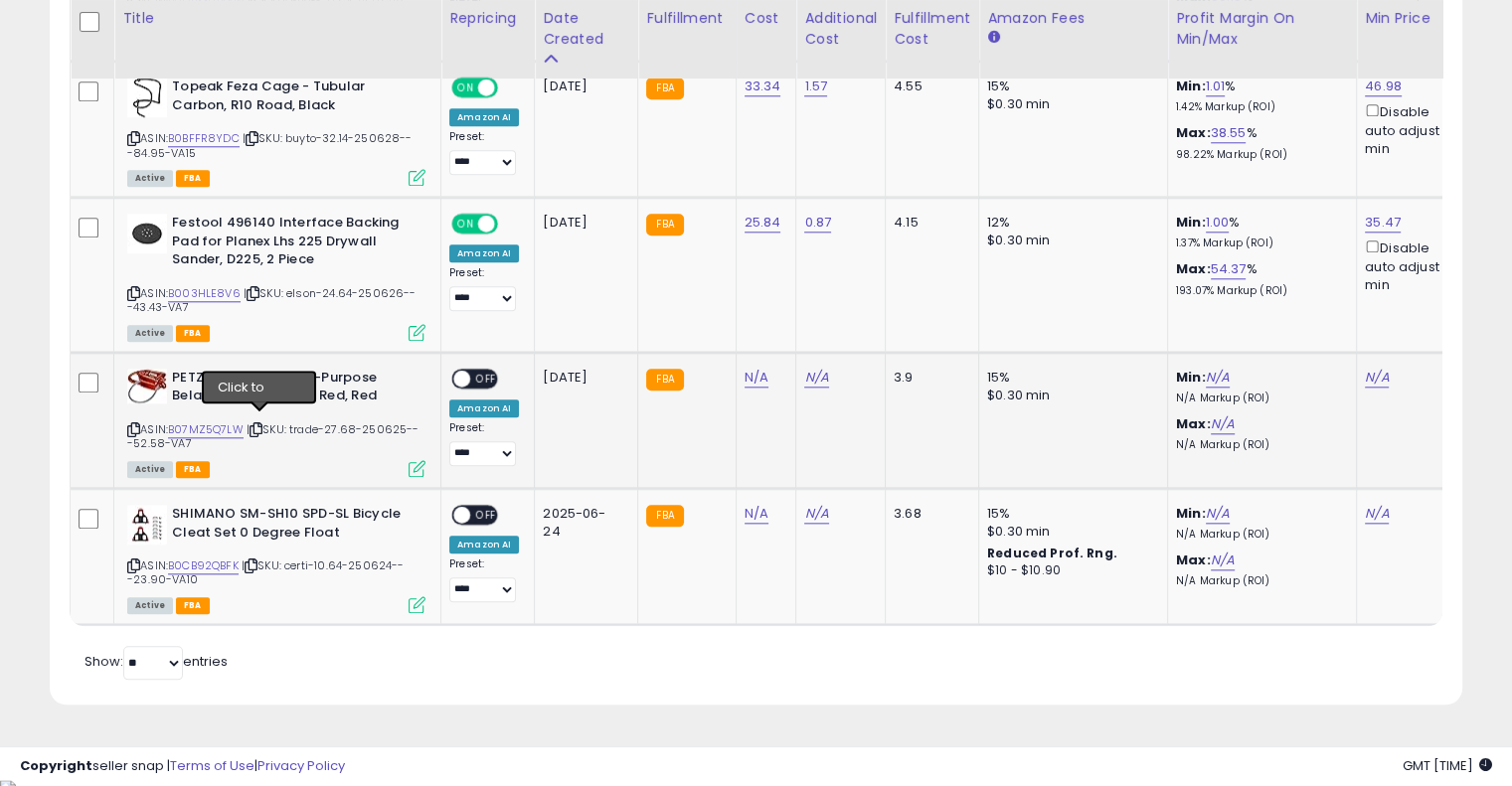 click at bounding box center (255, 429) 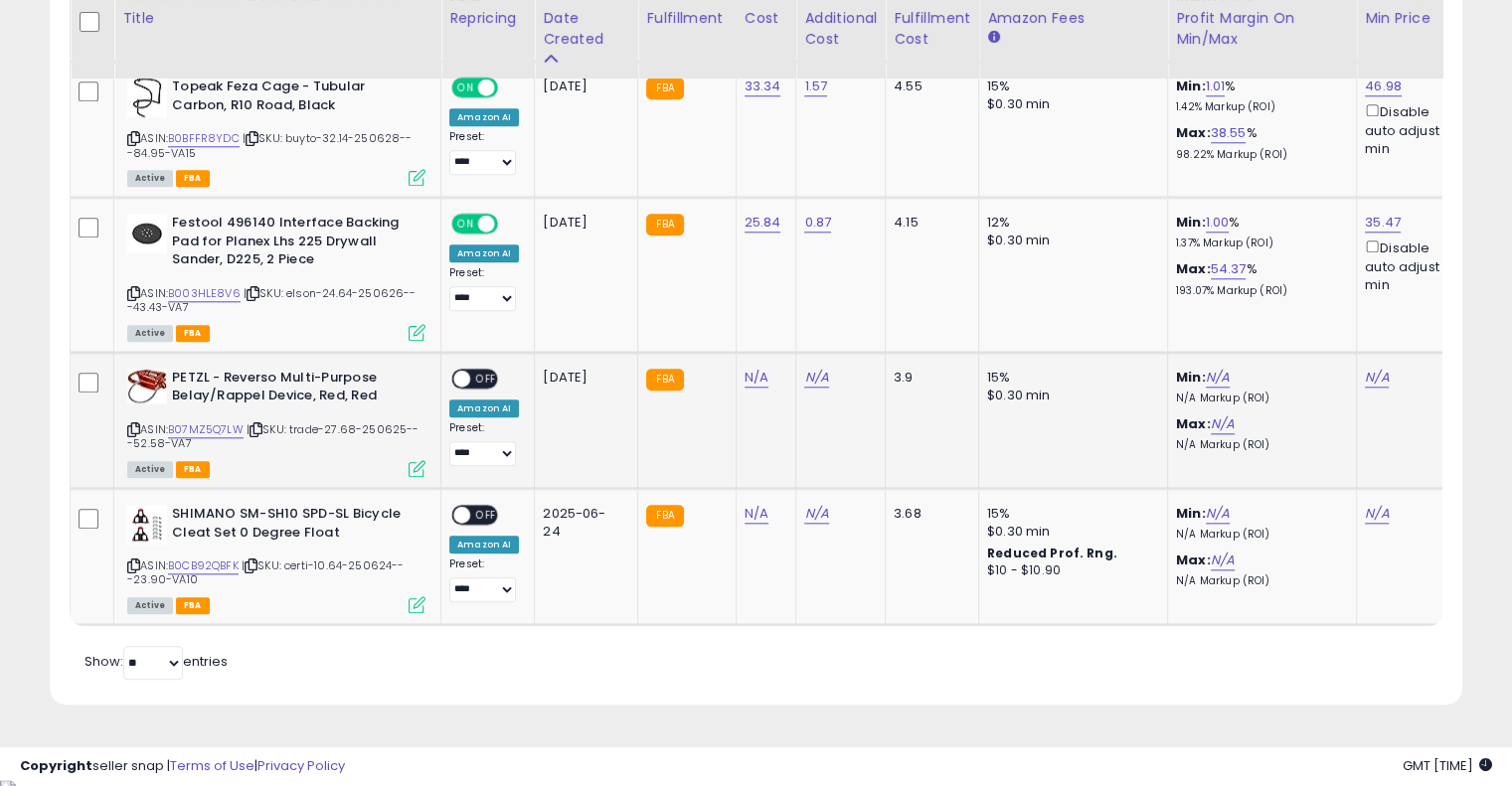click at bounding box center [255, 429] 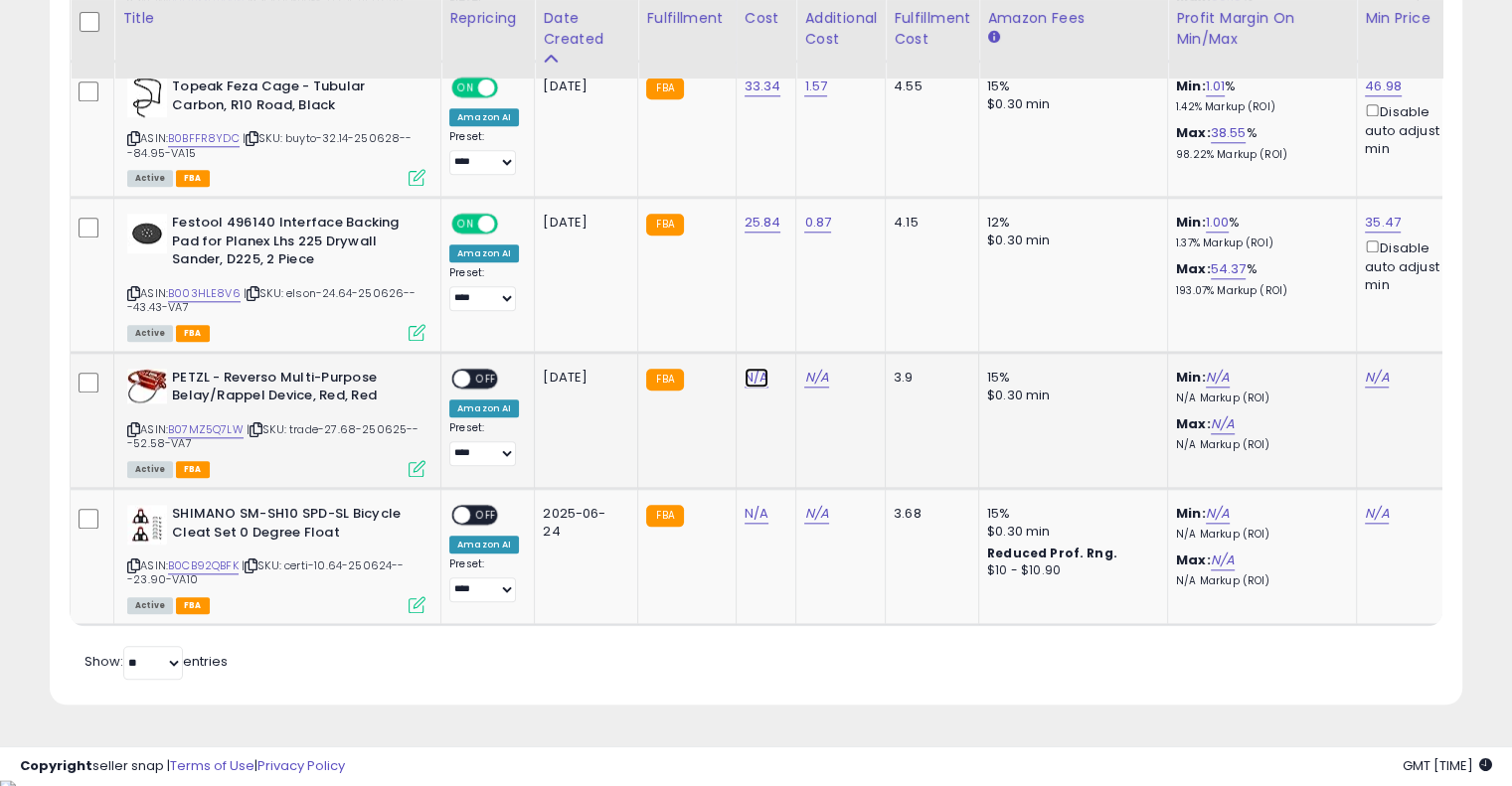 click on "N/A" at bounding box center (756, 378) 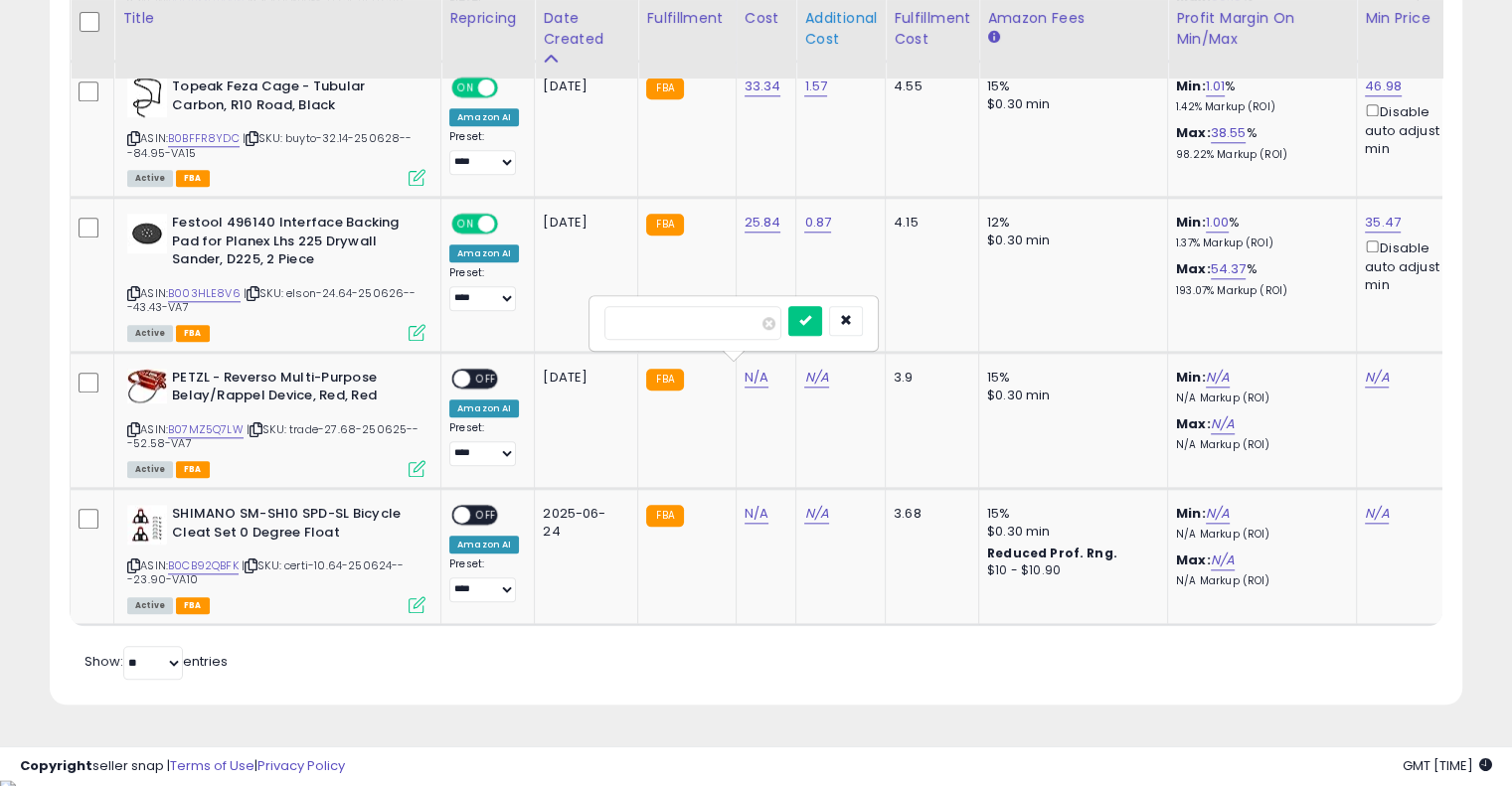 type on "*****" 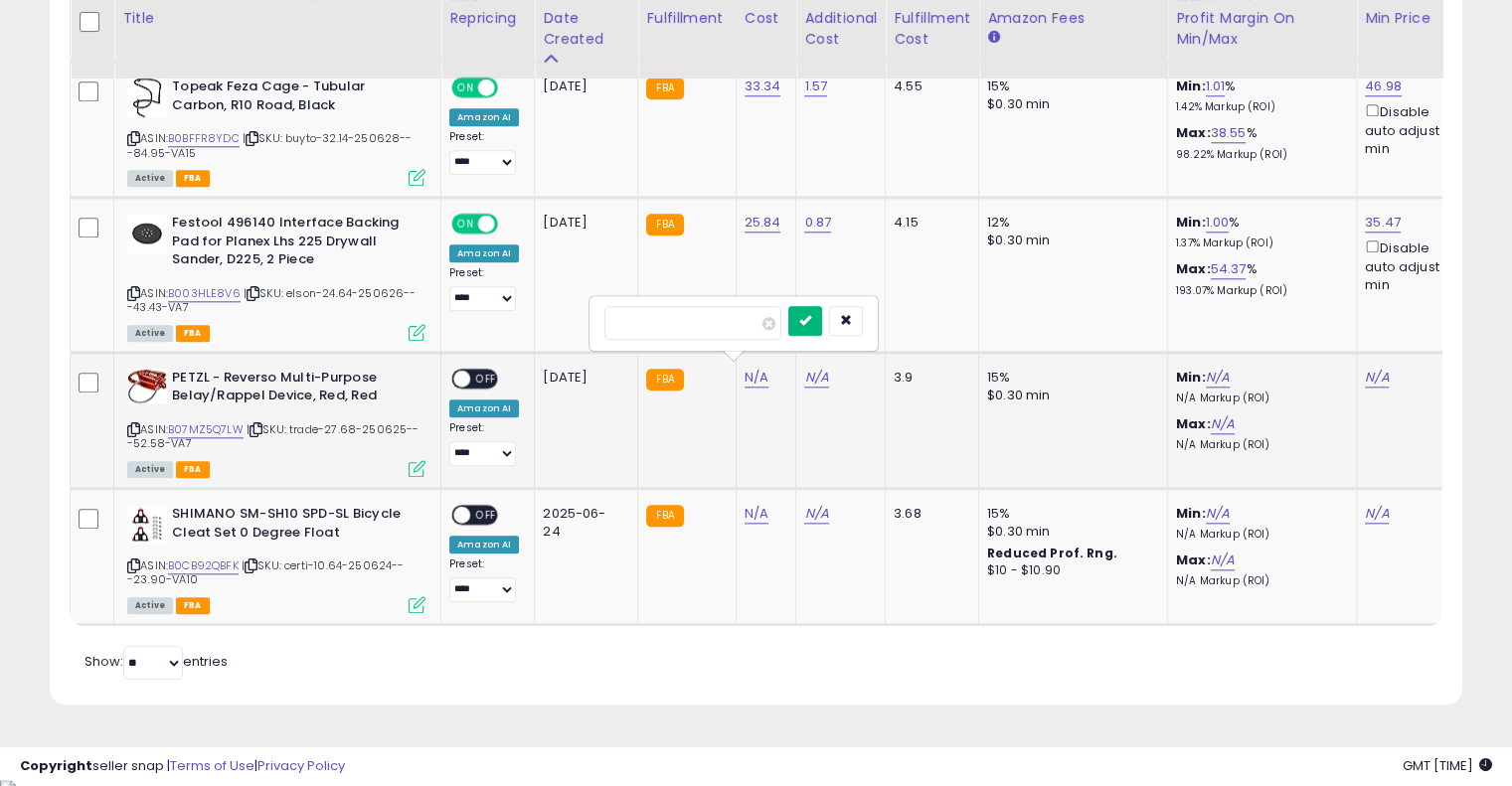 click at bounding box center [805, 321] 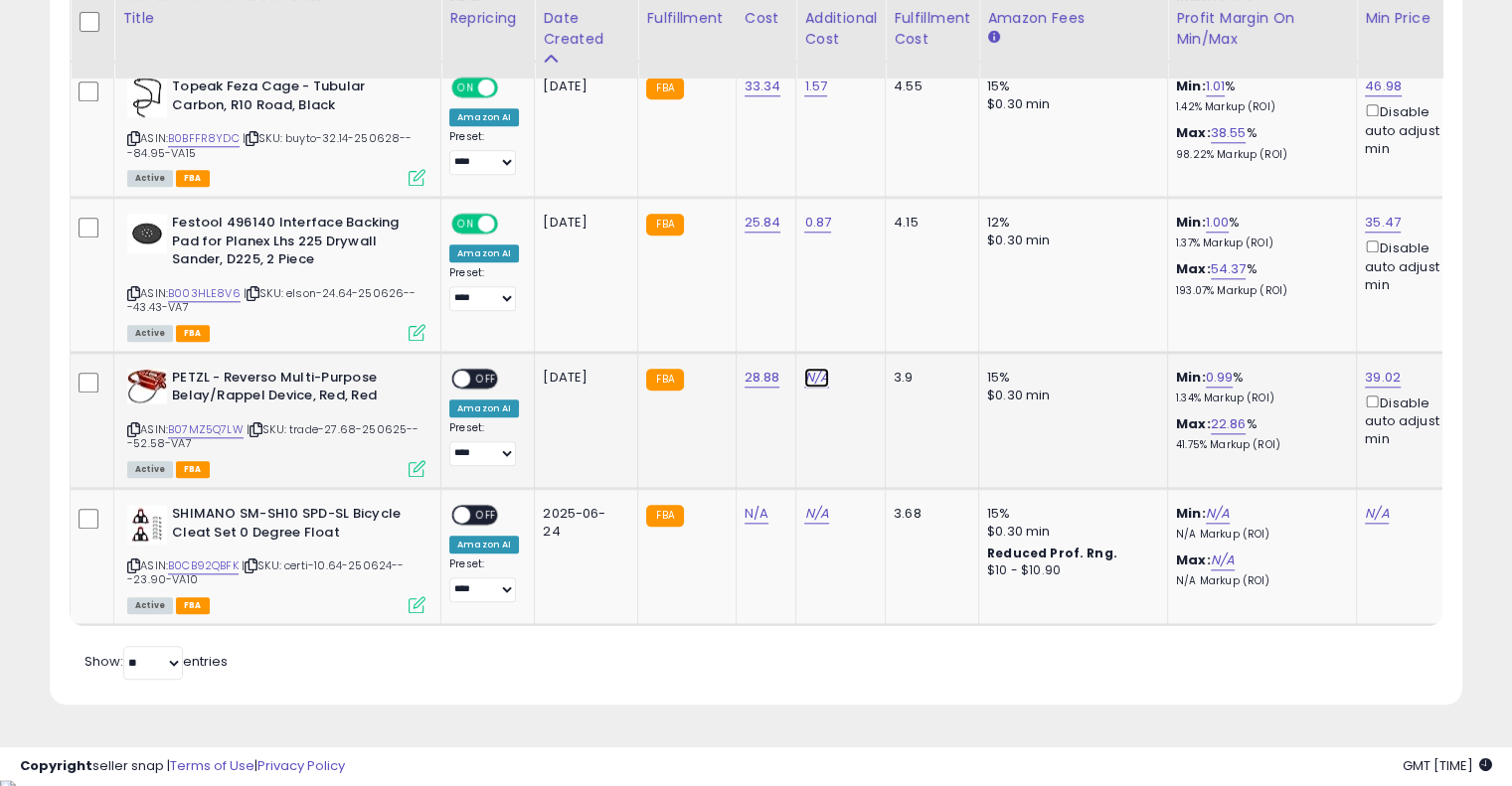 click on "N/A" at bounding box center (816, 378) 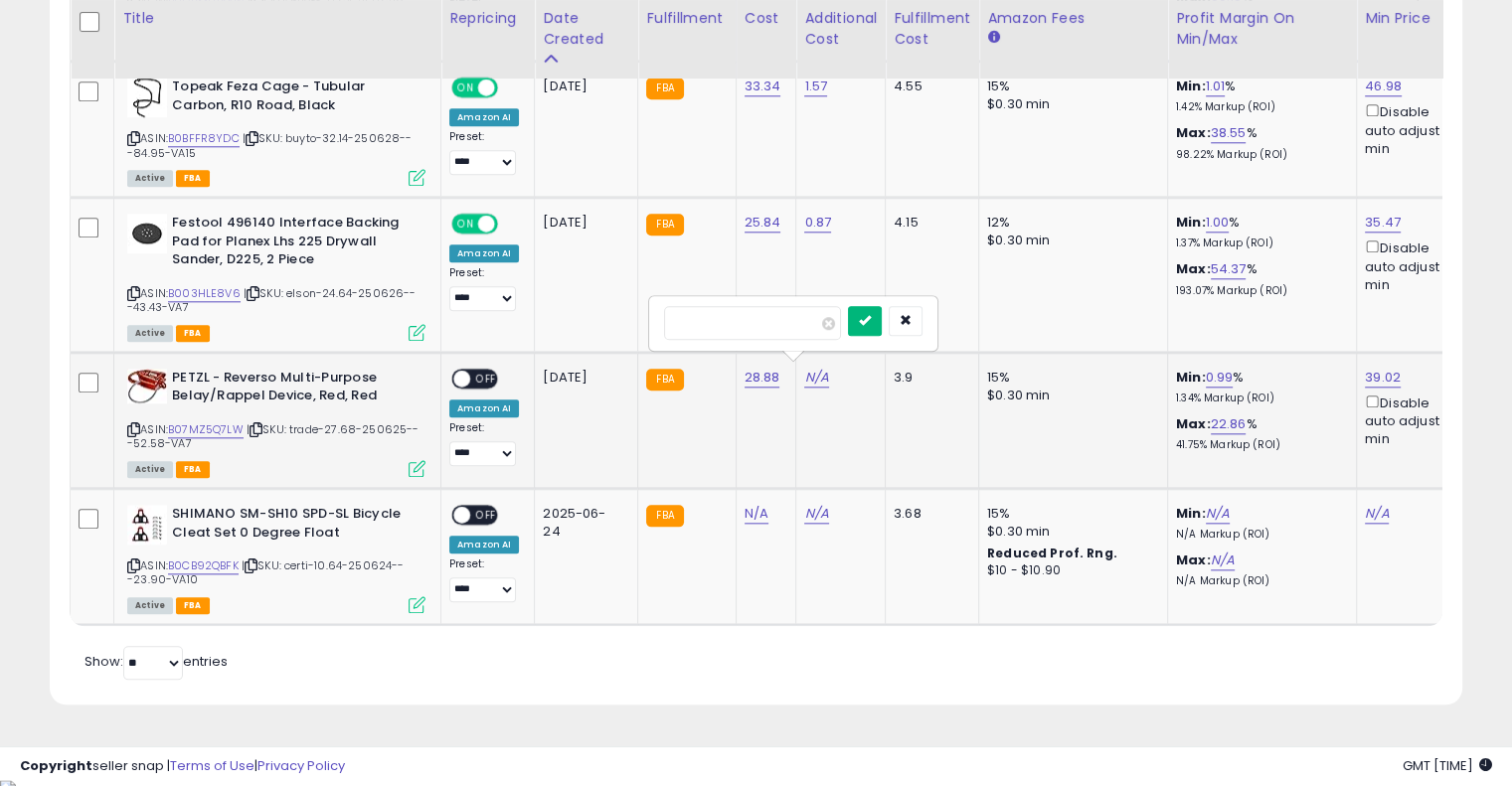 type on "****" 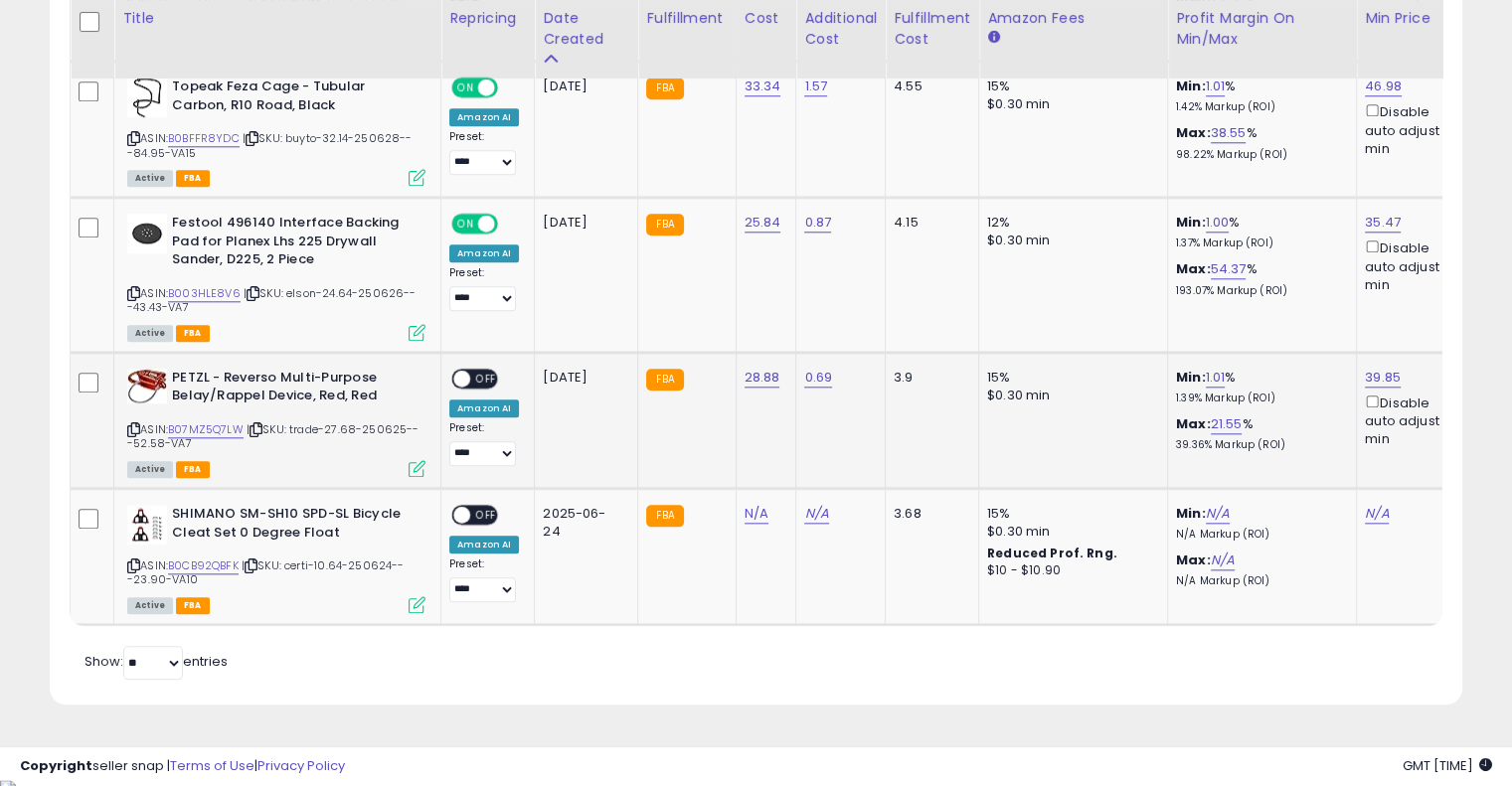 click on "OFF" at bounding box center (486, 378) 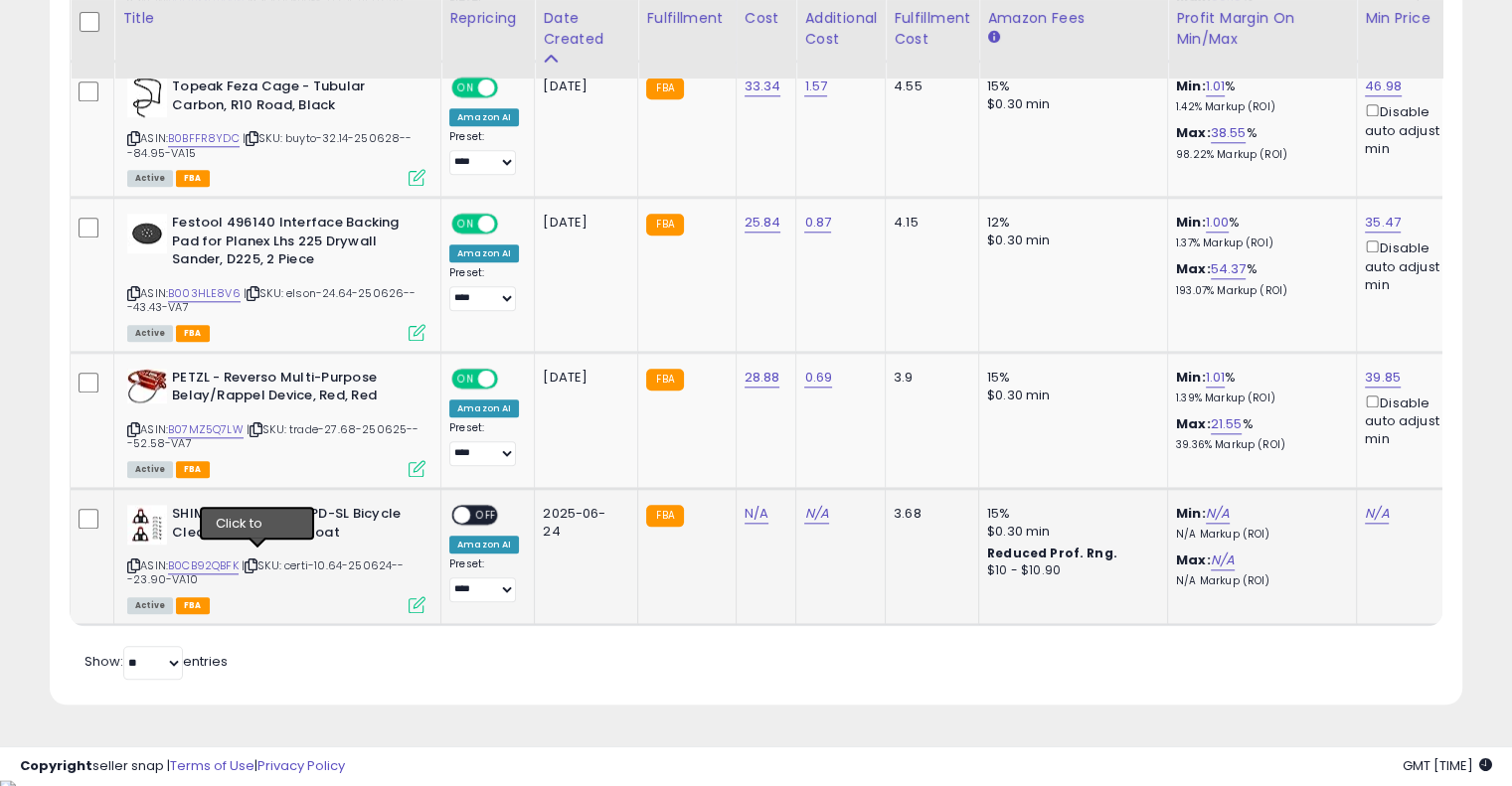 click at bounding box center [251, 565] 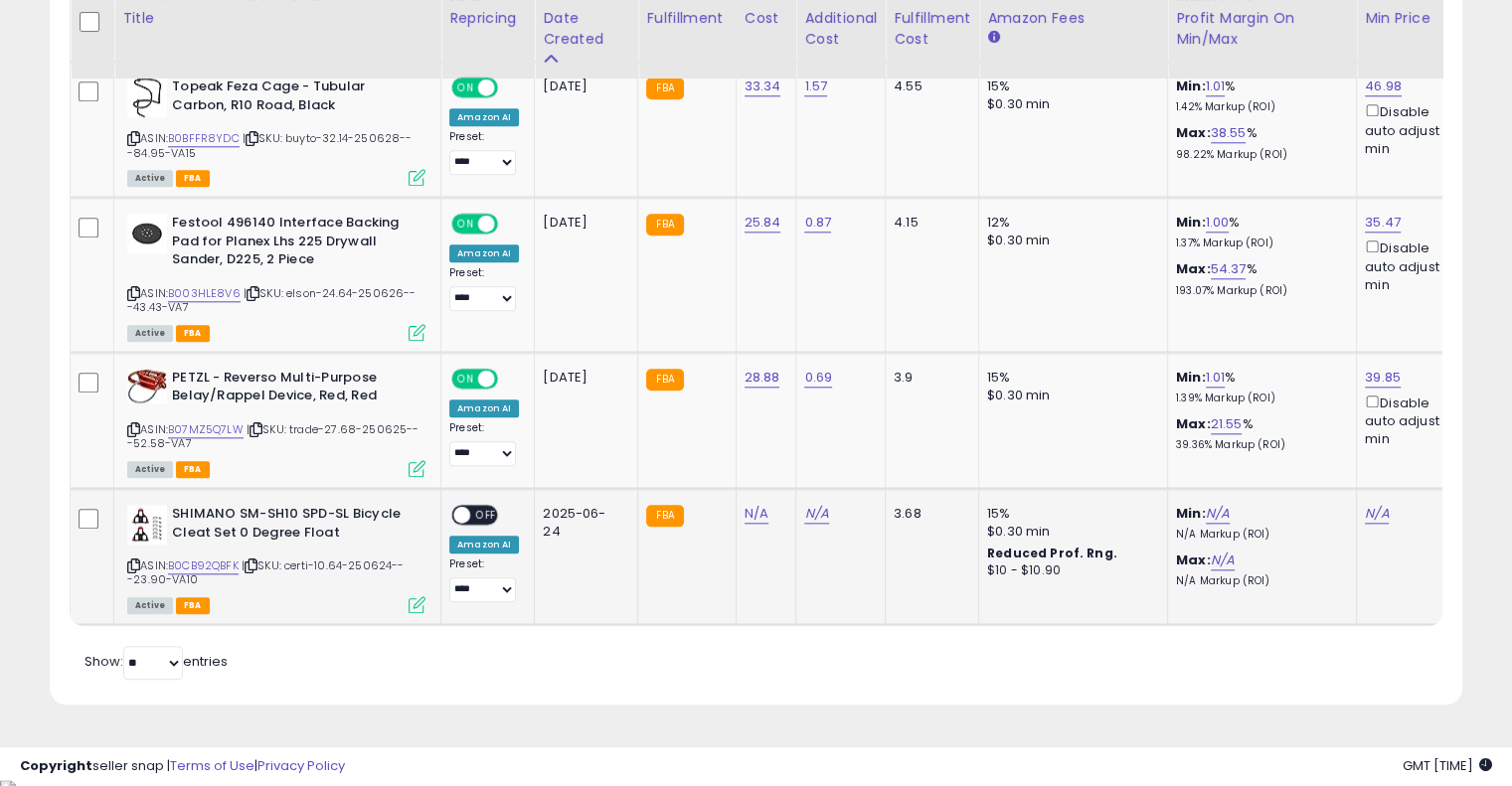 click at bounding box center (251, 565) 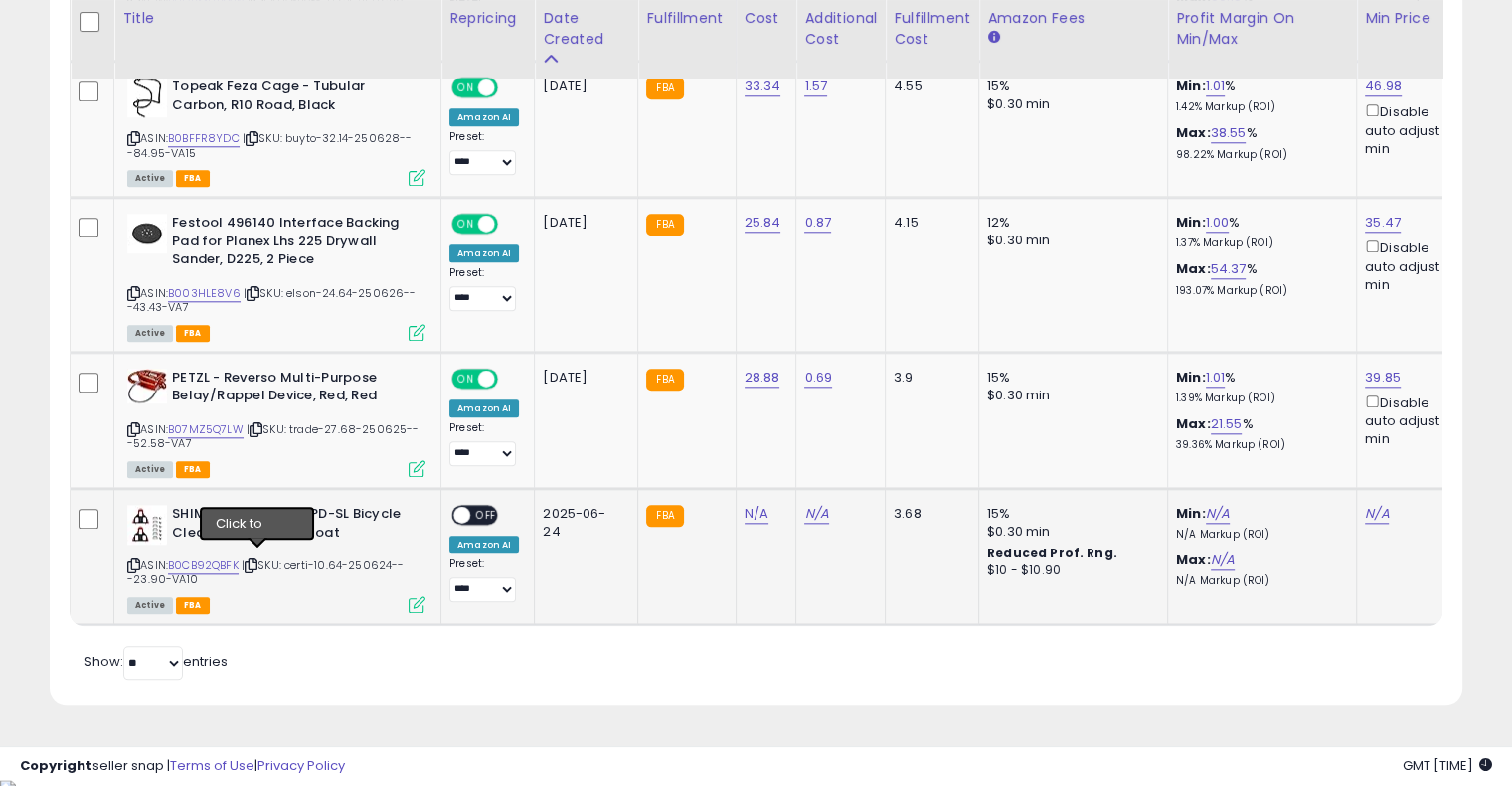 click at bounding box center (251, 565) 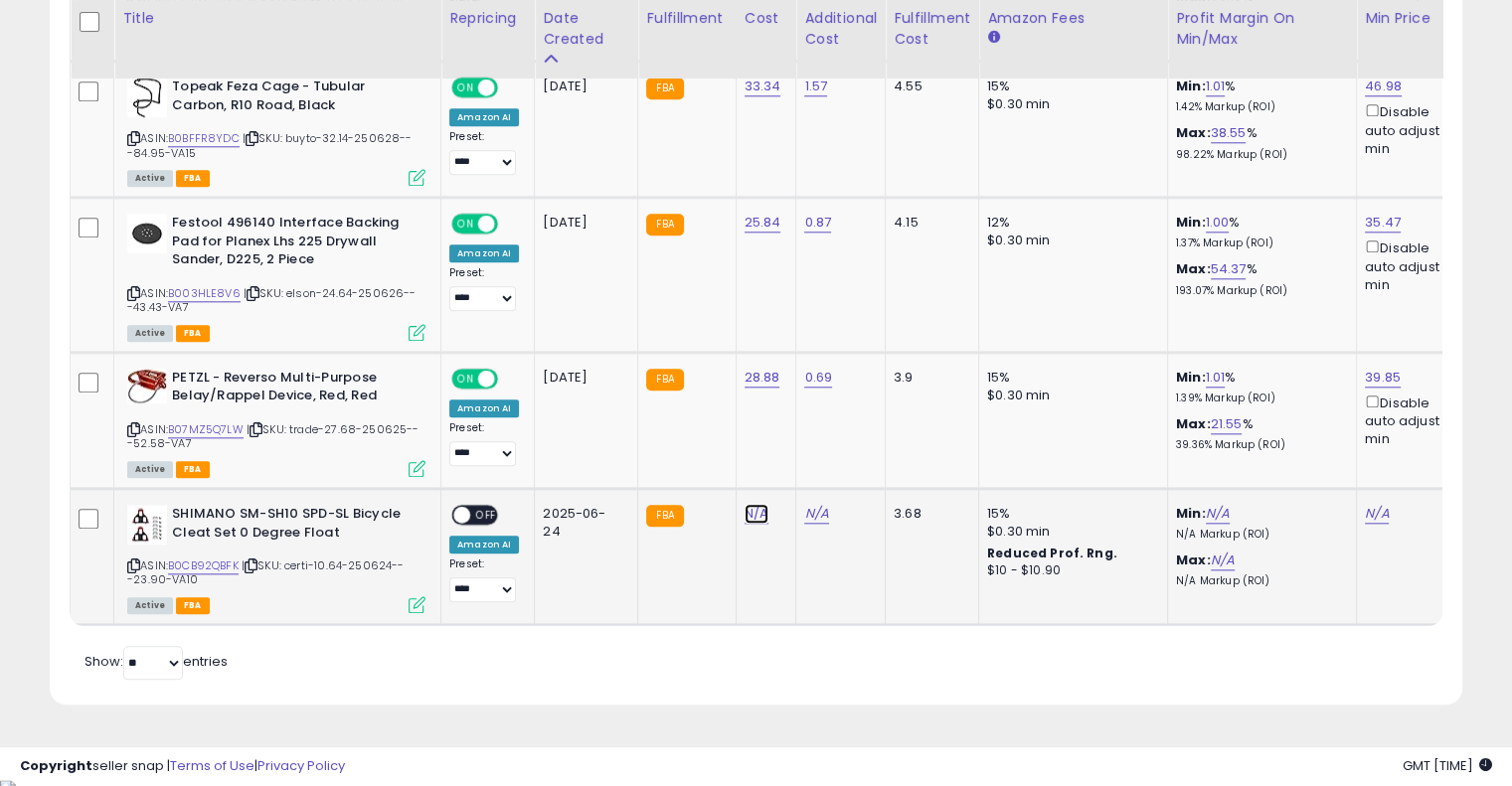 click on "N/A" at bounding box center (756, 514) 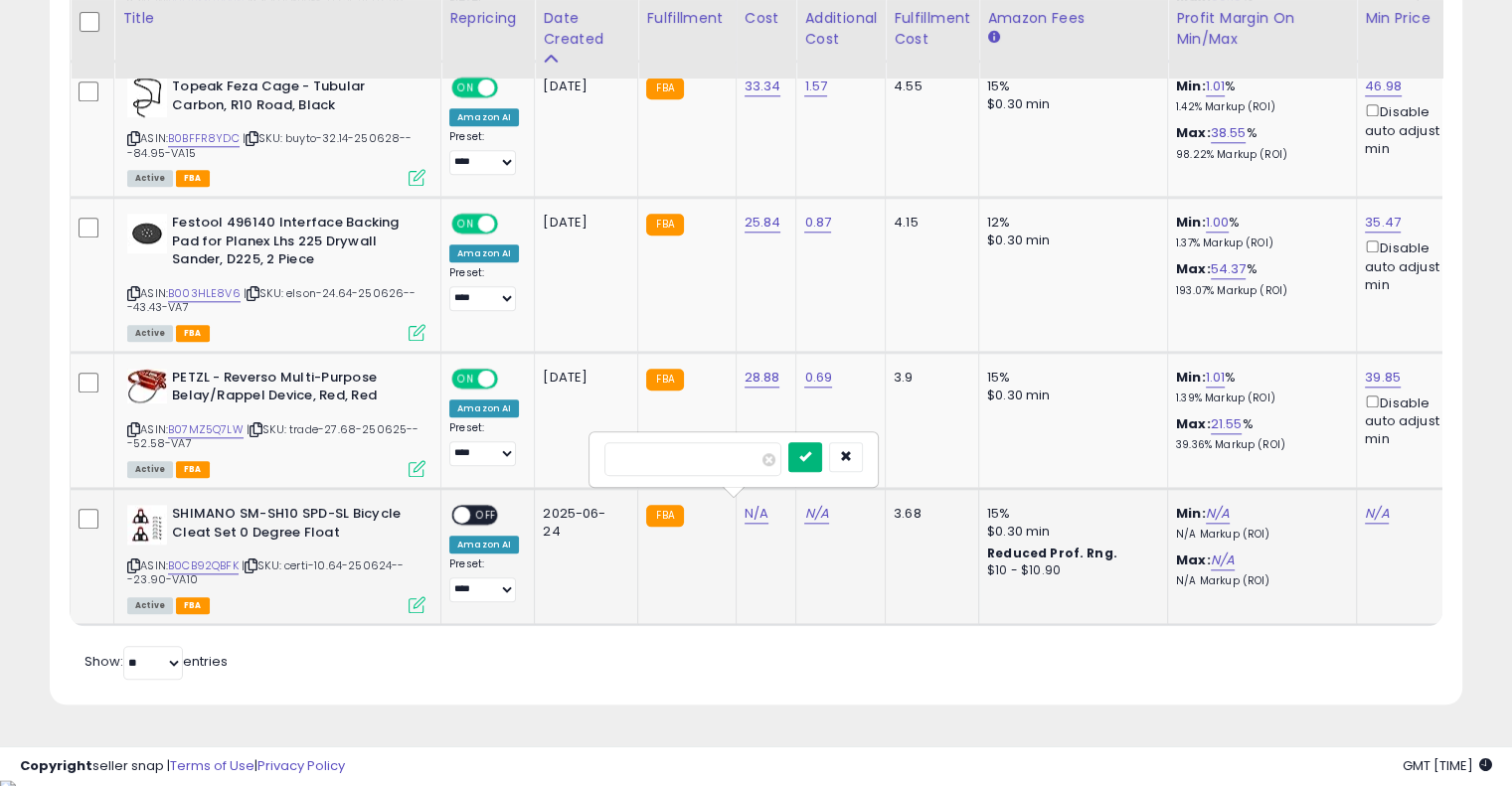 type on "*****" 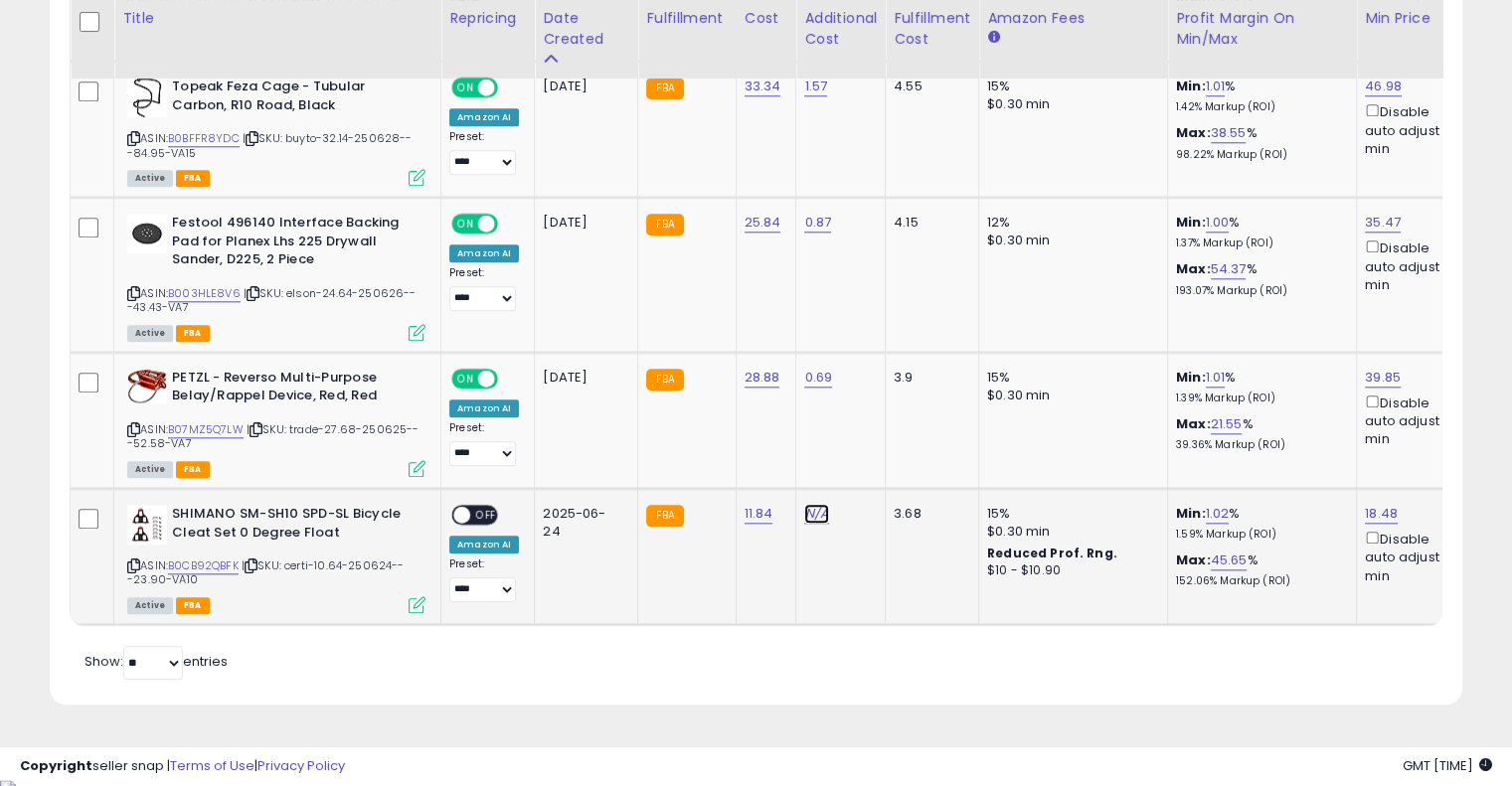 click on "N/A" at bounding box center (816, 514) 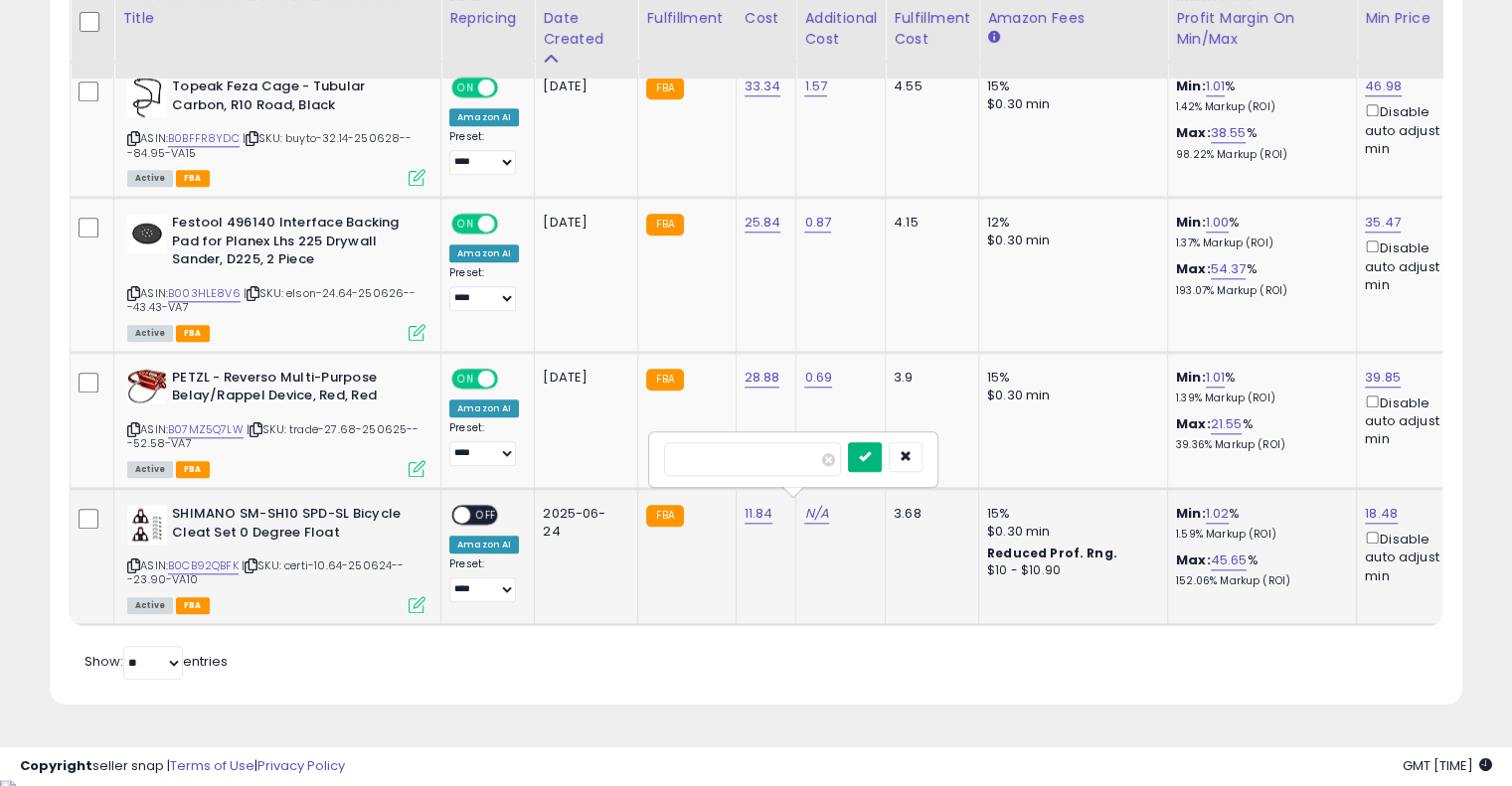 type on "****" 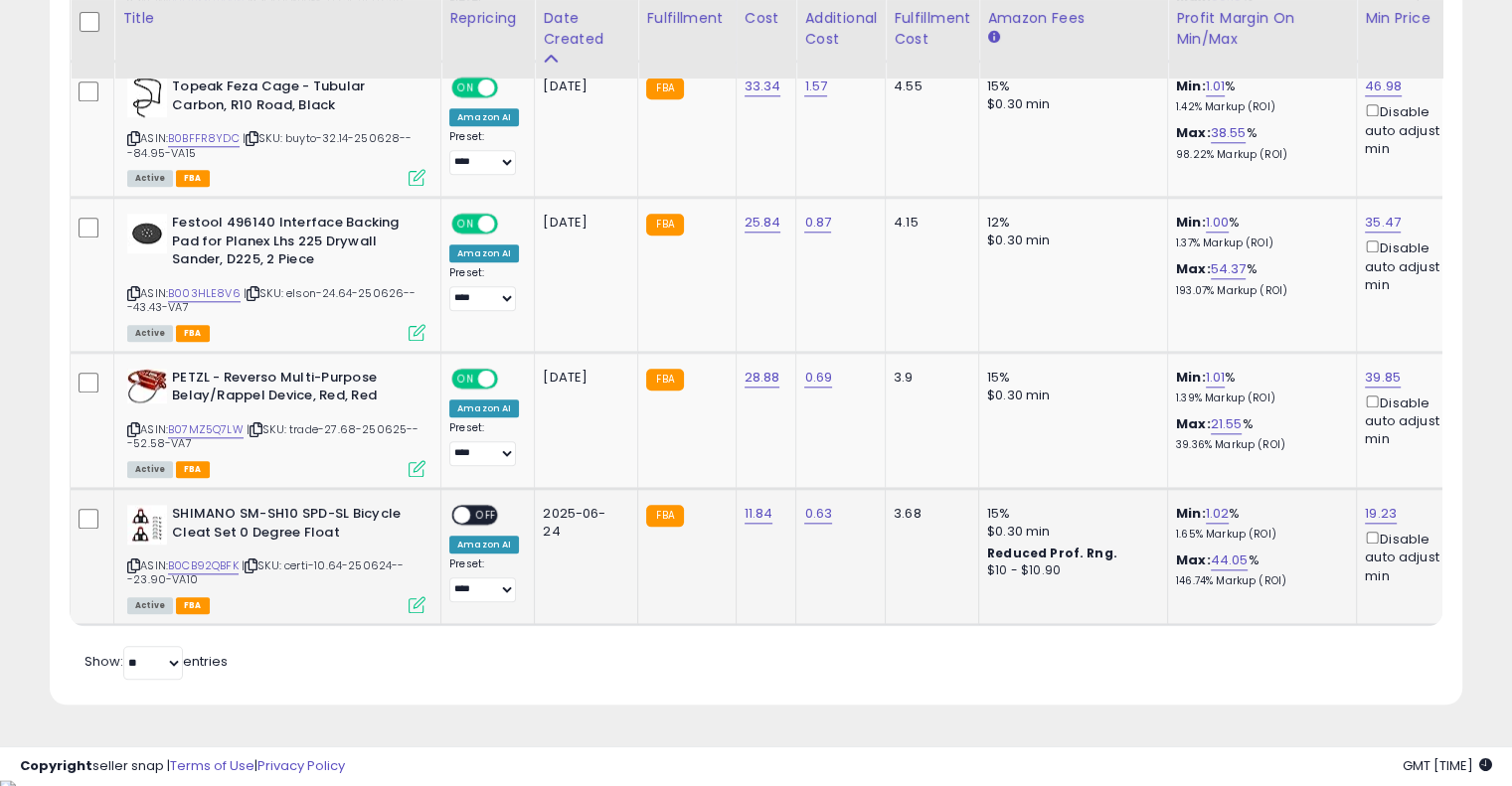 click on "OFF" at bounding box center (486, 515) 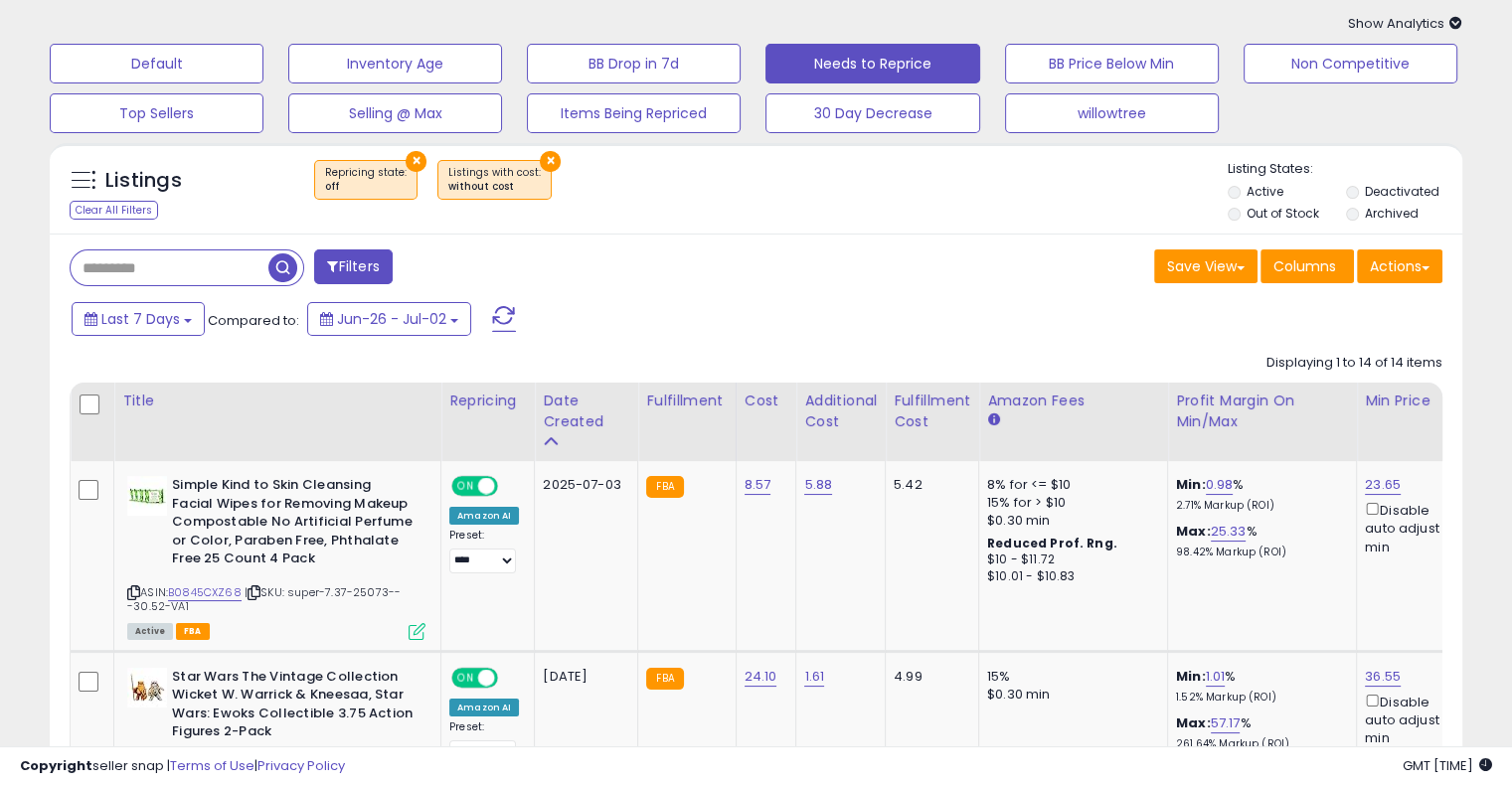 scroll, scrollTop: 0, scrollLeft: 0, axis: both 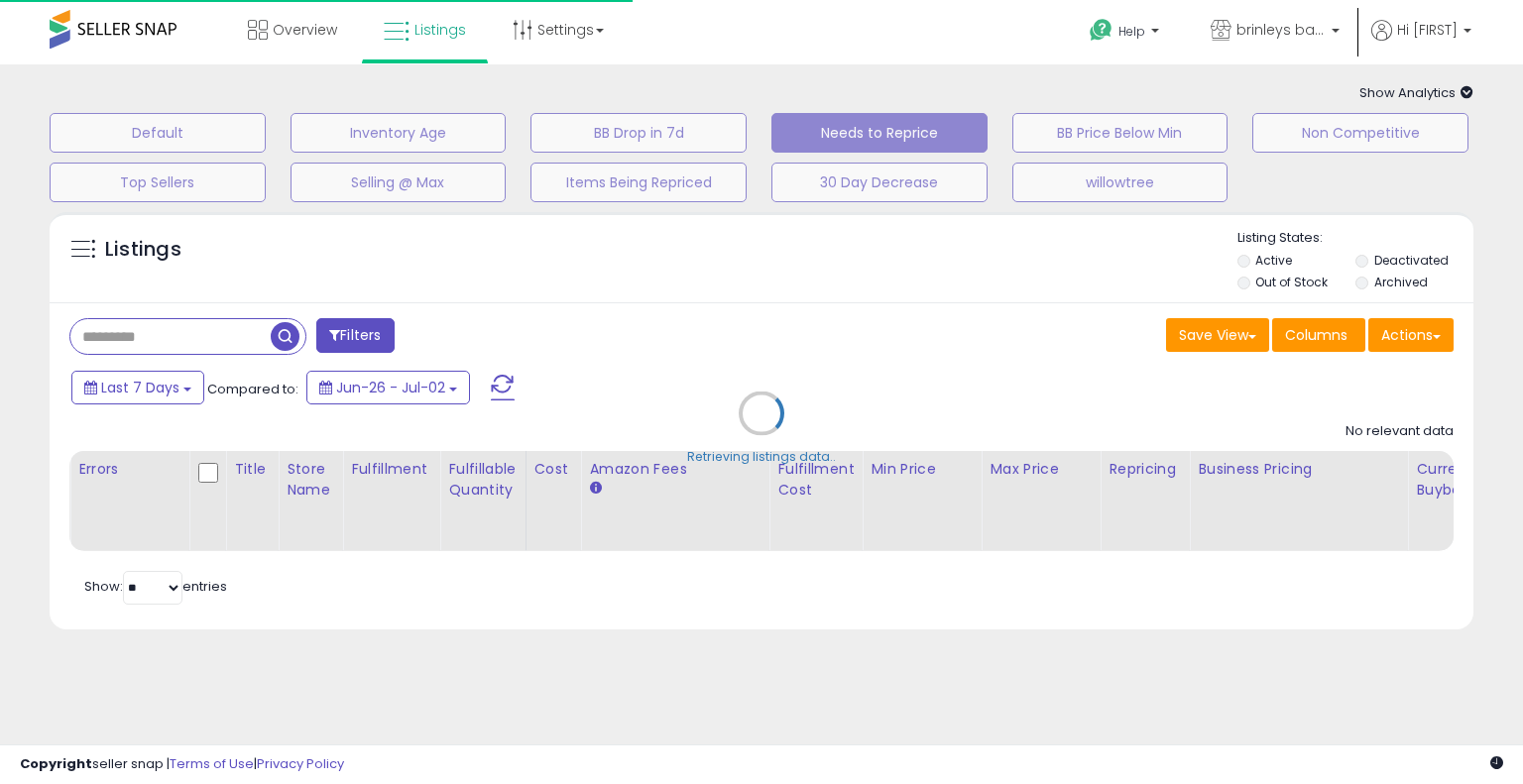 select on "**" 